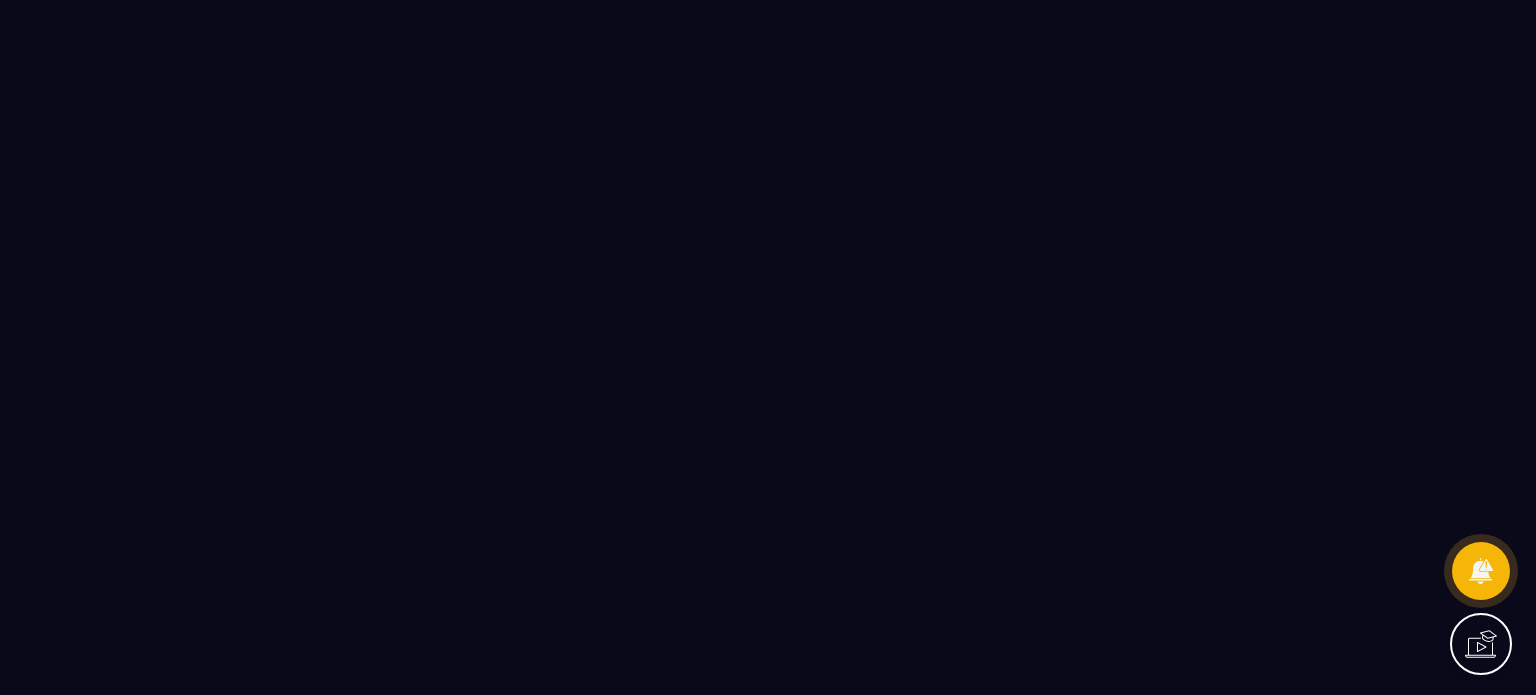 scroll, scrollTop: 0, scrollLeft: 0, axis: both 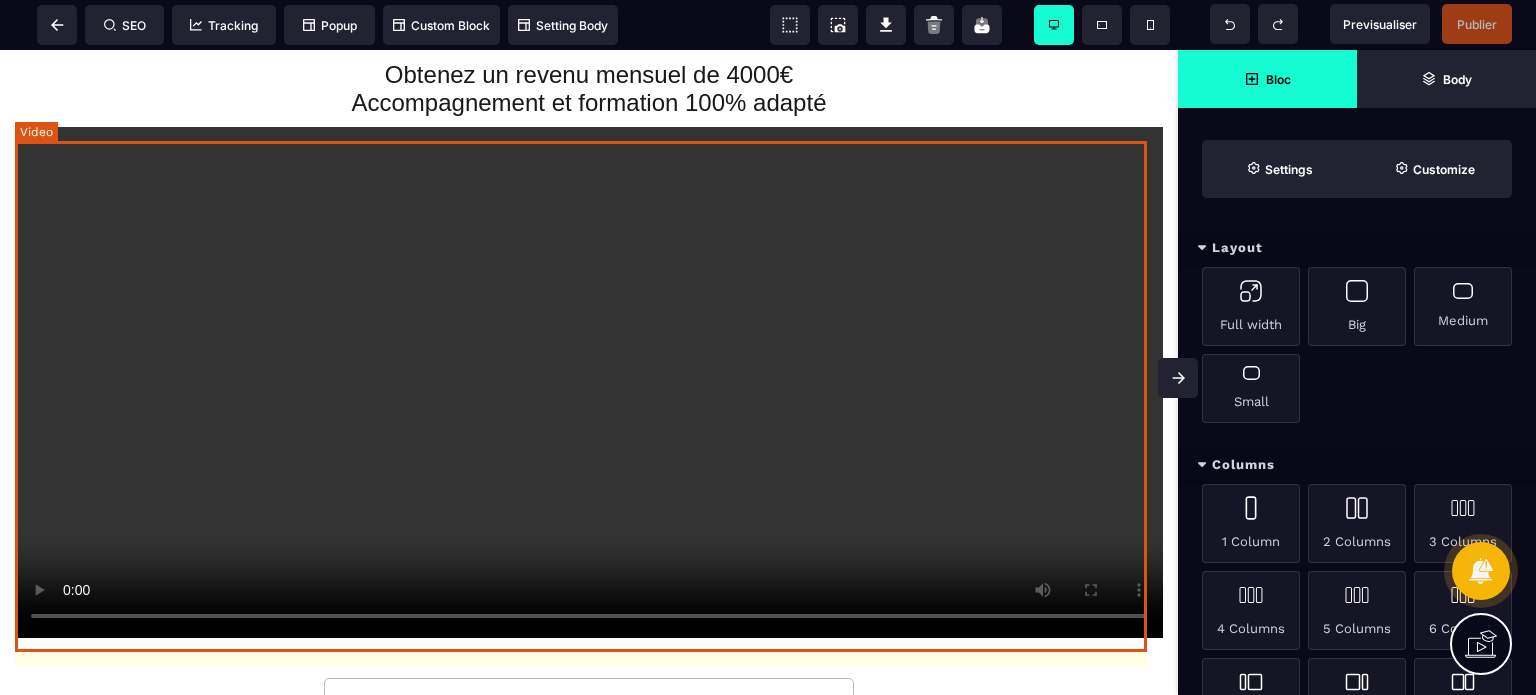 click at bounding box center [589, 382] 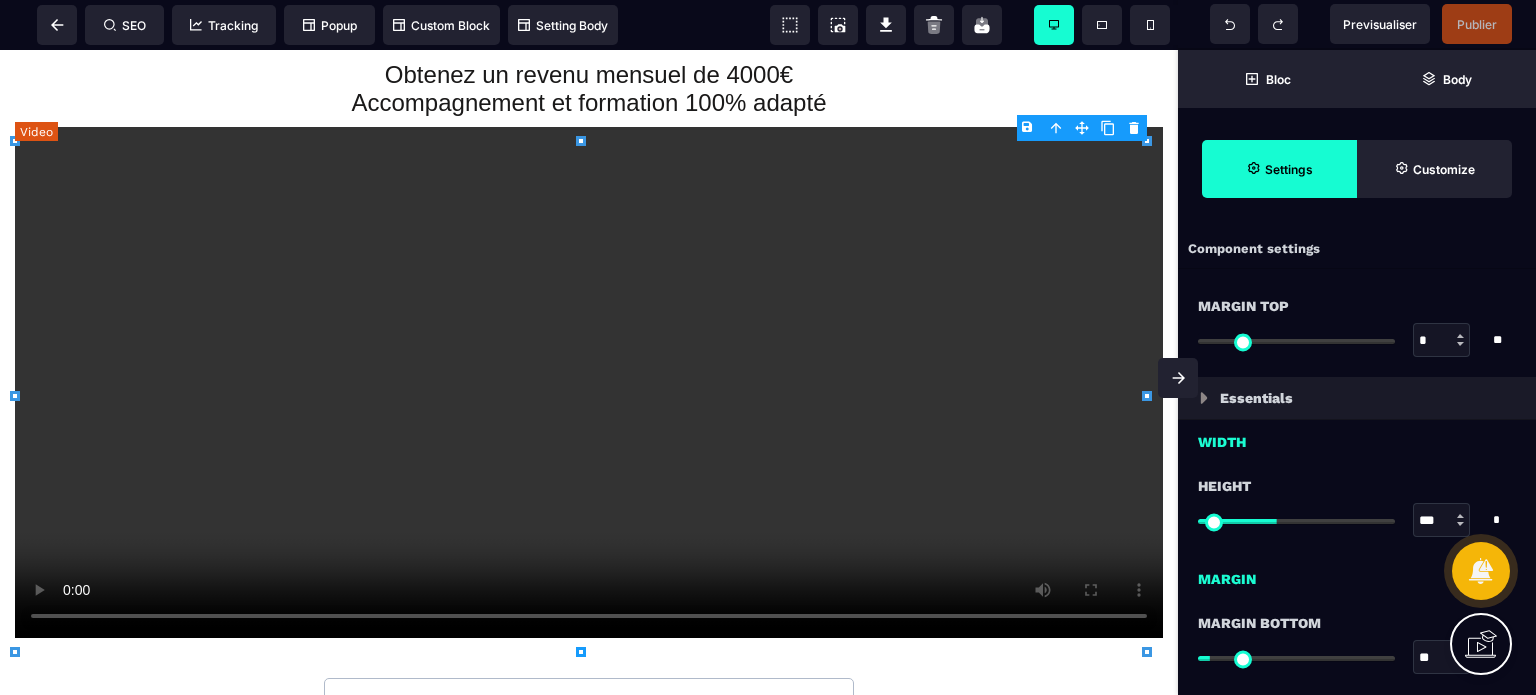 select on "**" 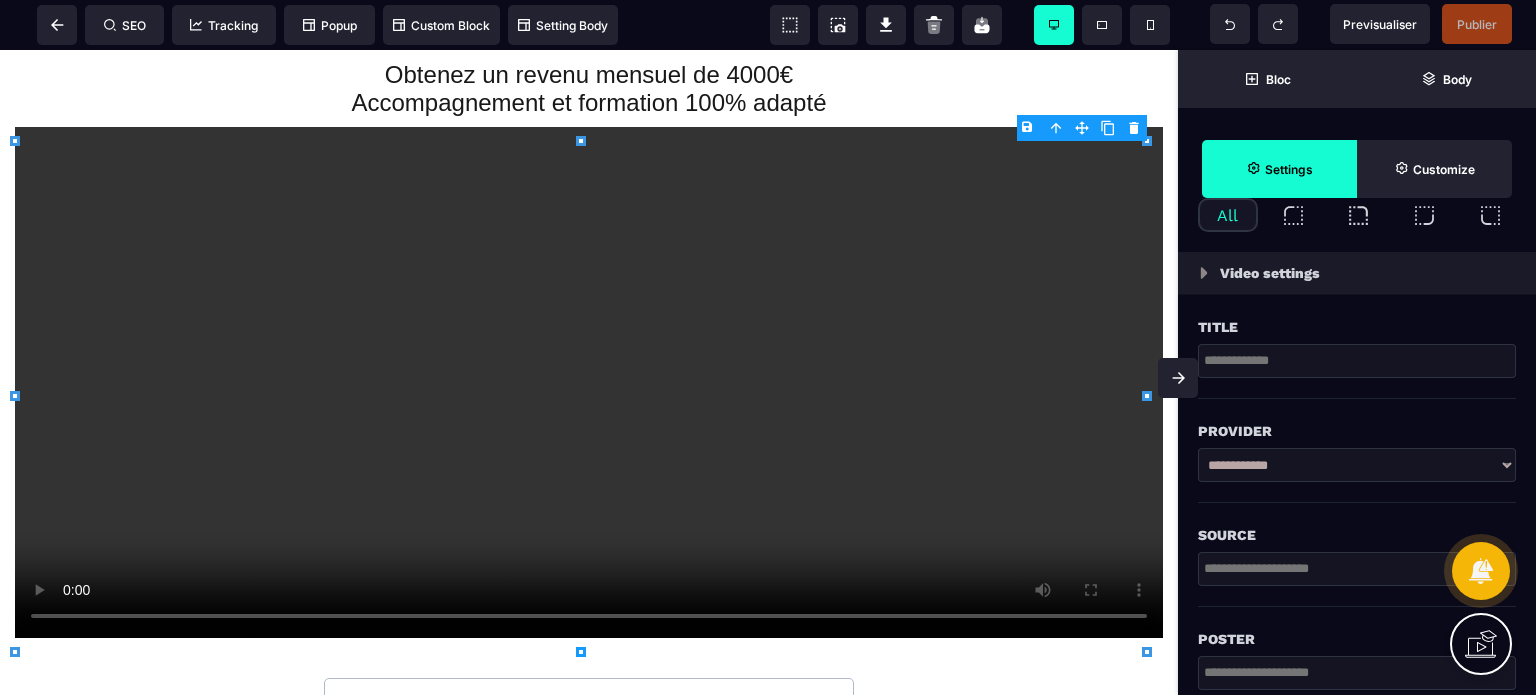 scroll, scrollTop: 700, scrollLeft: 0, axis: vertical 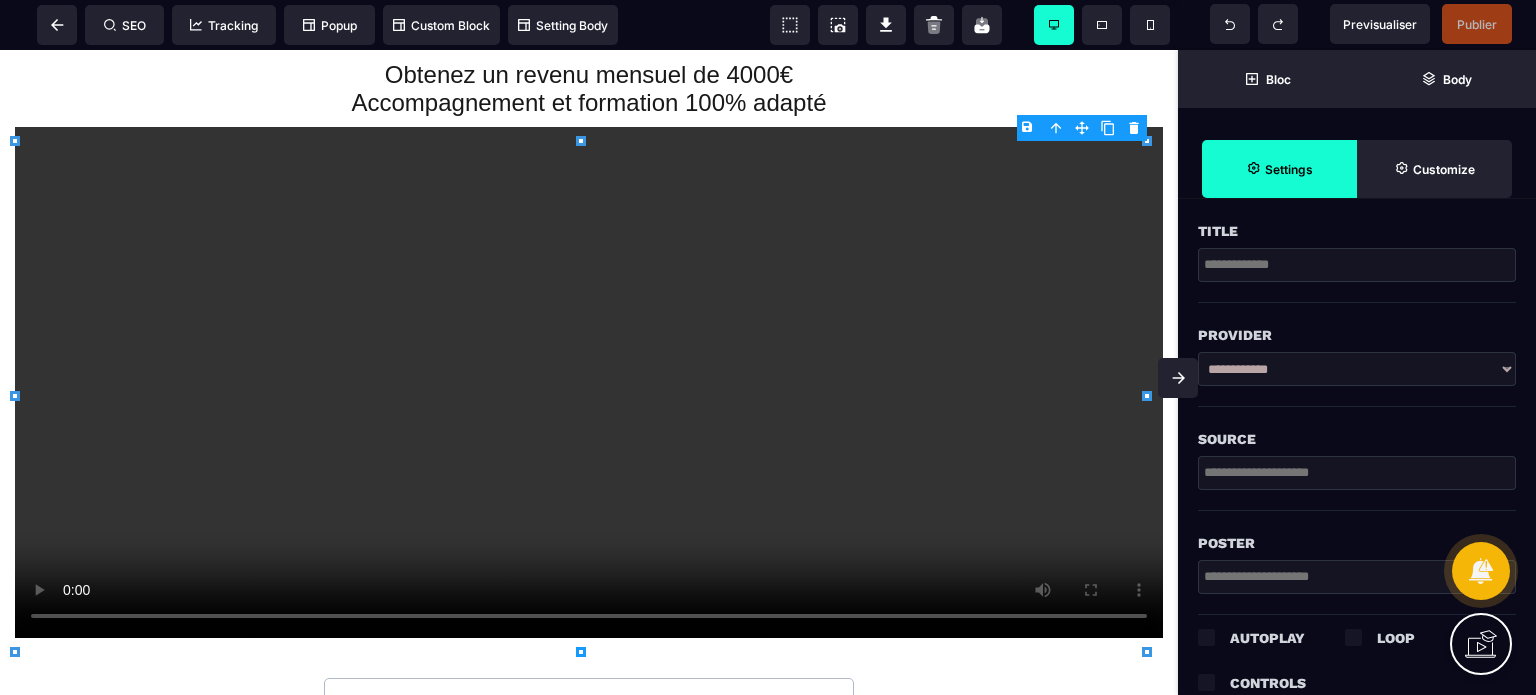 click at bounding box center (1357, 473) 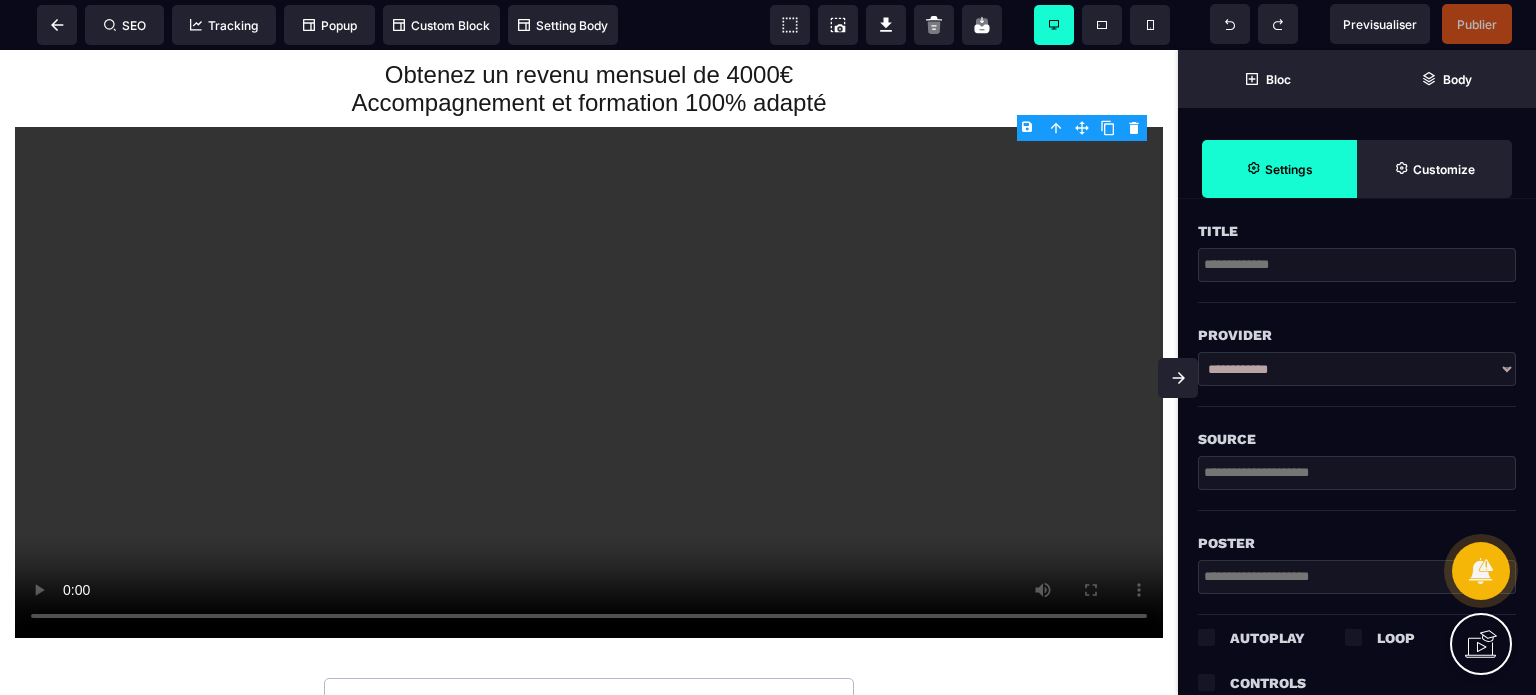 click on "**********" at bounding box center (1357, 369) 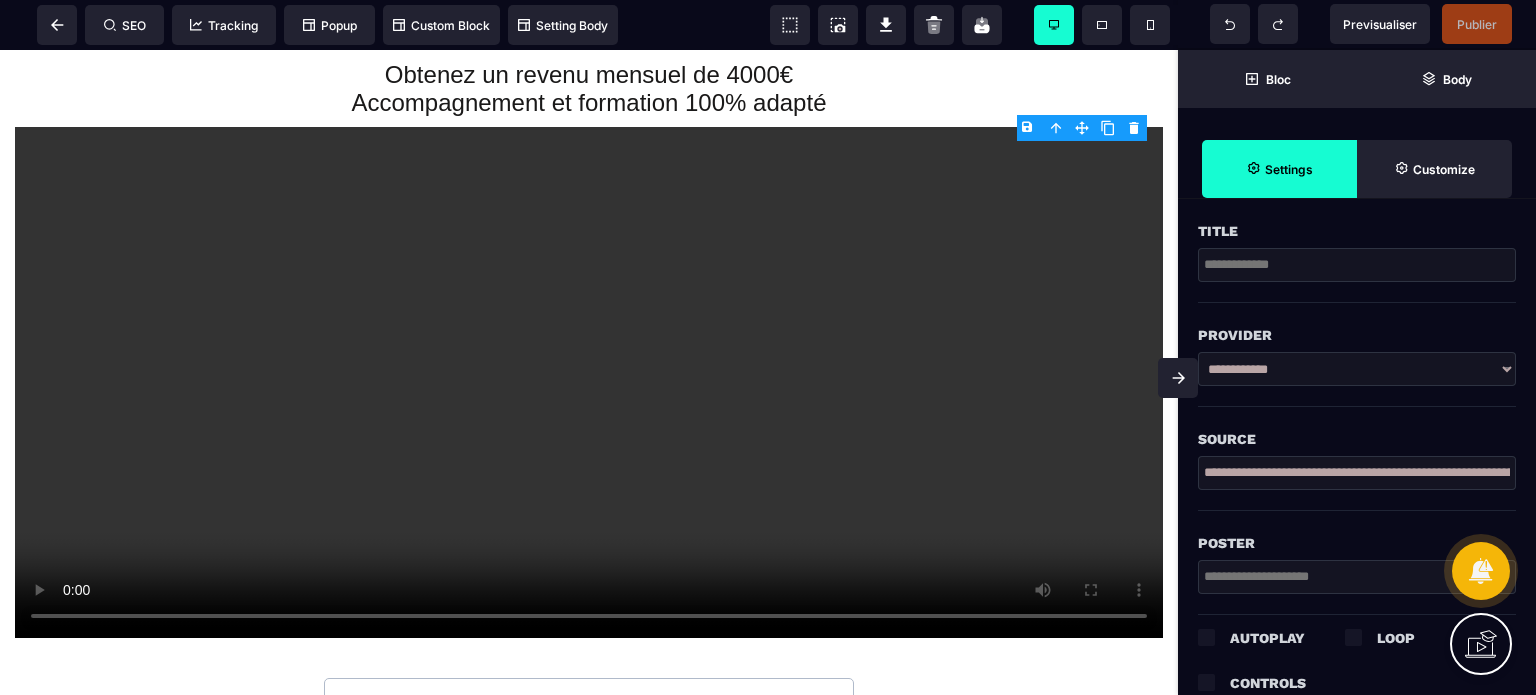 scroll, scrollTop: 0, scrollLeft: 146, axis: horizontal 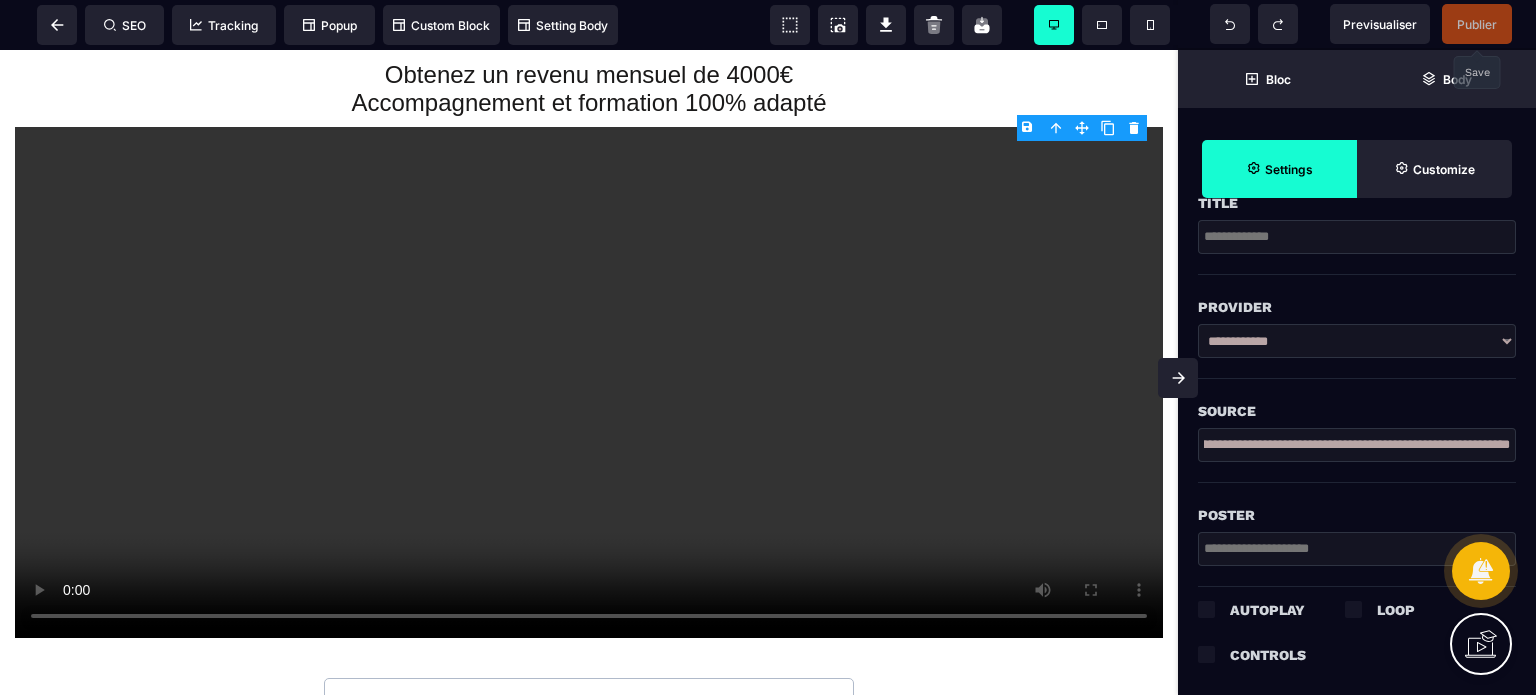 type on "**********" 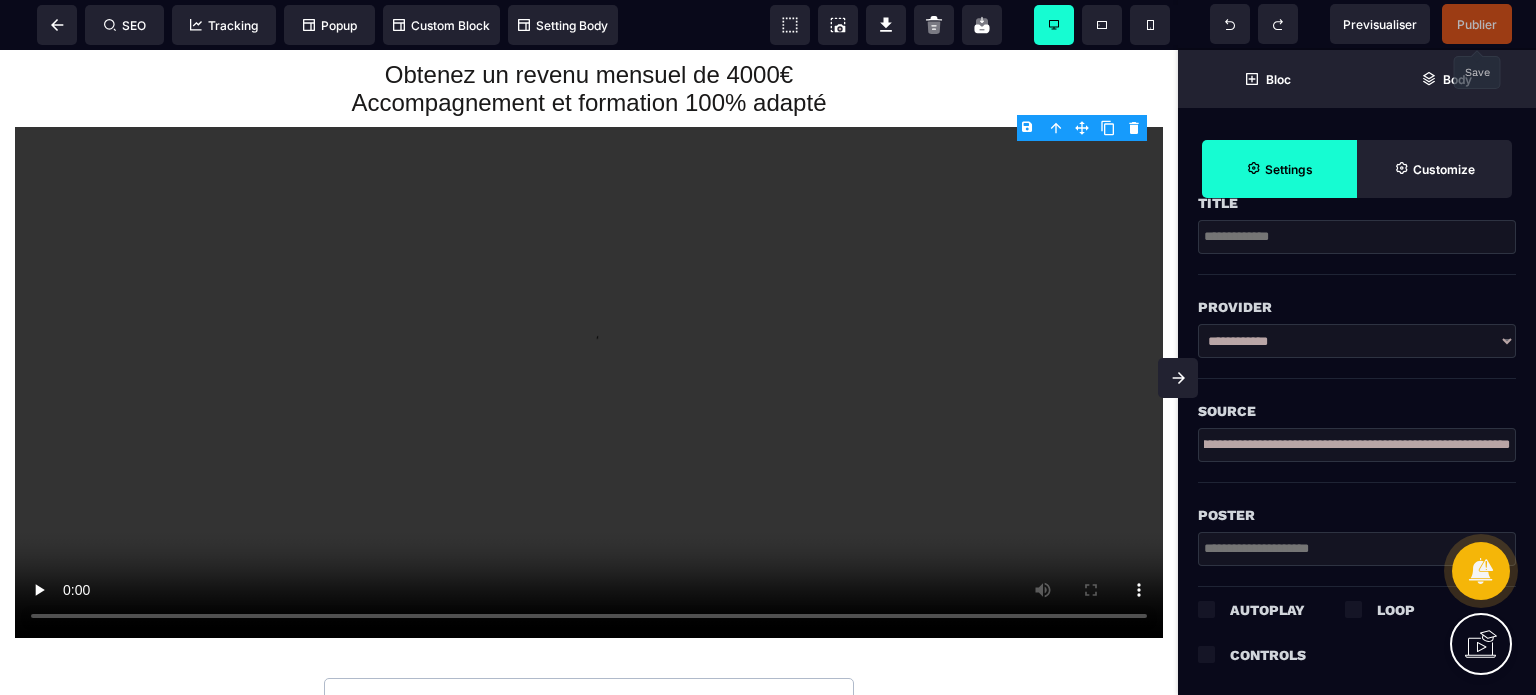 scroll, scrollTop: 0, scrollLeft: 0, axis: both 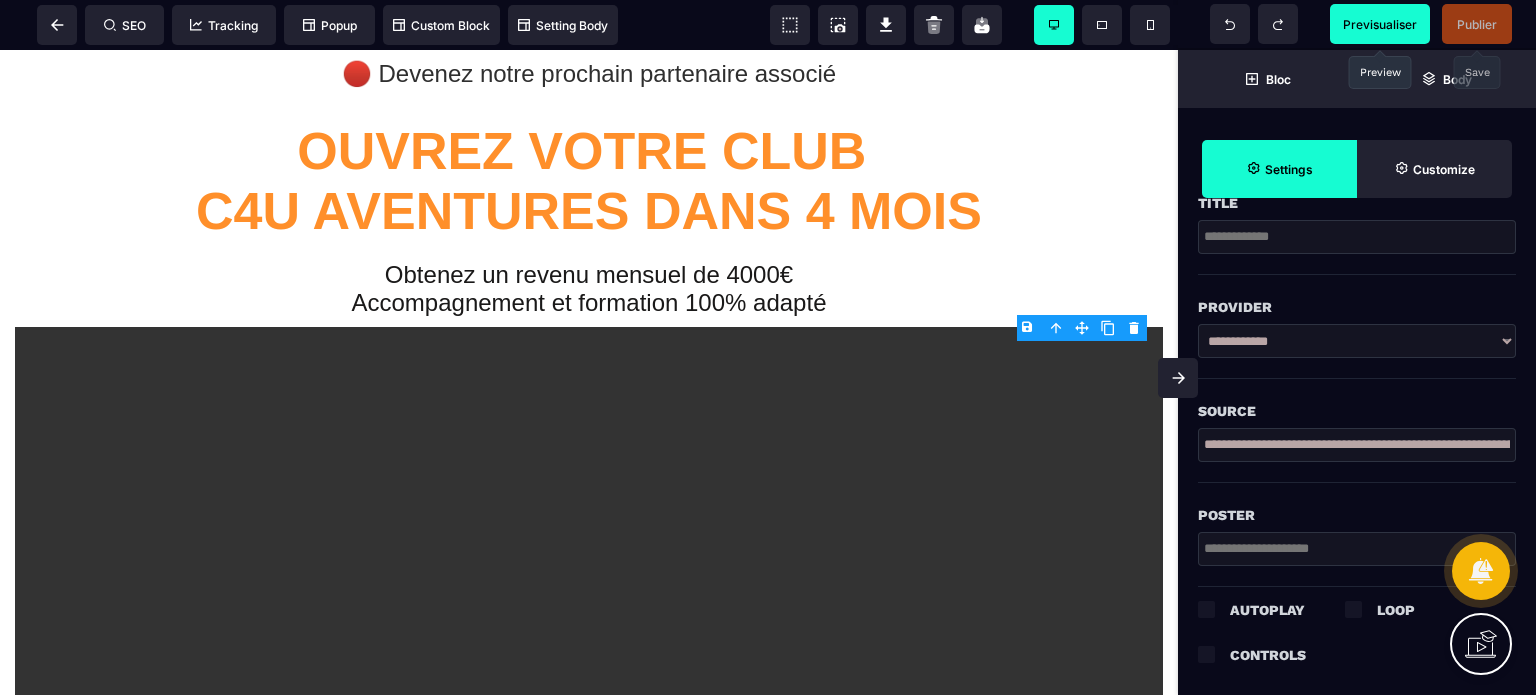 click on "Previsualiser" at bounding box center (1380, 24) 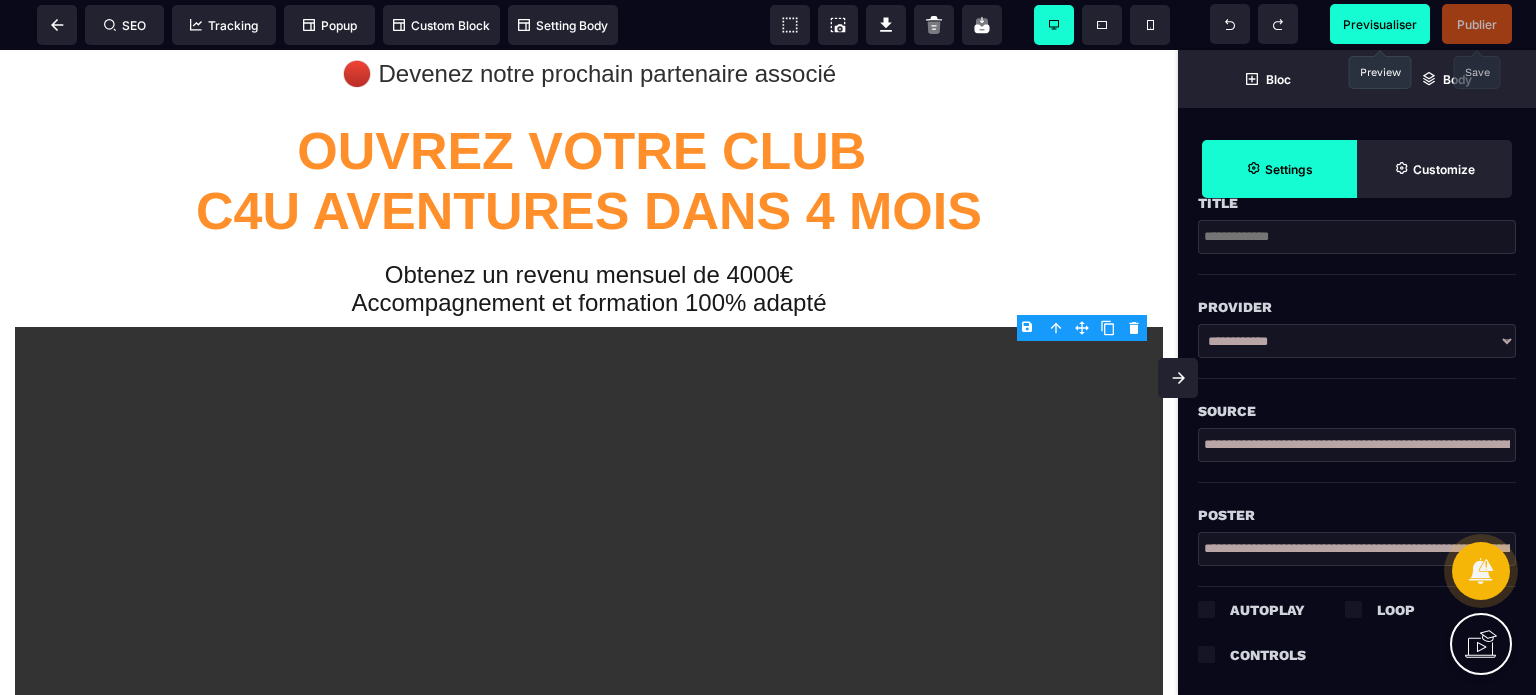 scroll, scrollTop: 0, scrollLeft: 146, axis: horizontal 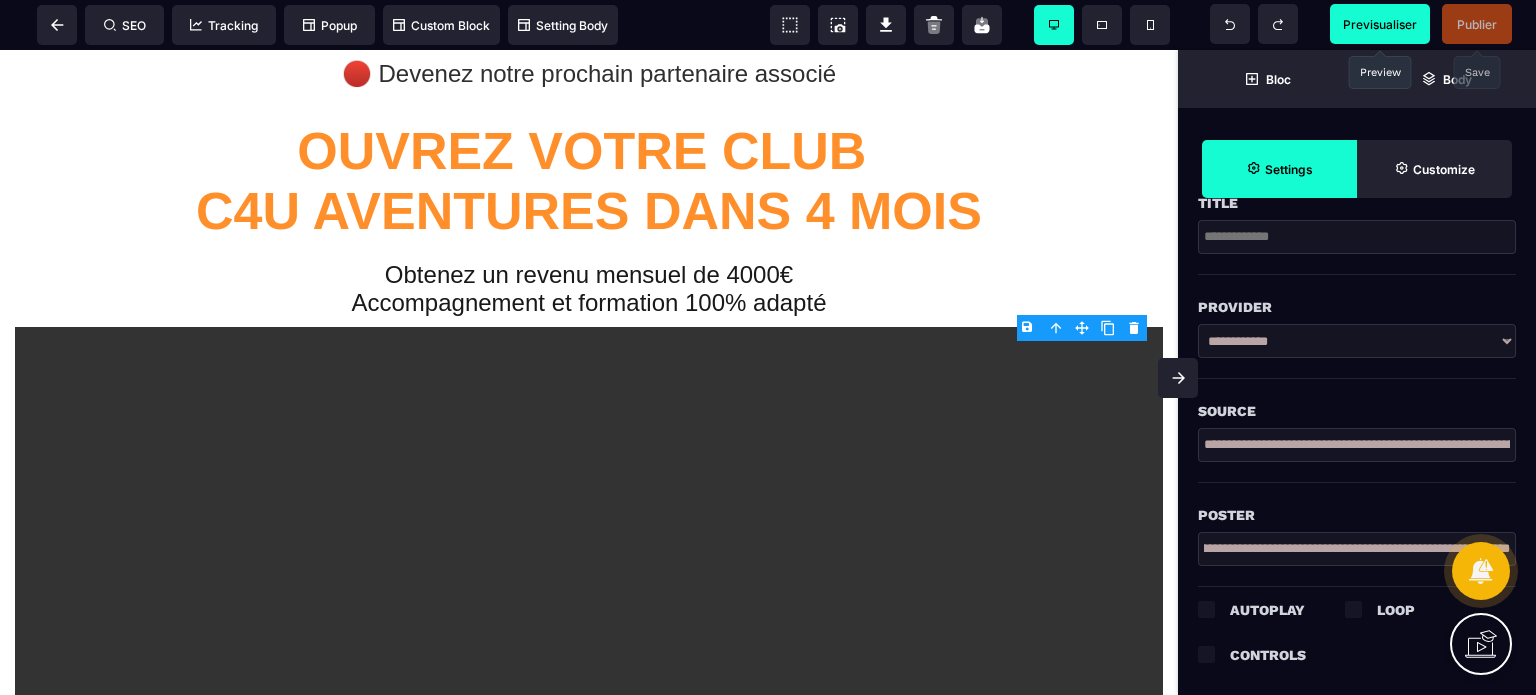 type on "**********" 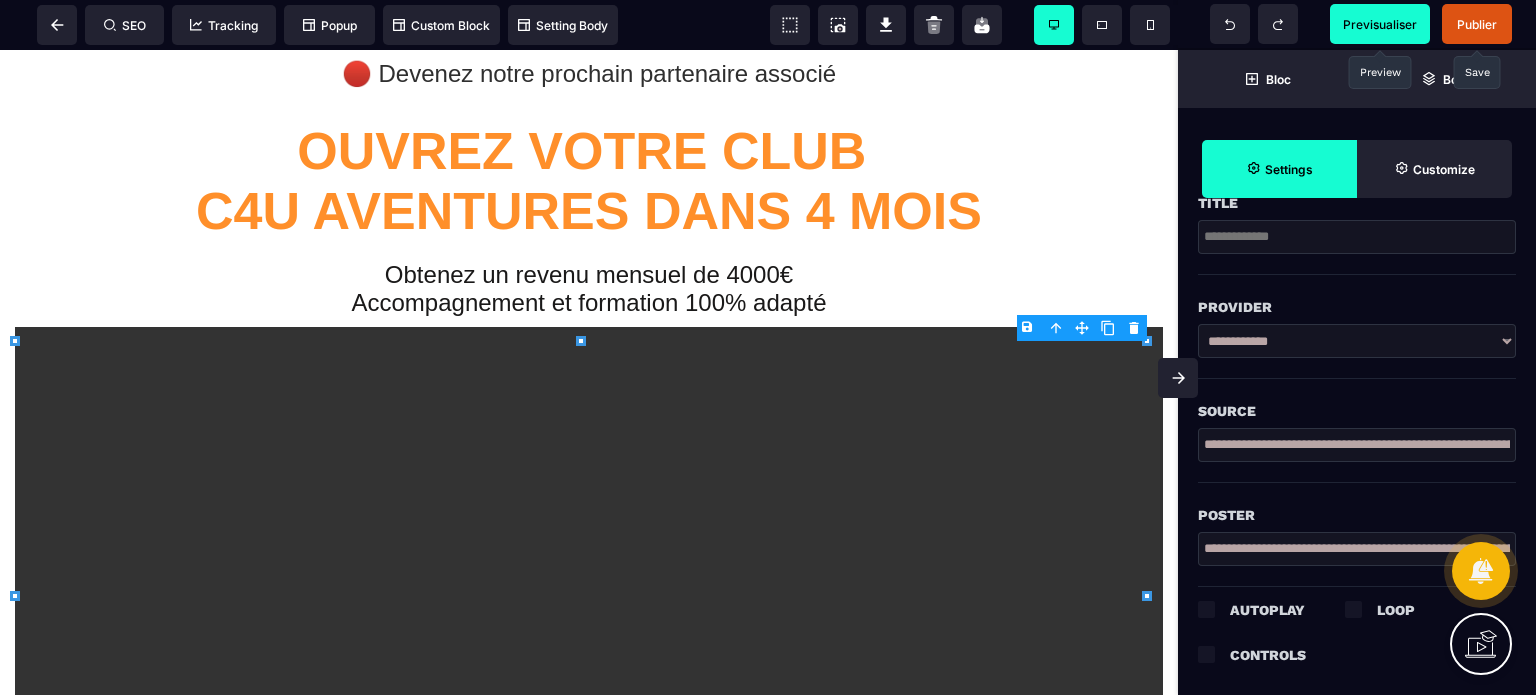 click on "Publier" at bounding box center [1477, 24] 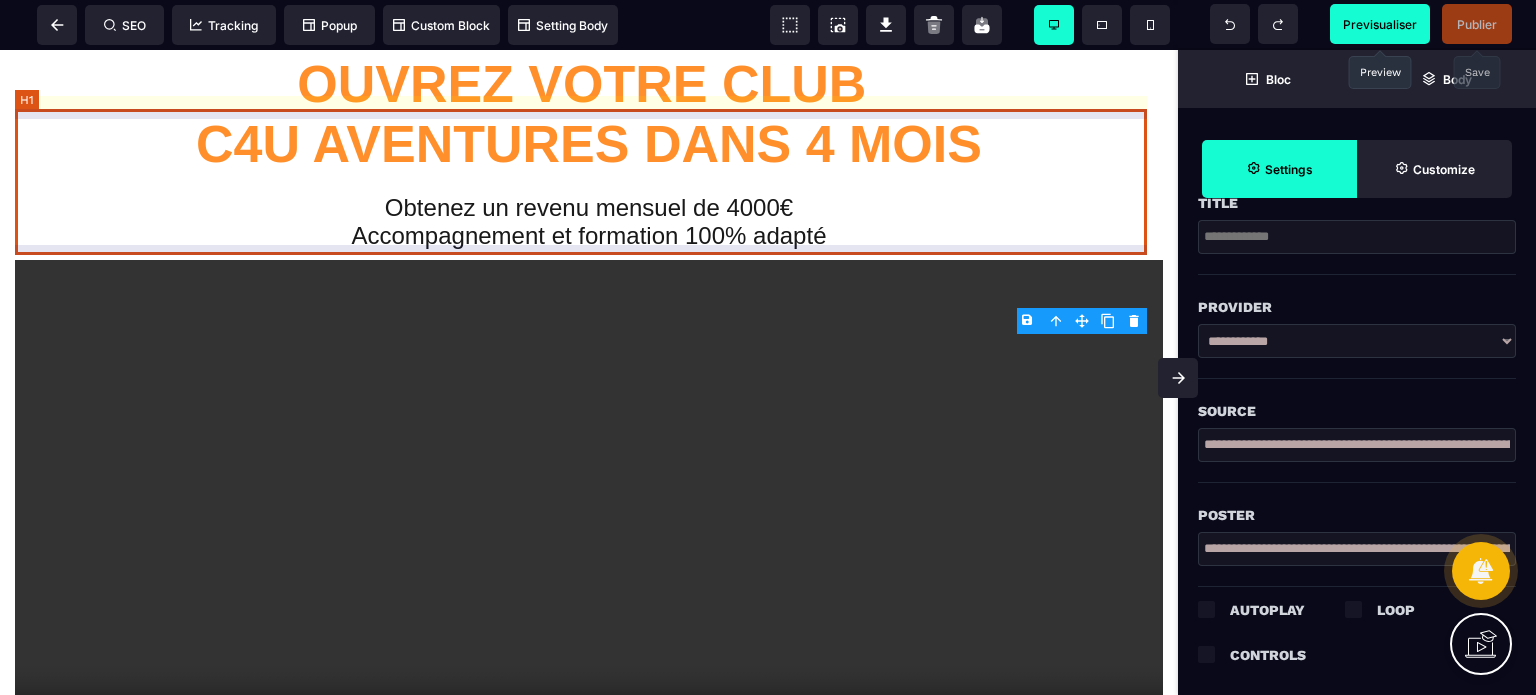 scroll, scrollTop: 100, scrollLeft: 0, axis: vertical 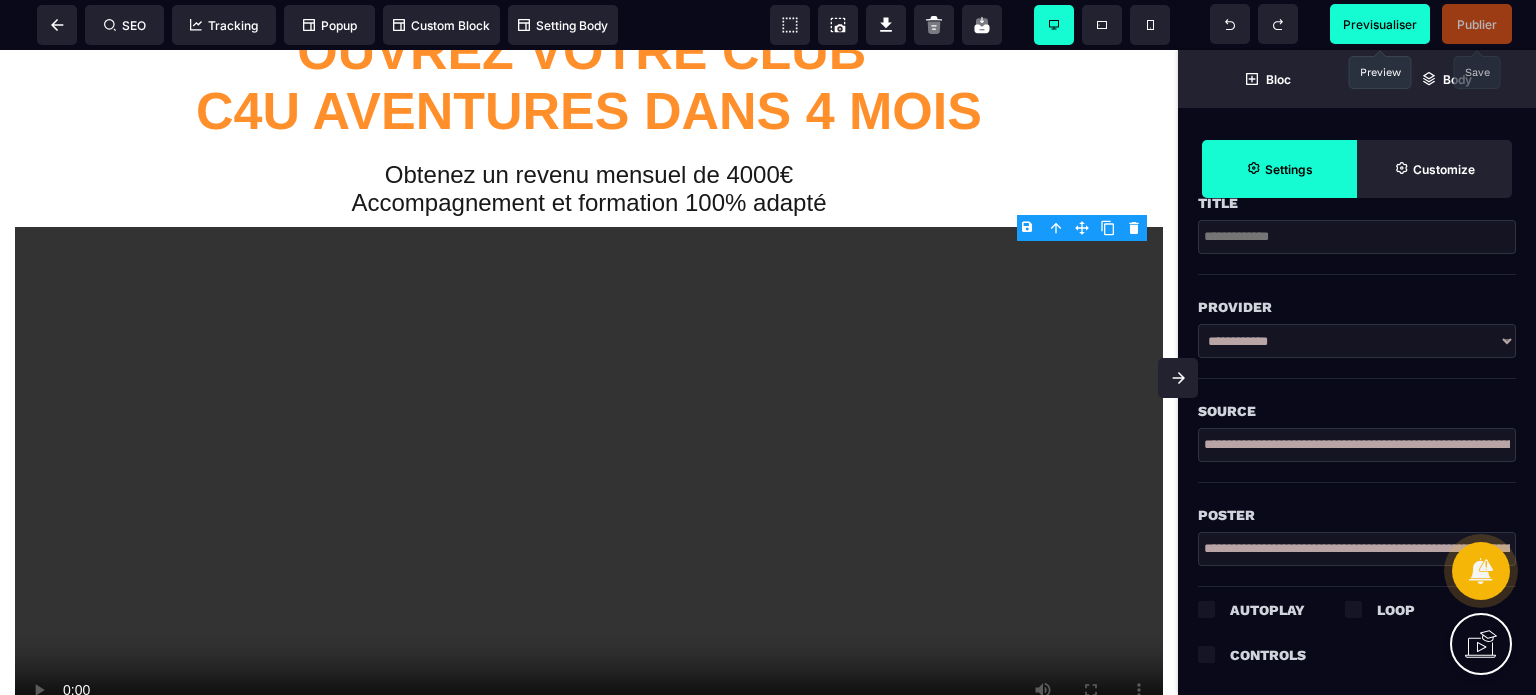 click at bounding box center (1206, 608) 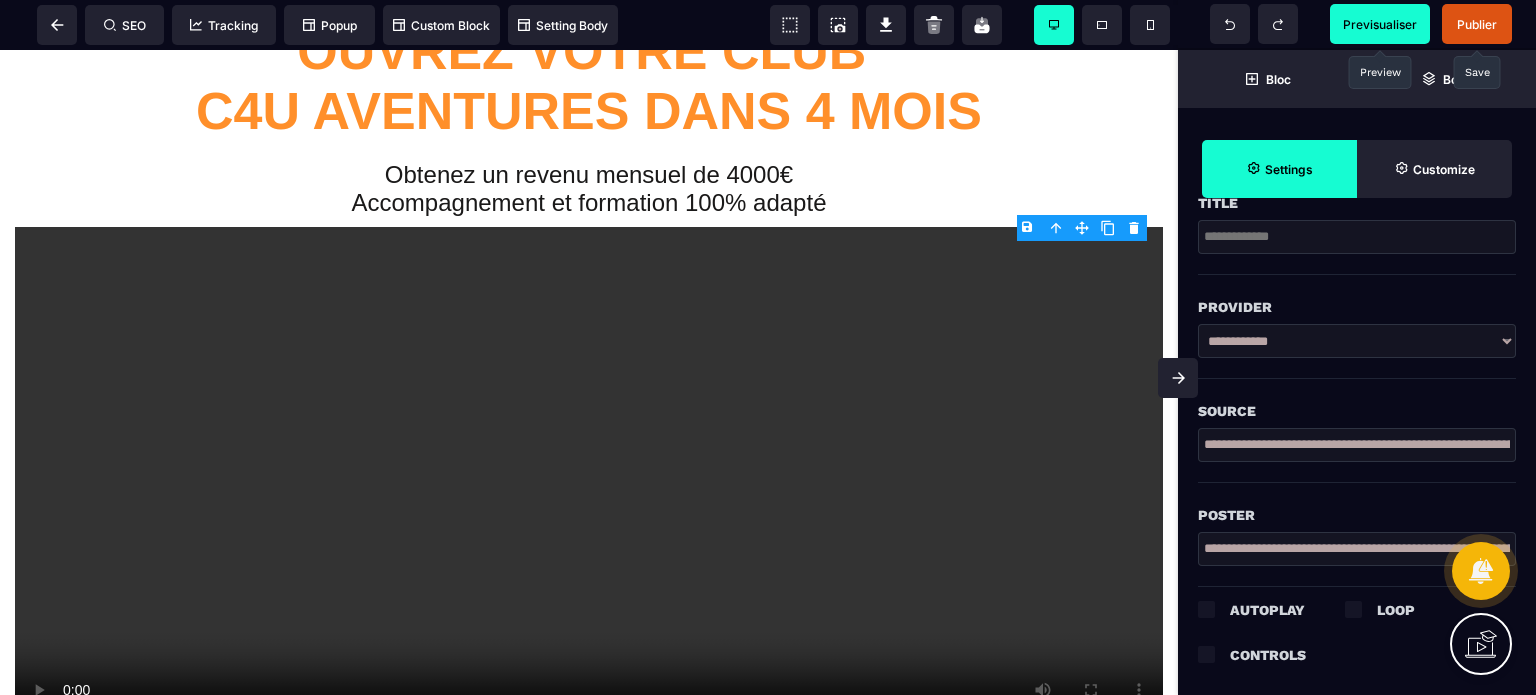 click on "Publier" at bounding box center (1477, 24) 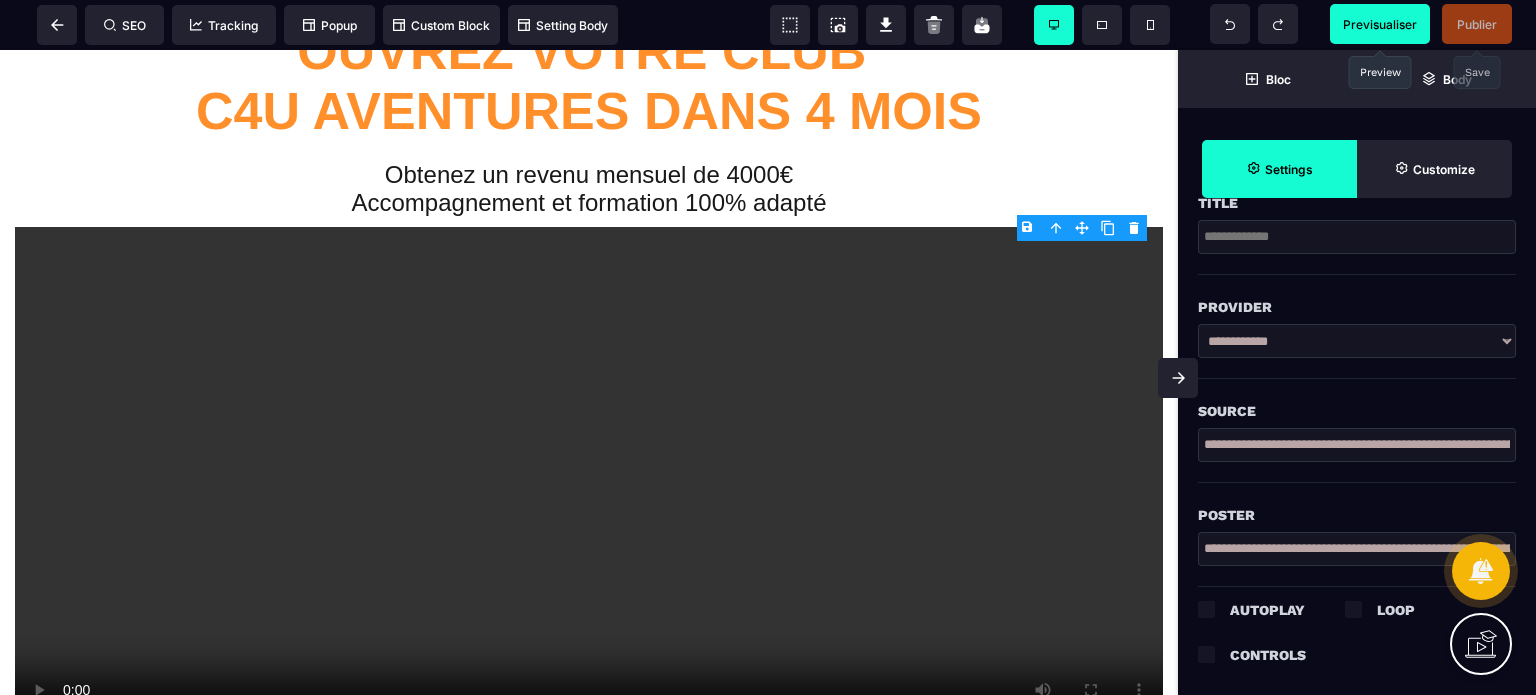 click on "Previsualiser" at bounding box center [1380, 24] 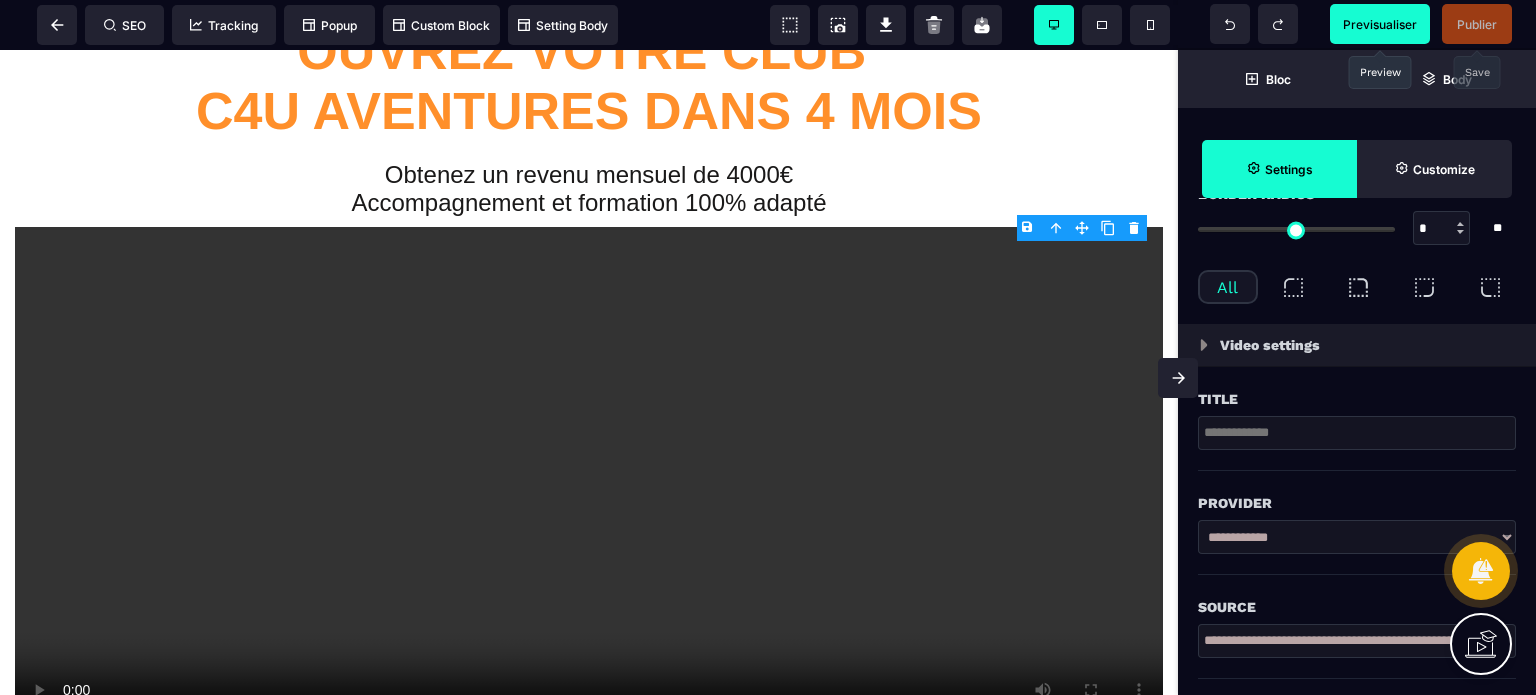 scroll, scrollTop: 528, scrollLeft: 0, axis: vertical 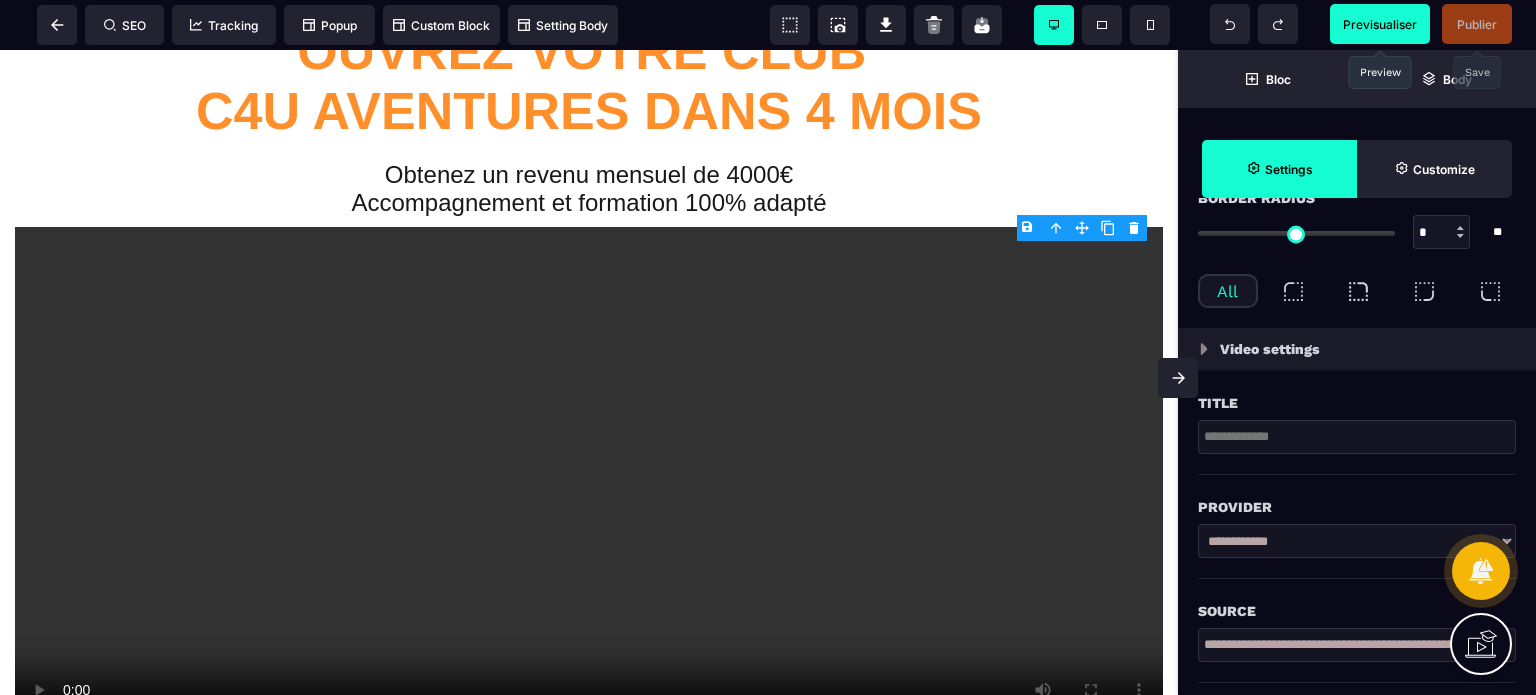 click on "Video settings" at bounding box center (1270, 349) 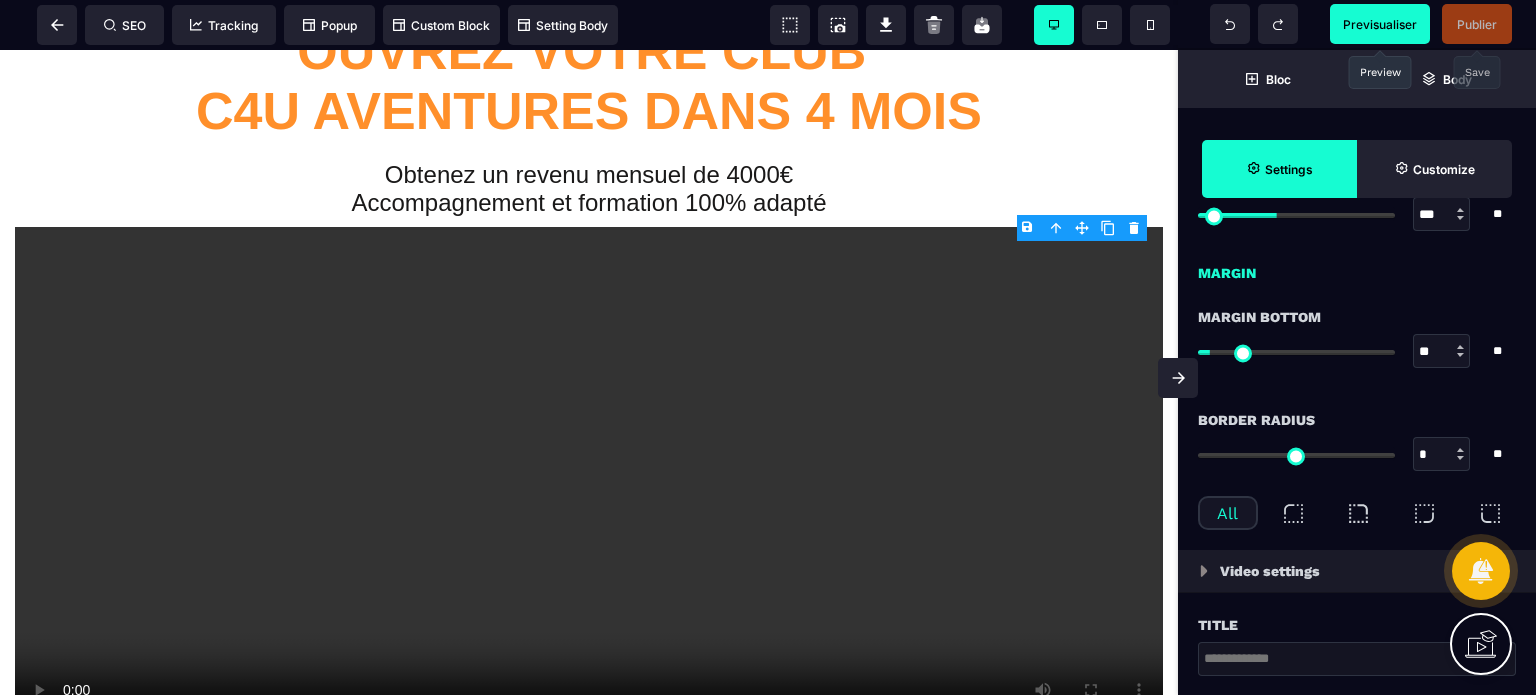 select on "**" 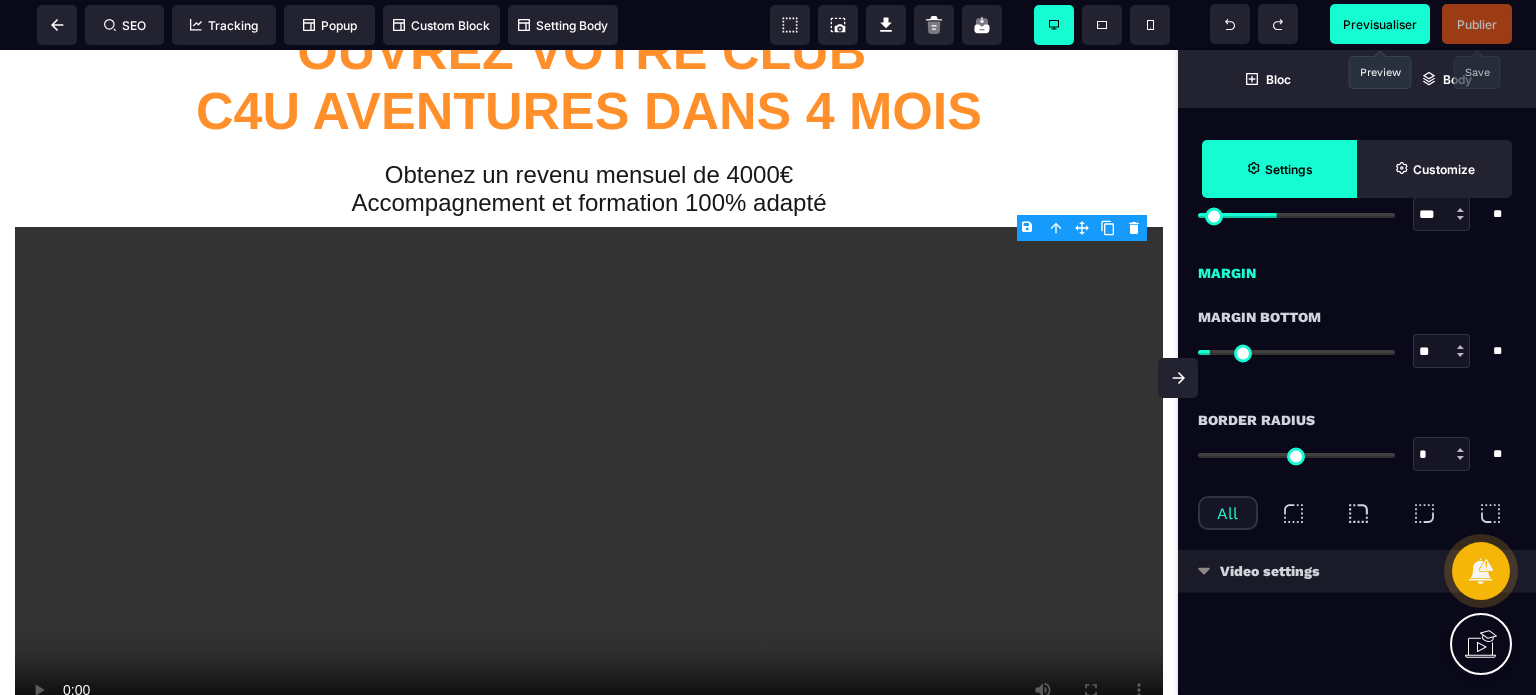 type on "**" 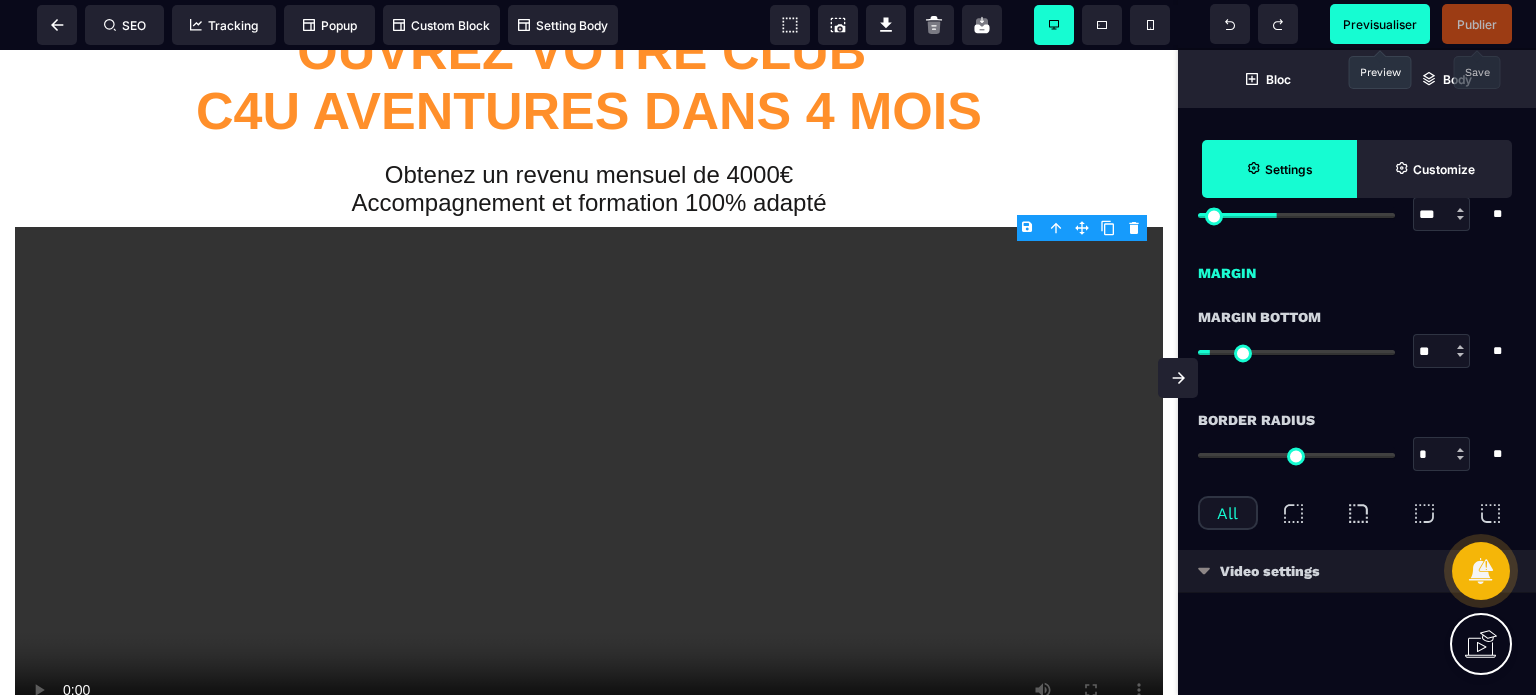 type on "**" 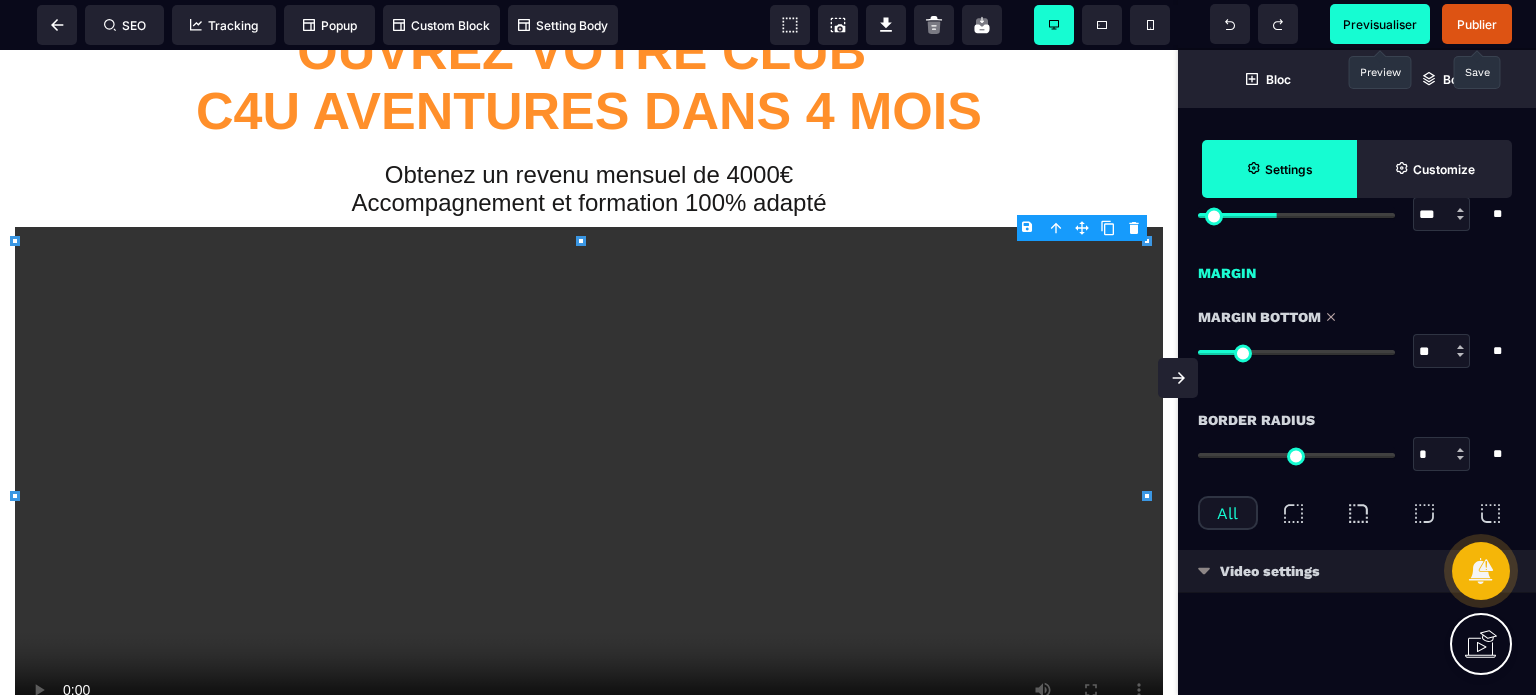 type on "**" 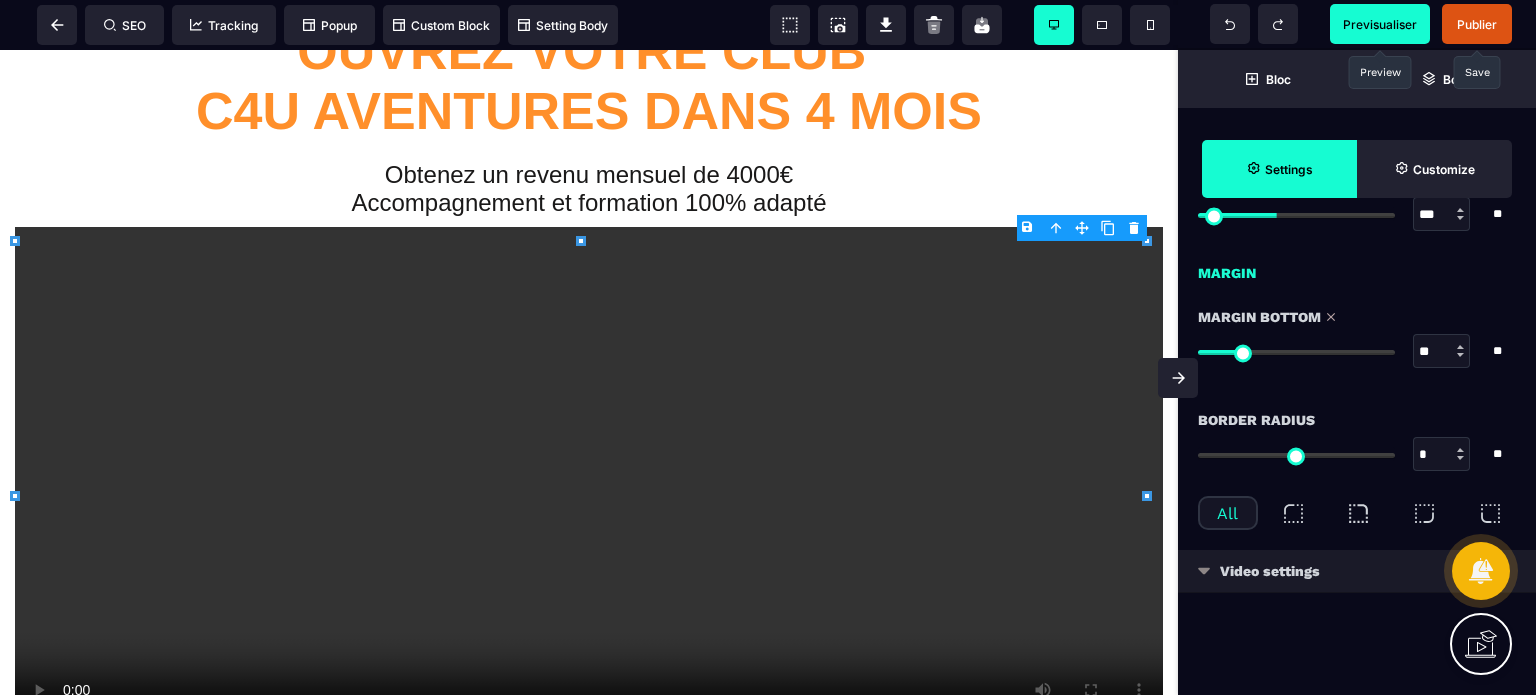 type on "**" 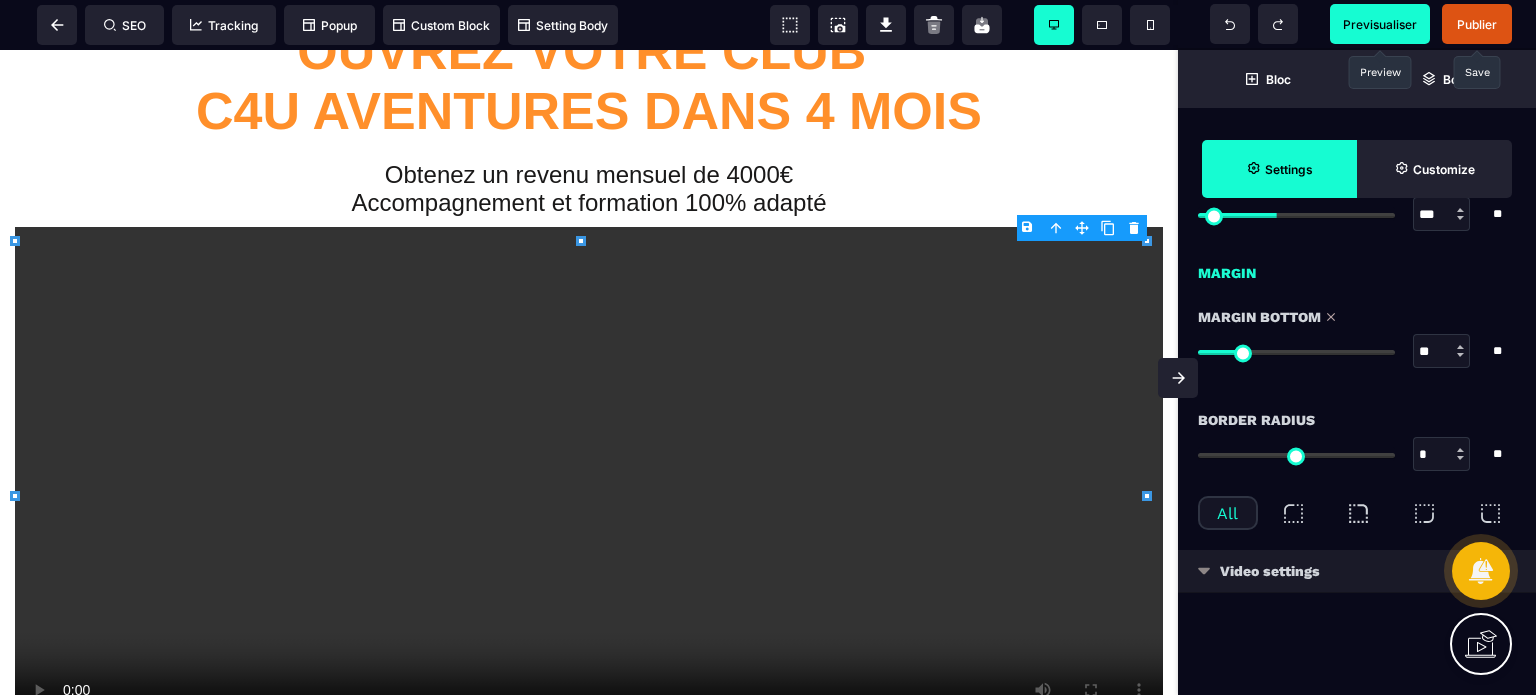 type on "**" 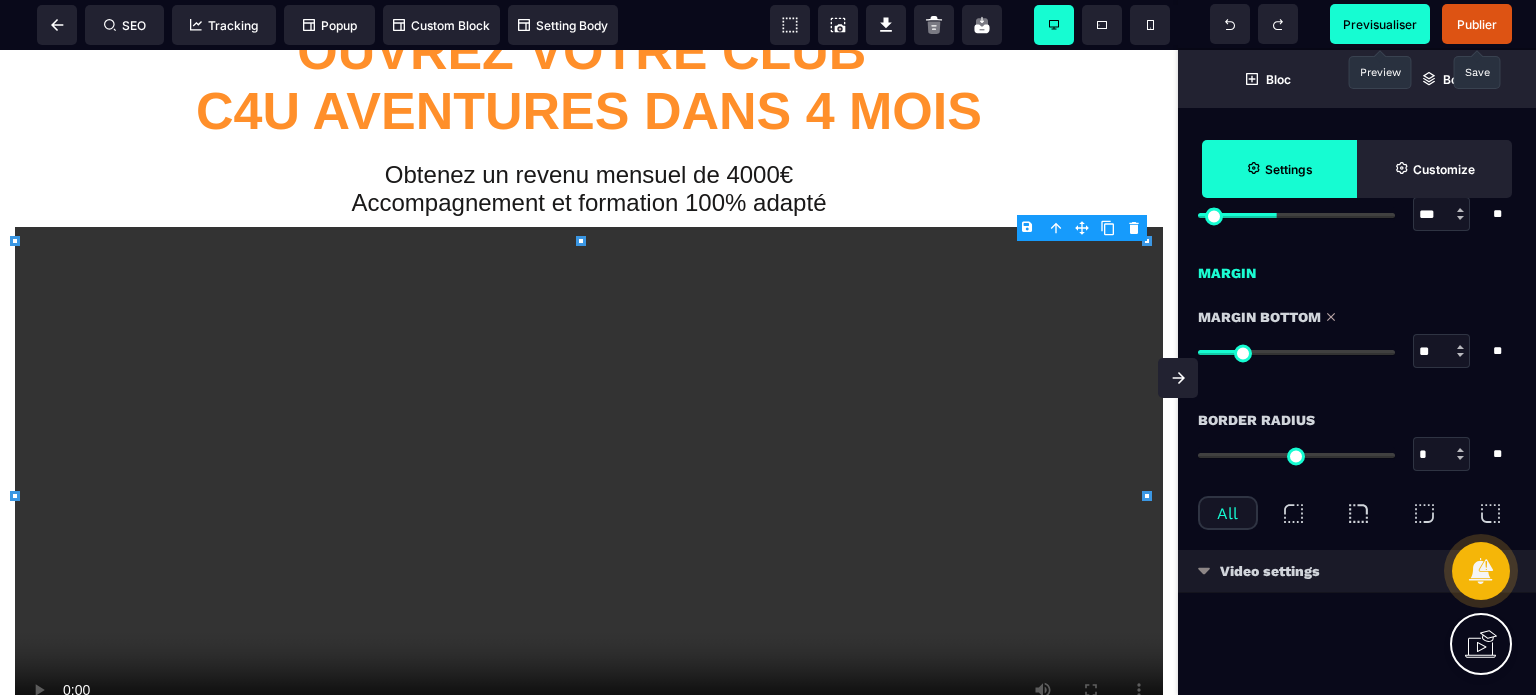type on "***" 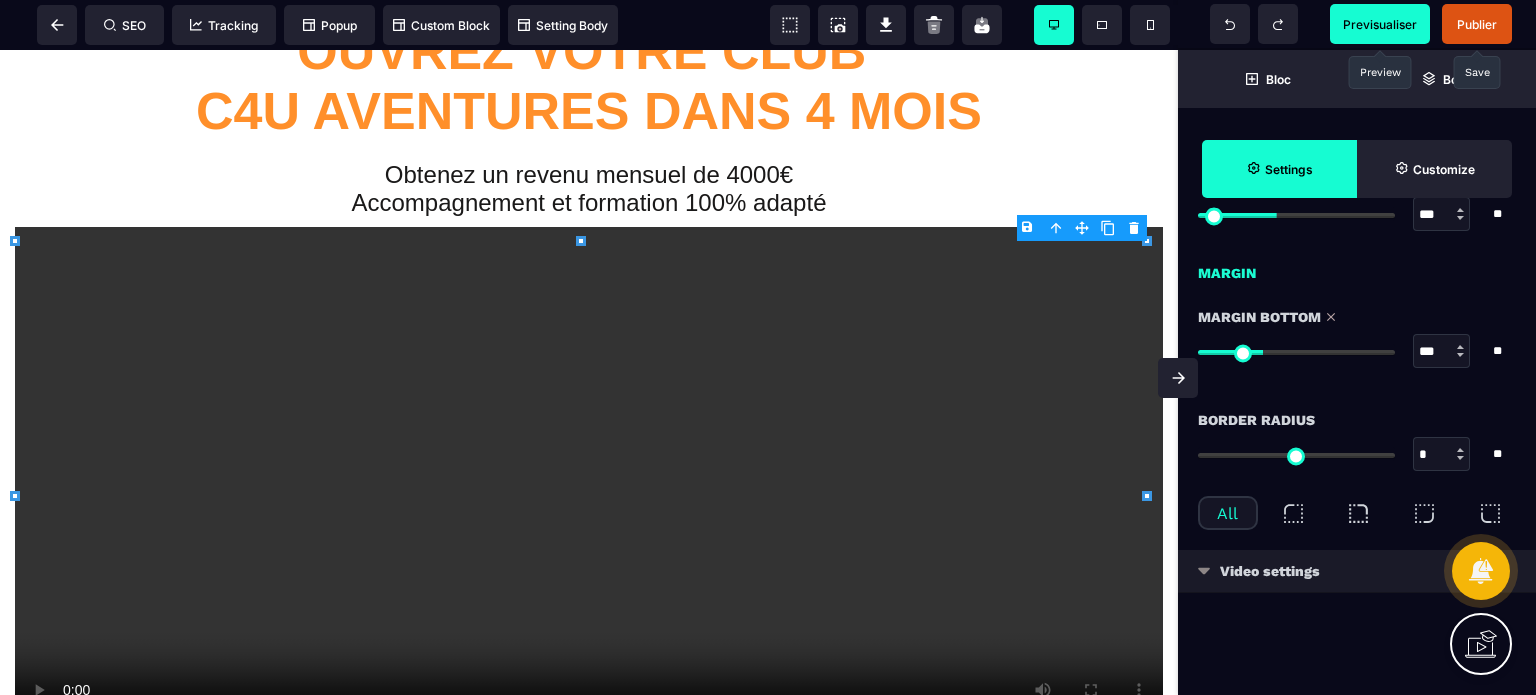 type on "***" 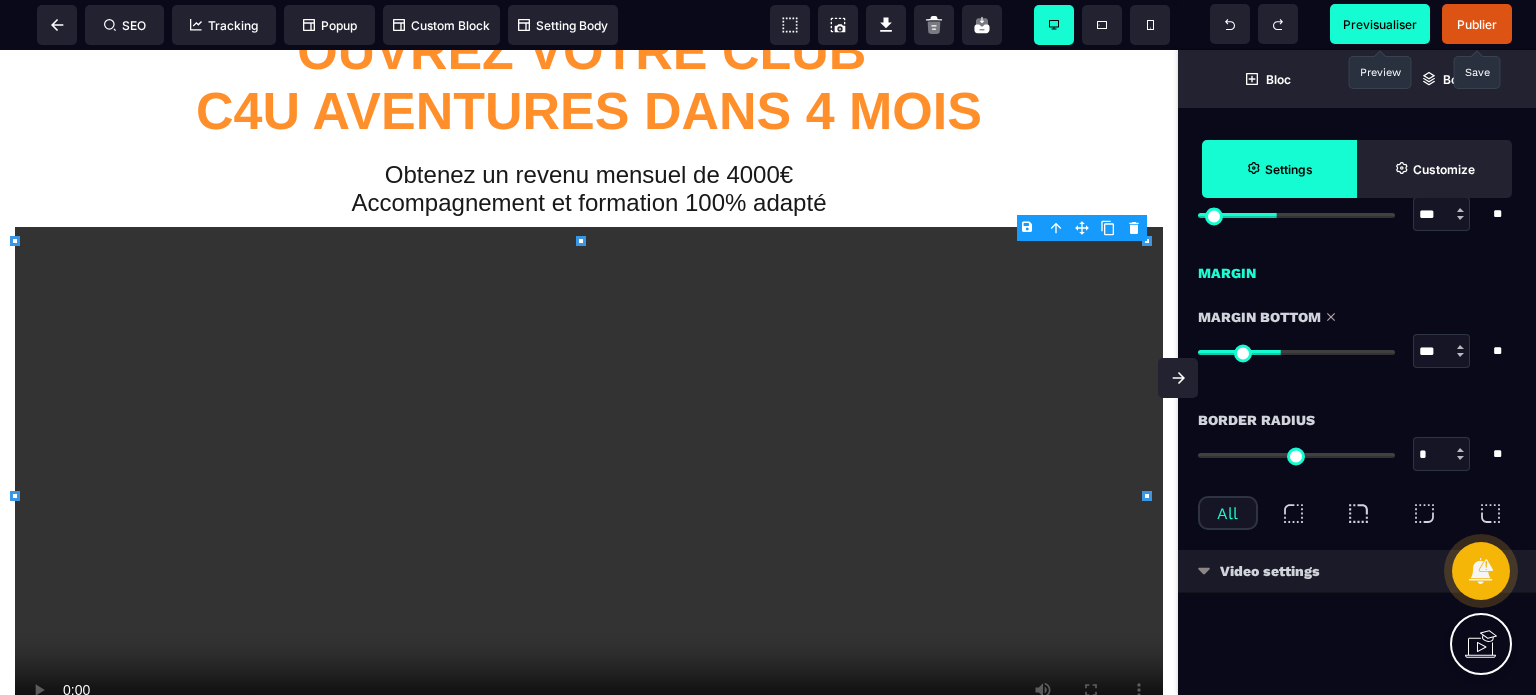 type on "***" 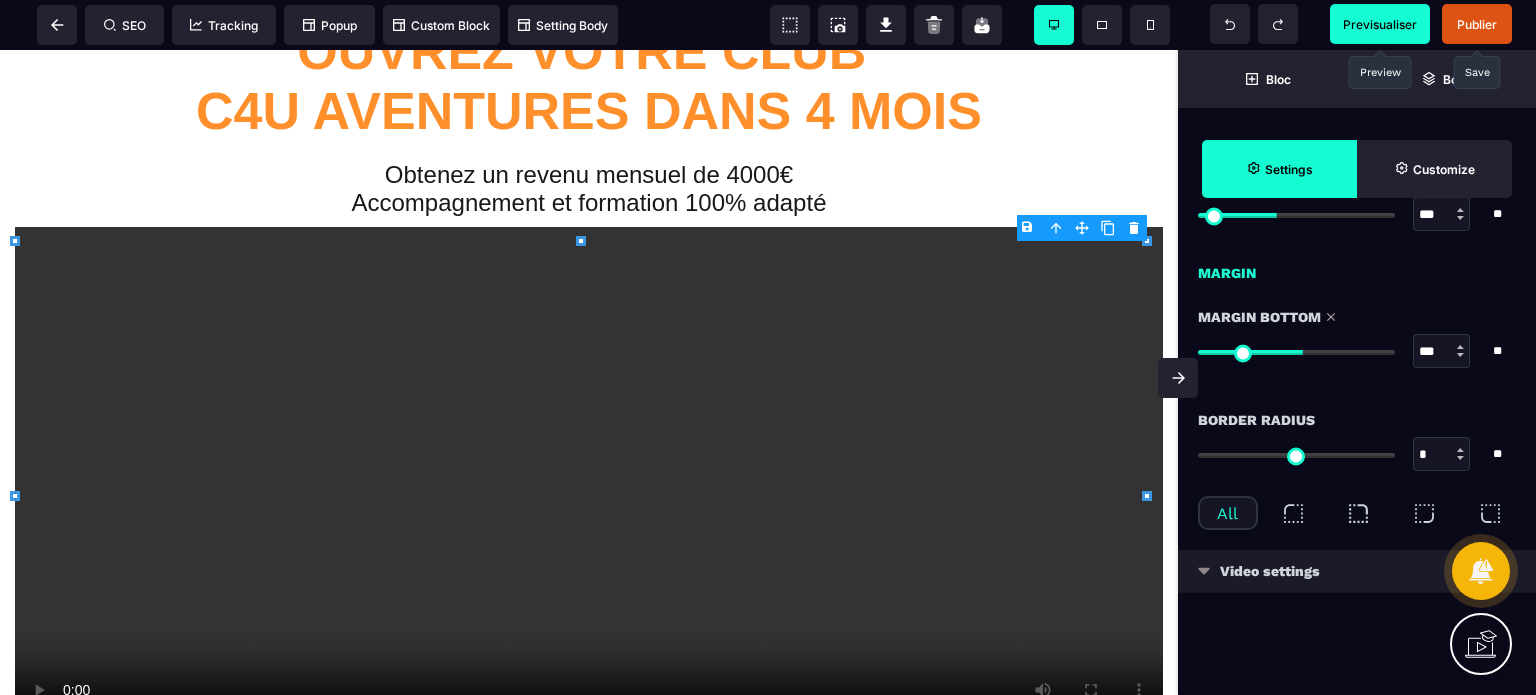 type on "***" 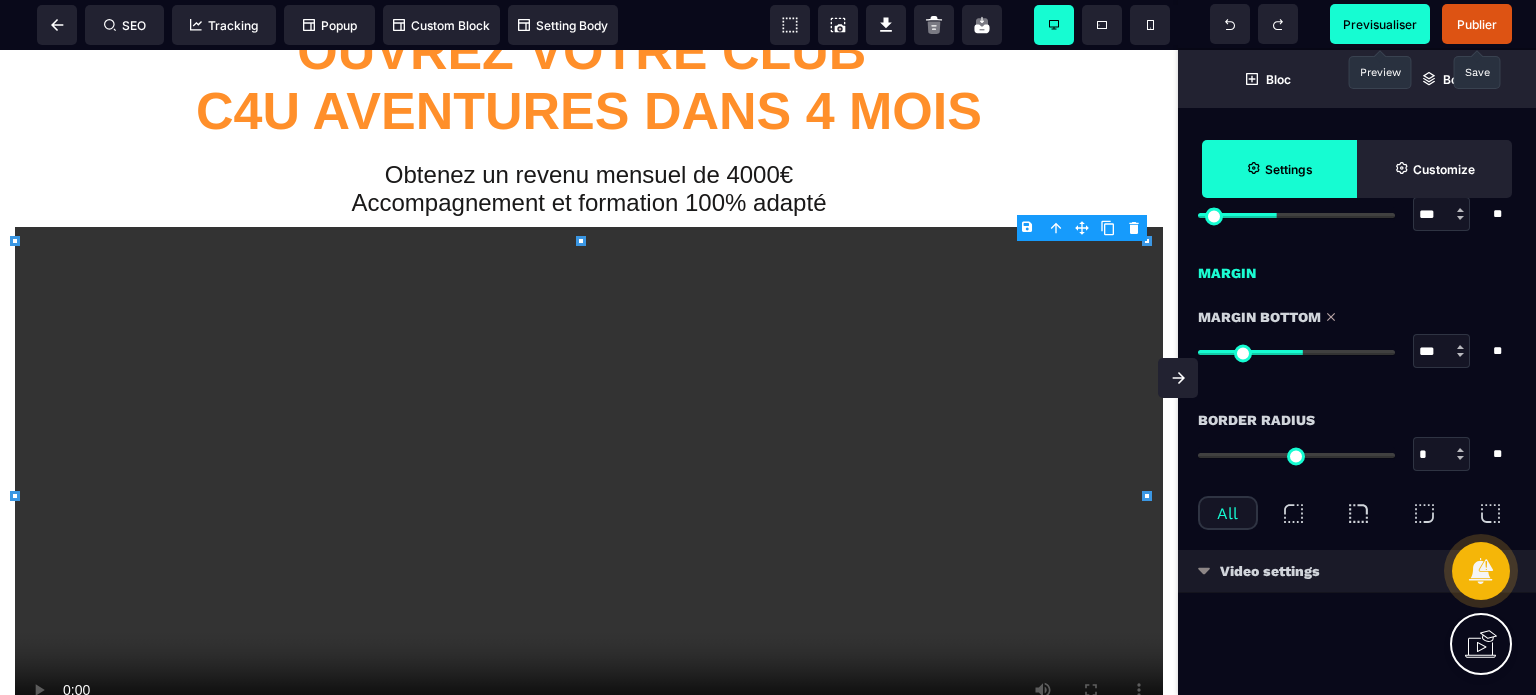 type on "**" 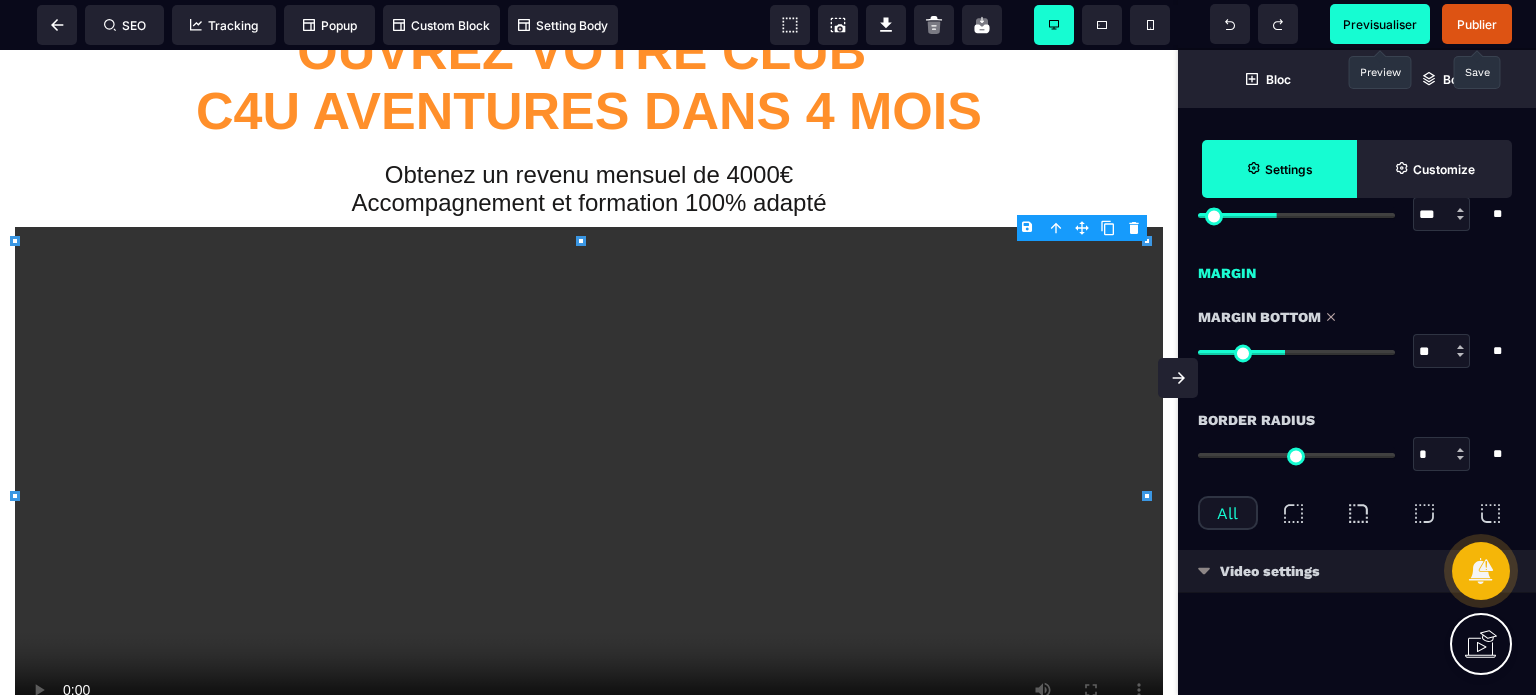 type on "**" 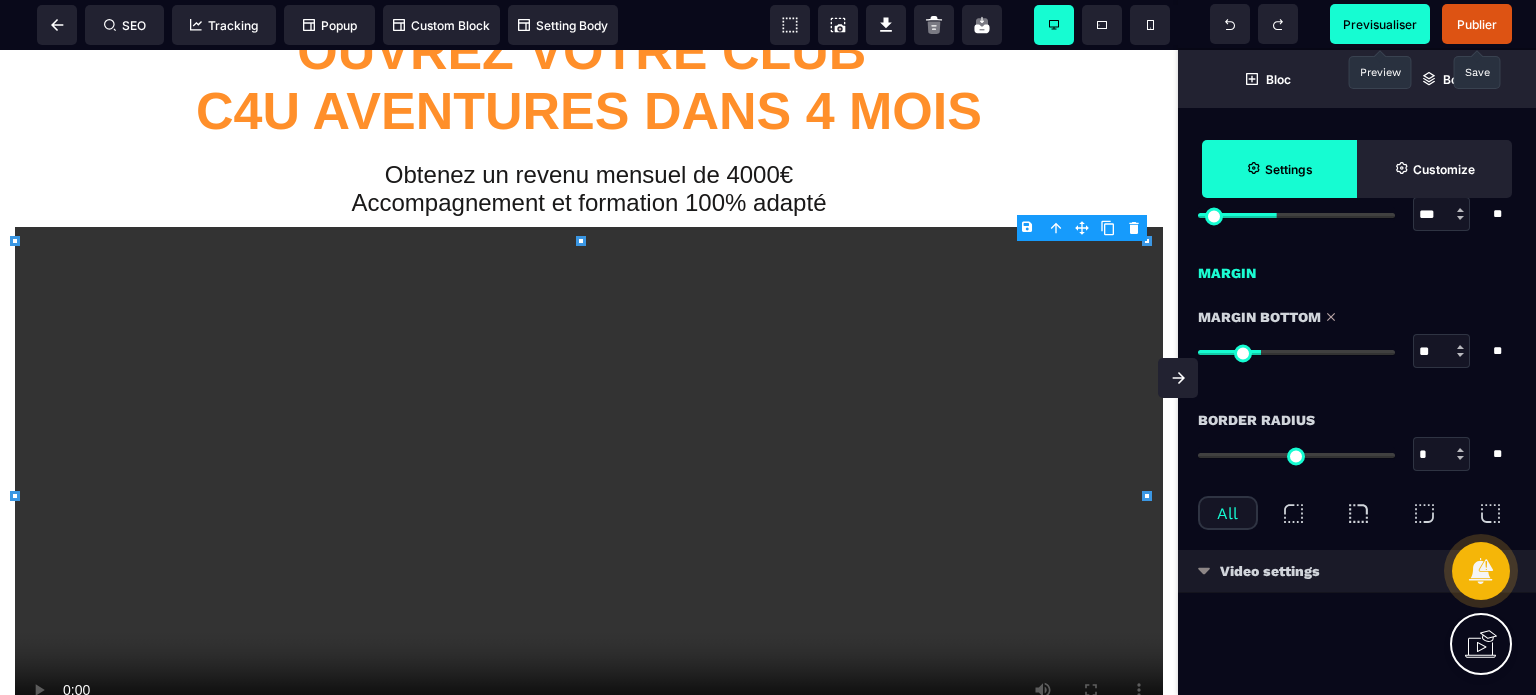 type on "**" 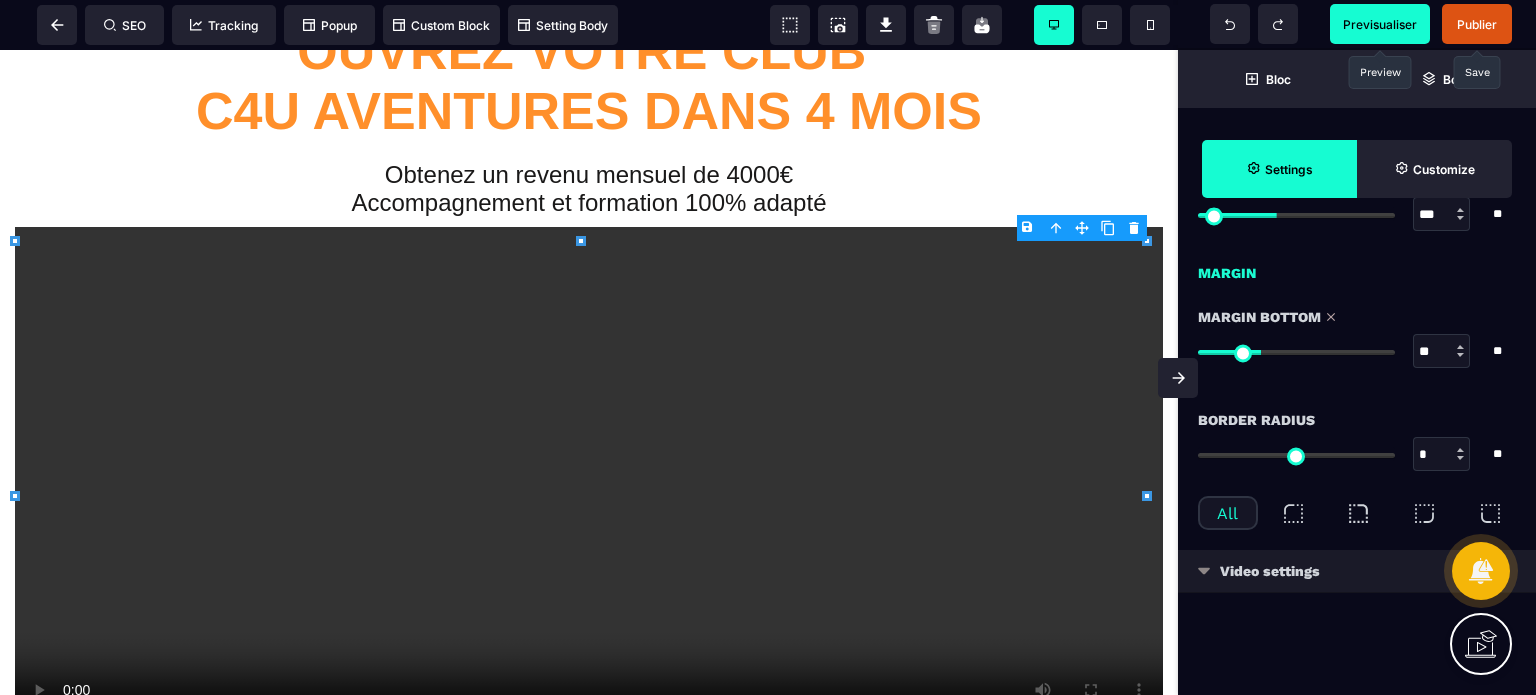 type on "**" 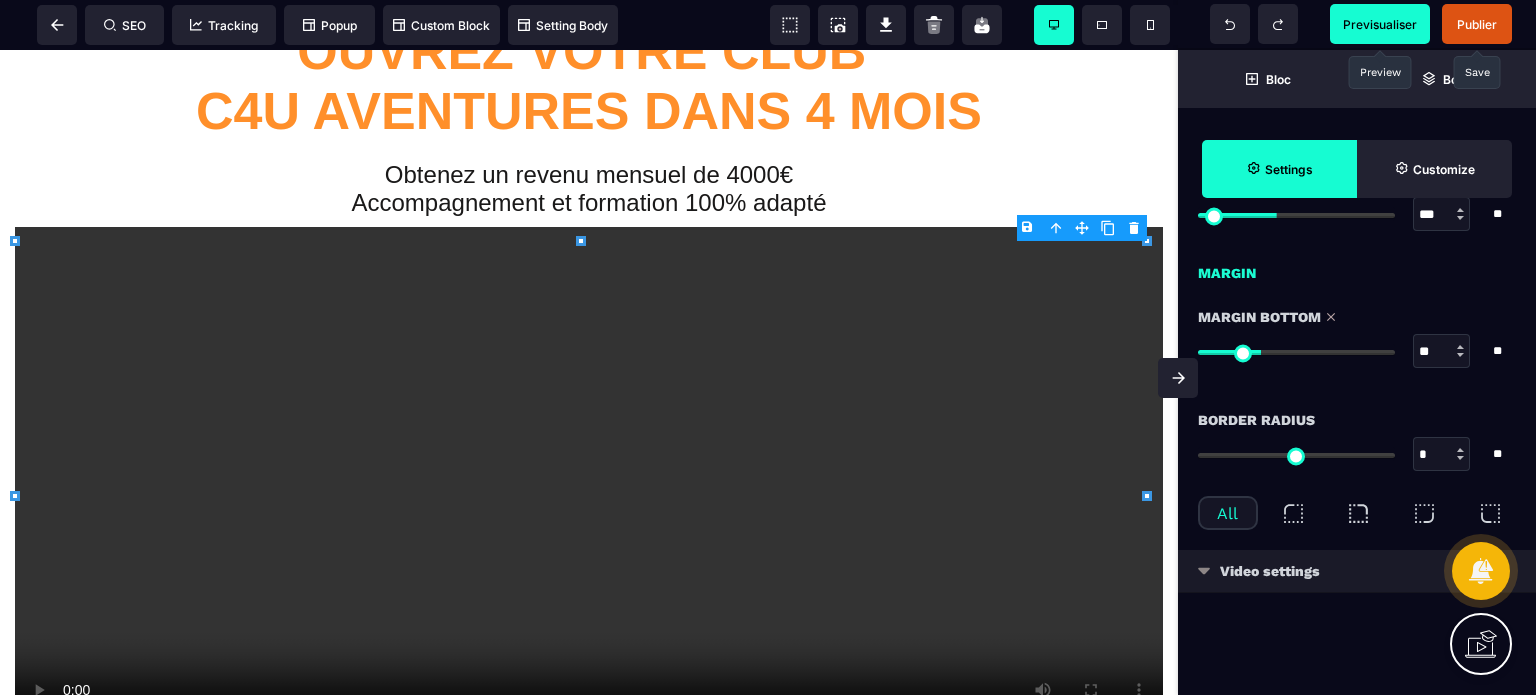 type on "**" 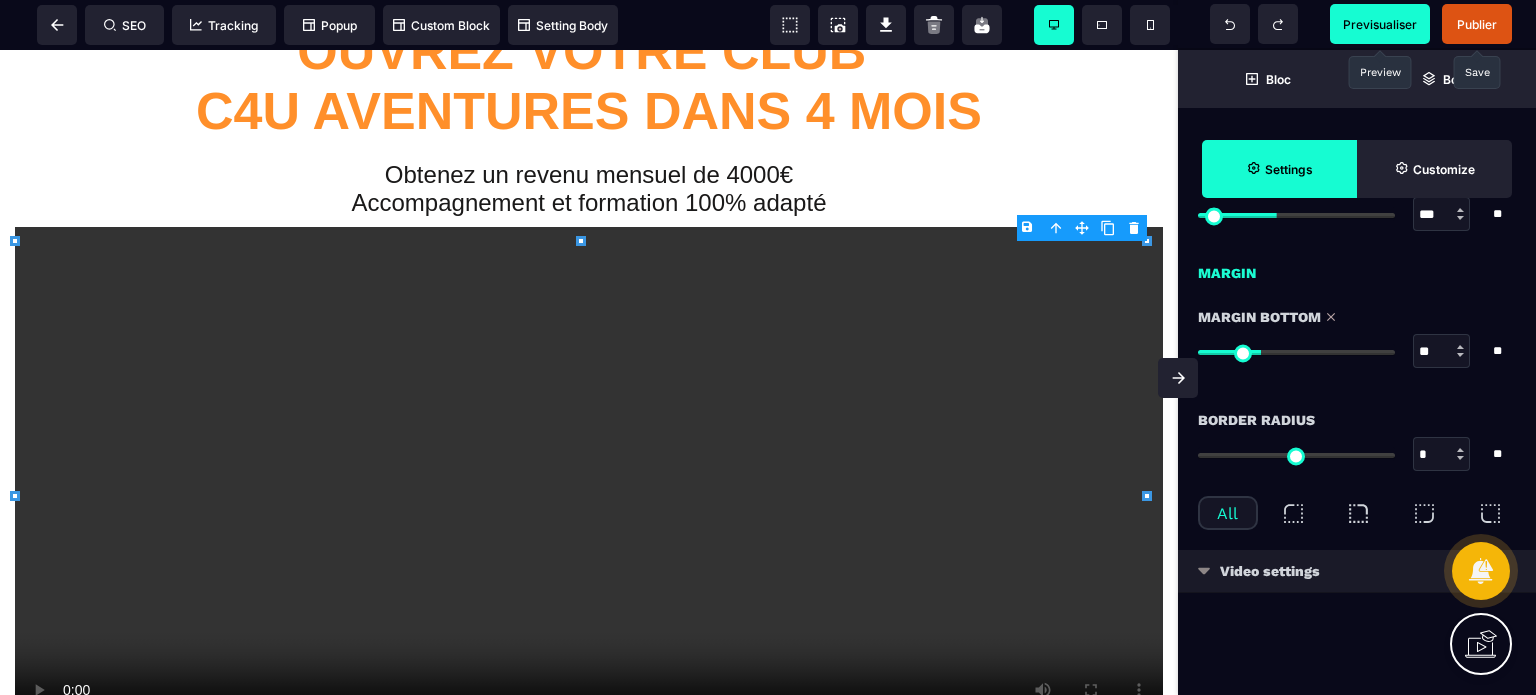 type on "**" 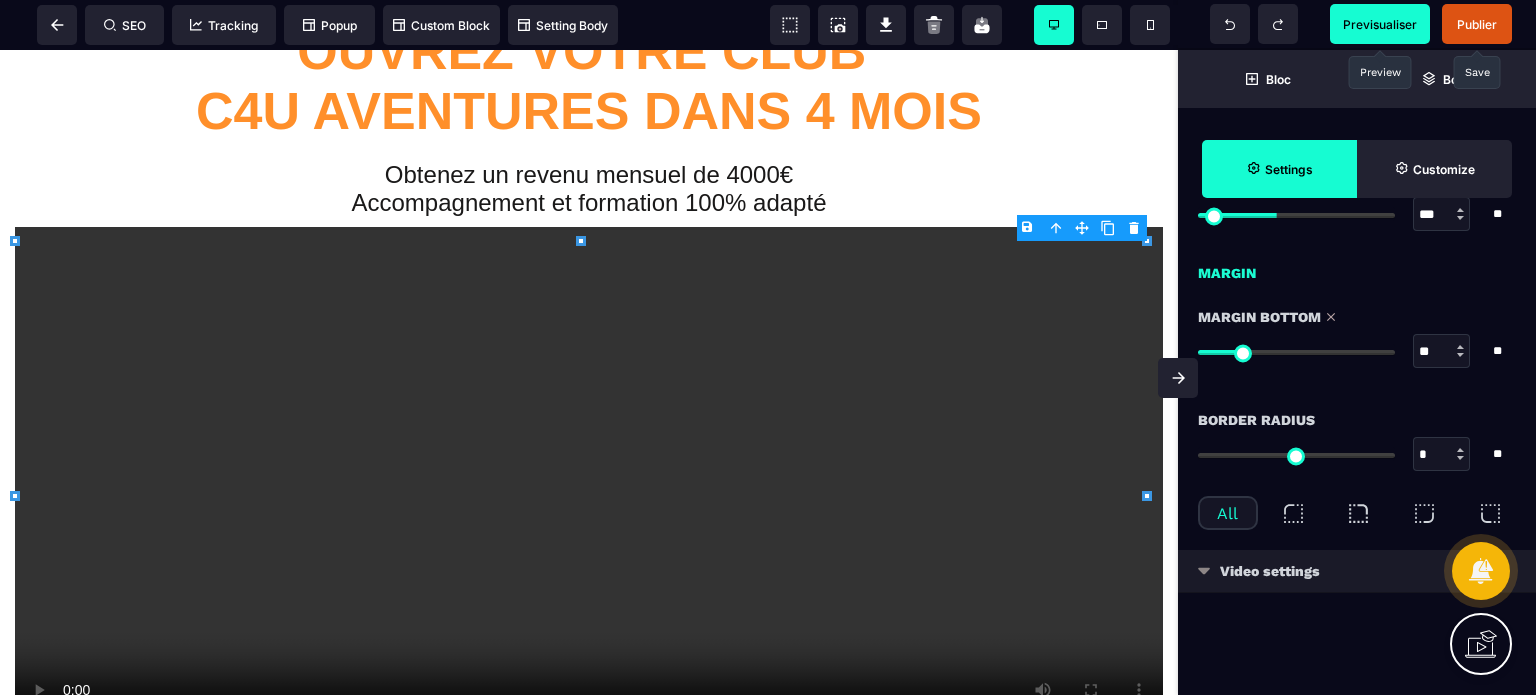 type on "**" 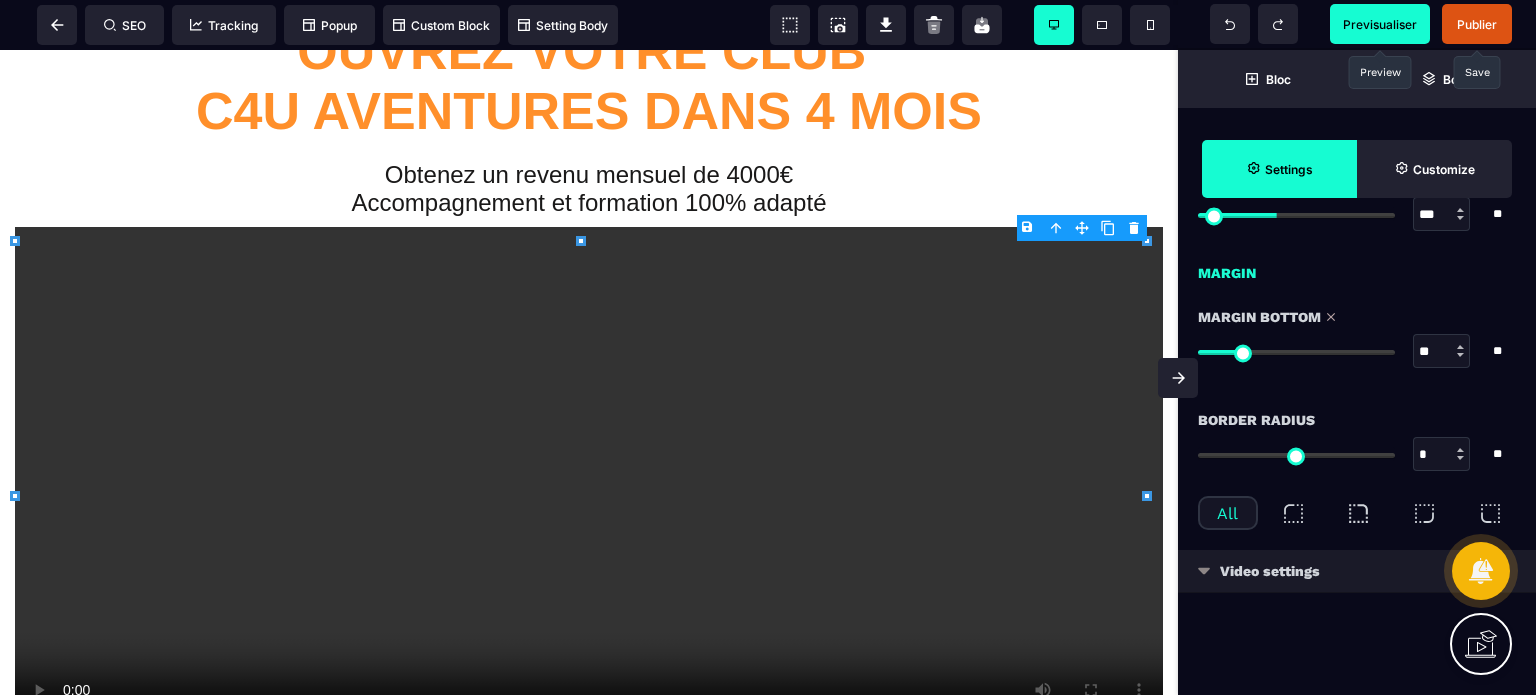 type on "**" 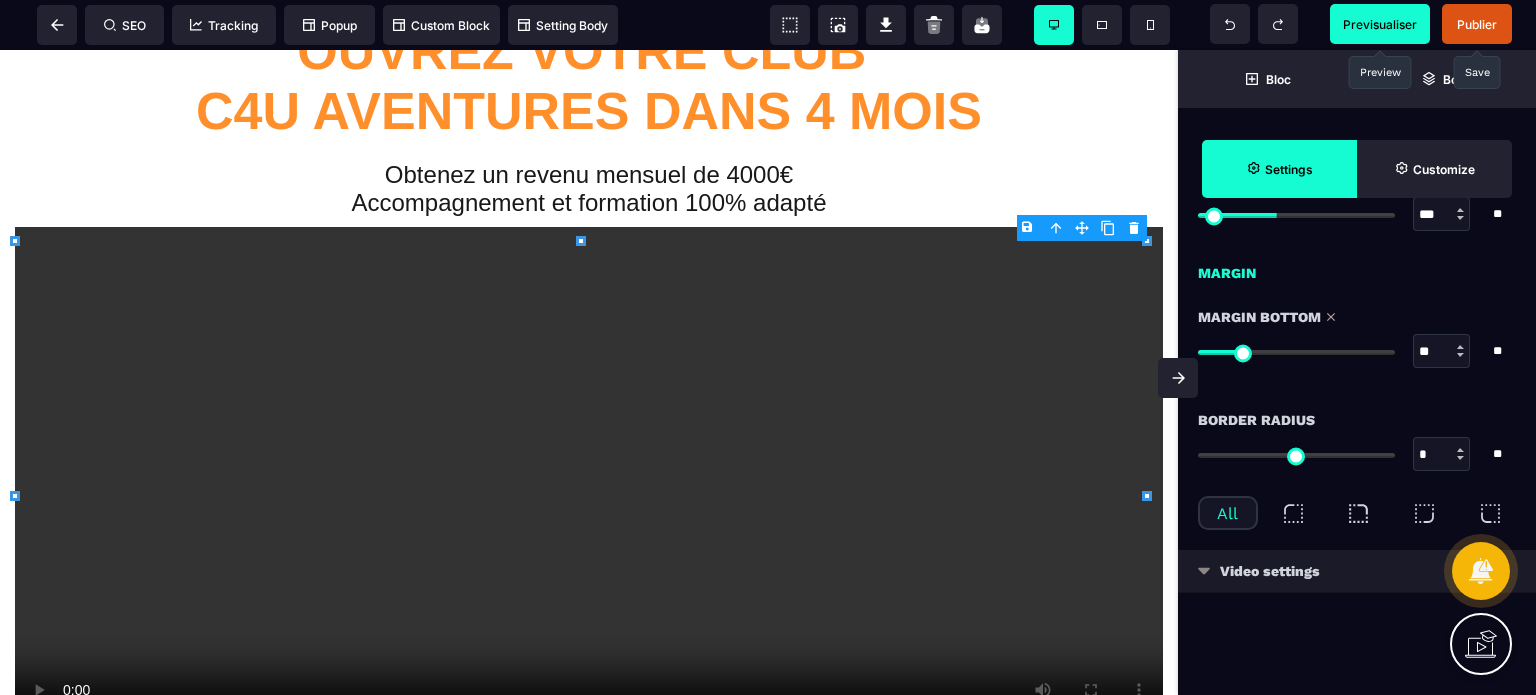 type on "**" 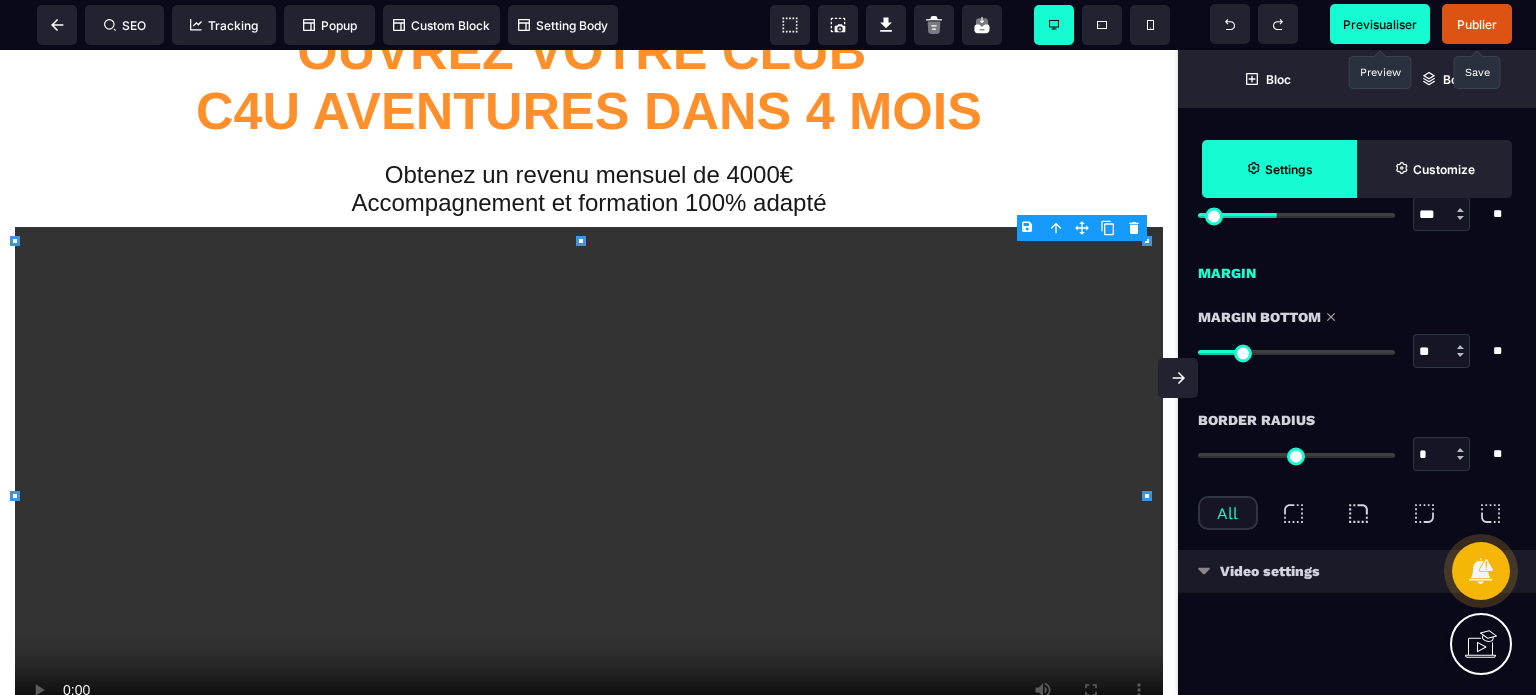 type on "**" 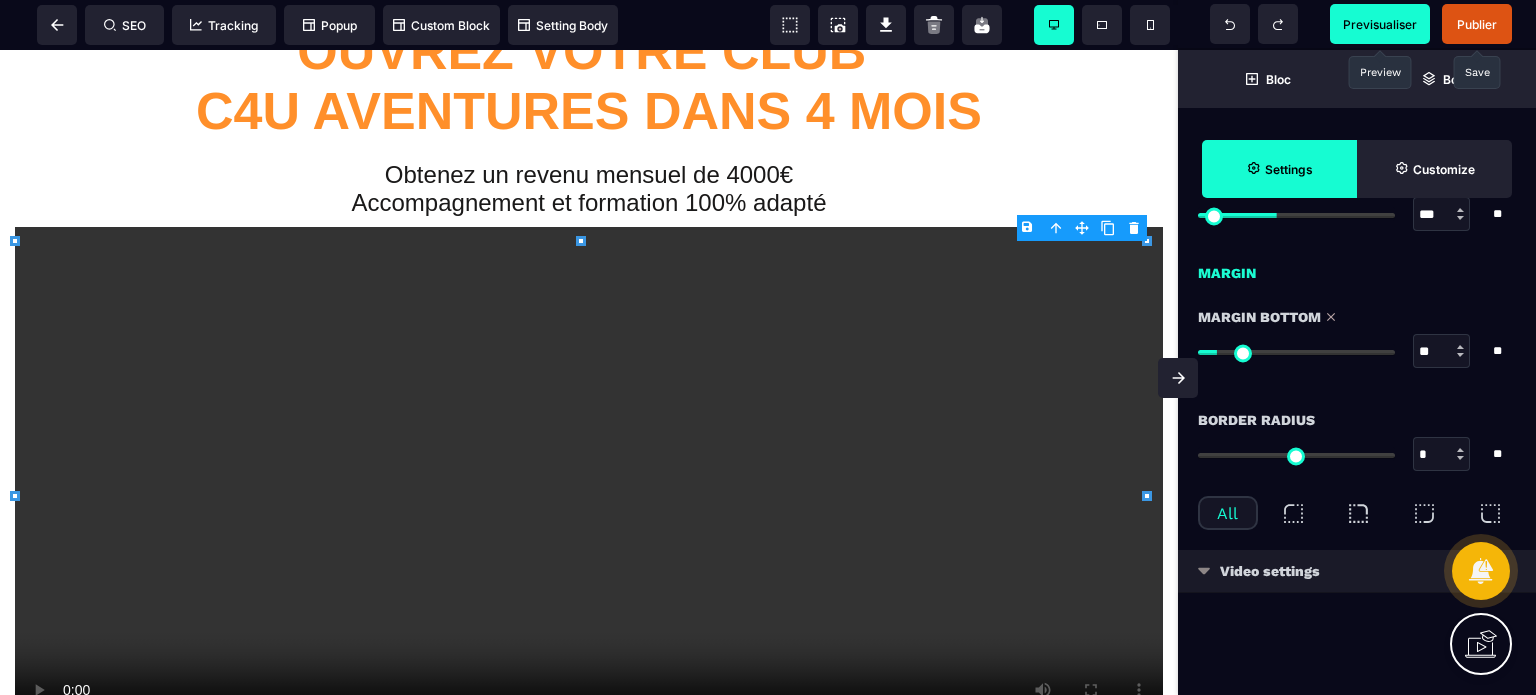 type on "**" 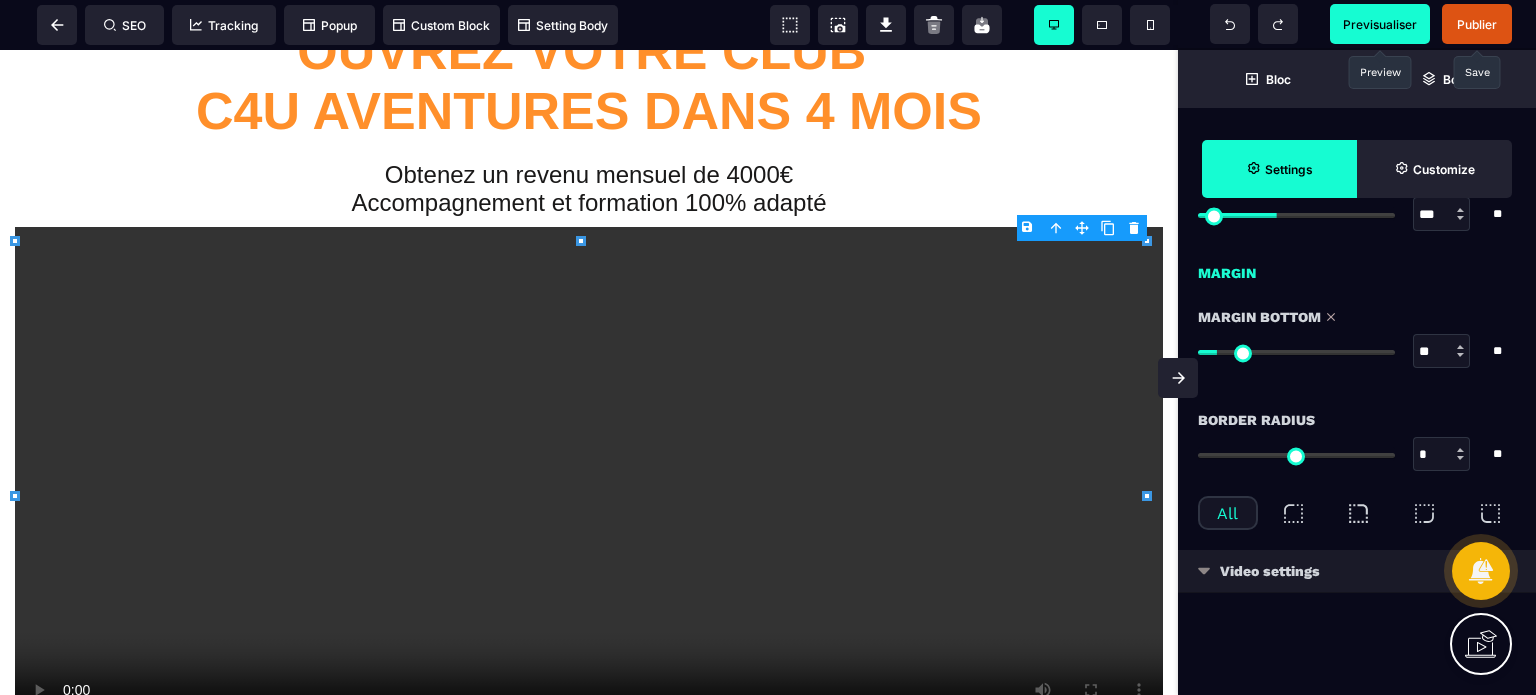 type on "**" 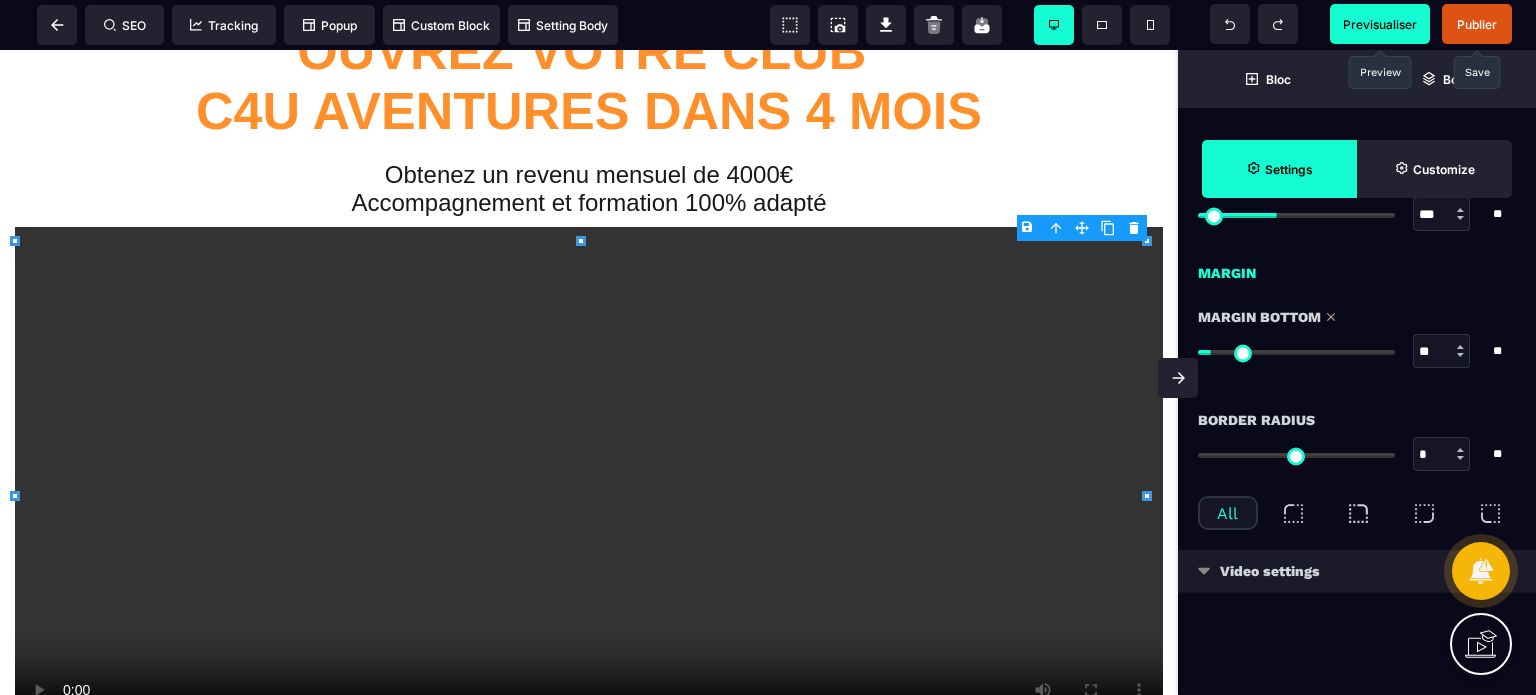 type on "**" 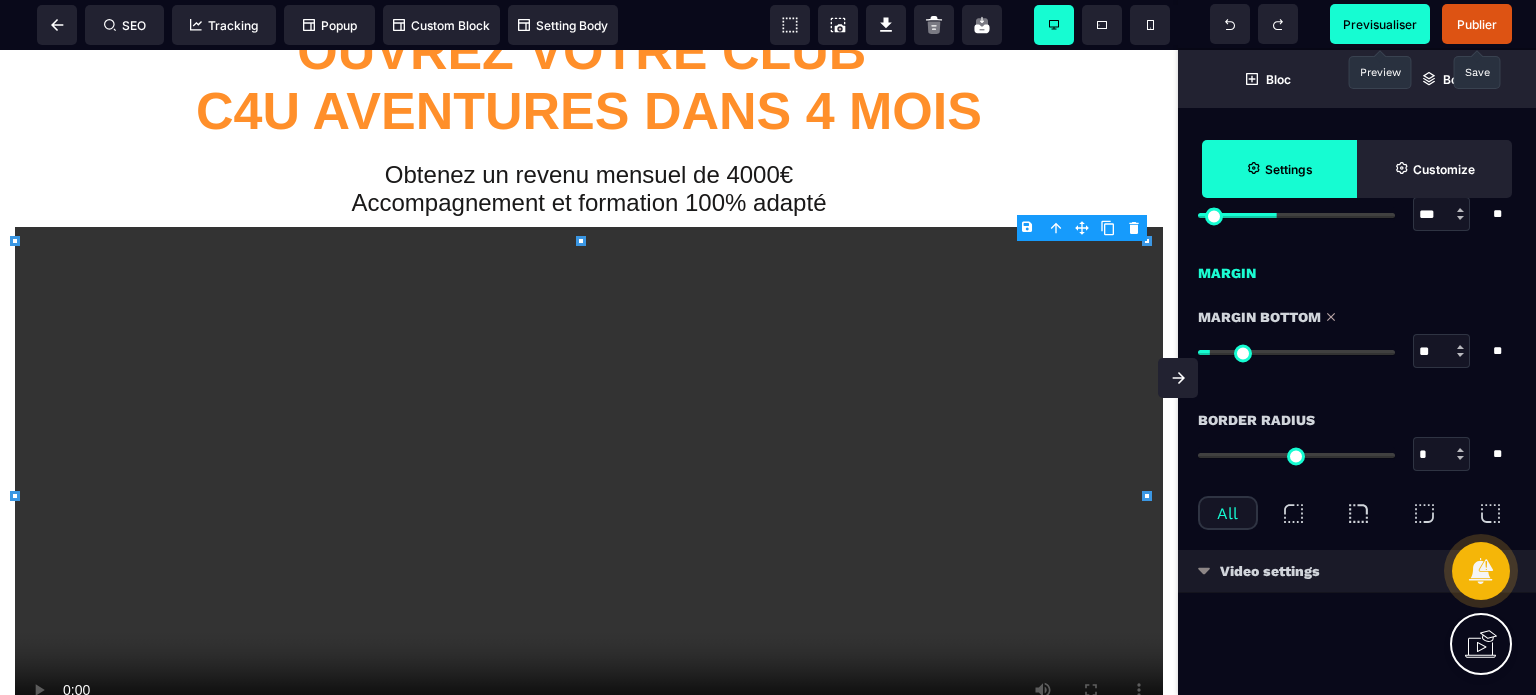 click at bounding box center (1296, 352) 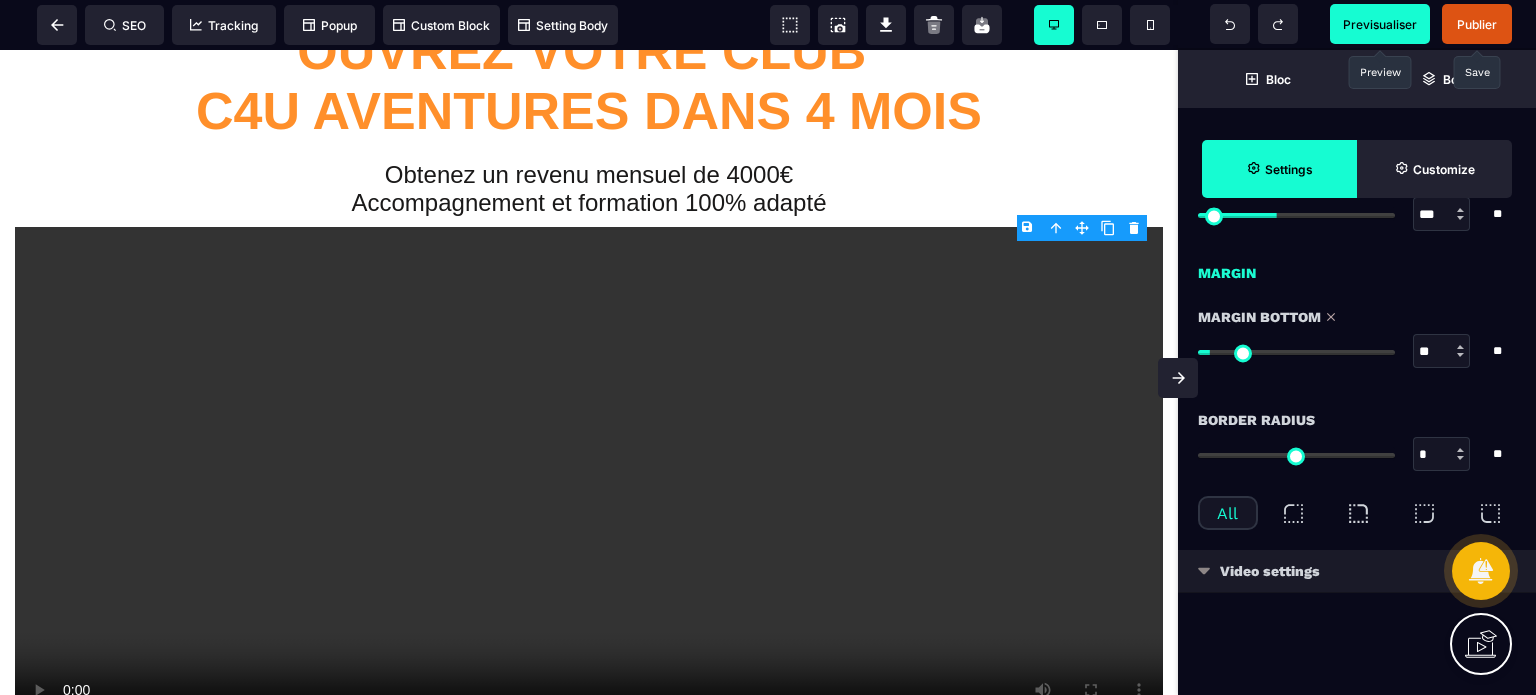 type on "*" 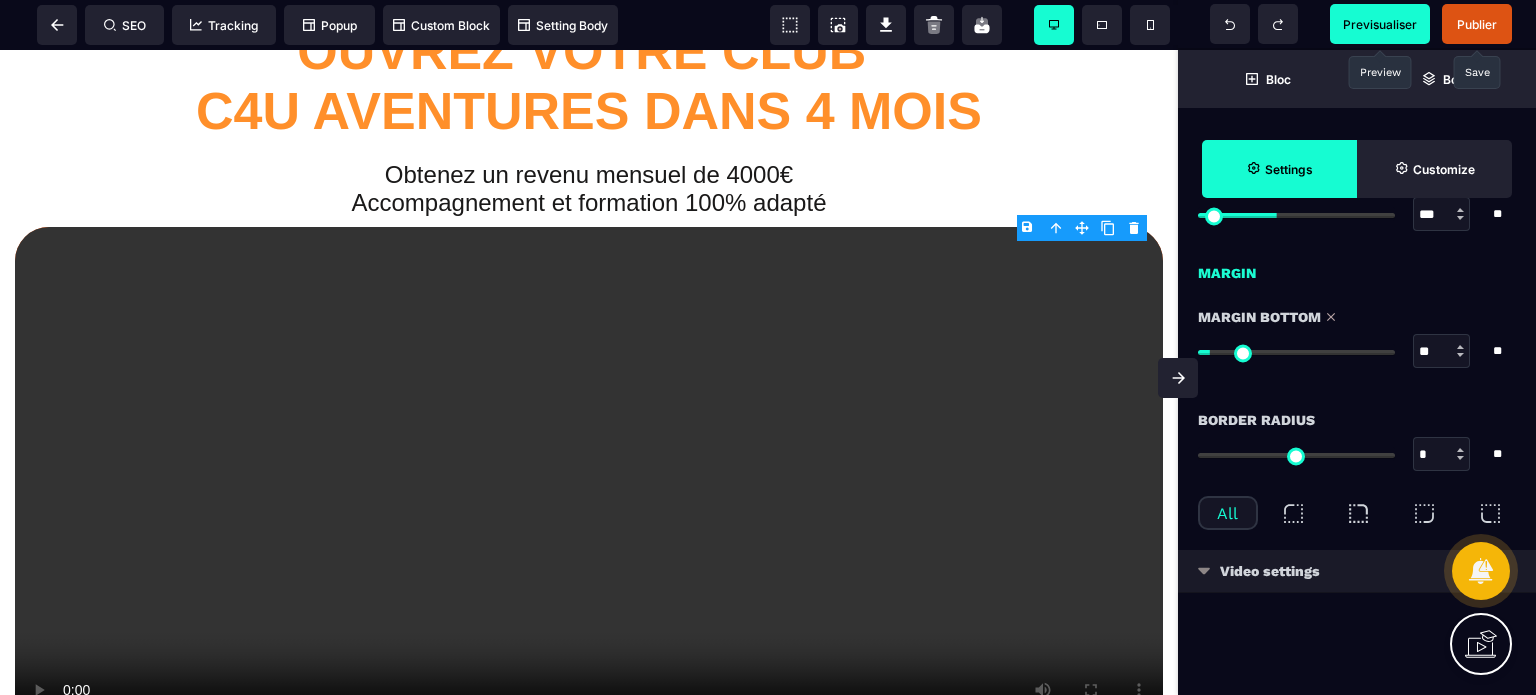 type on "**" 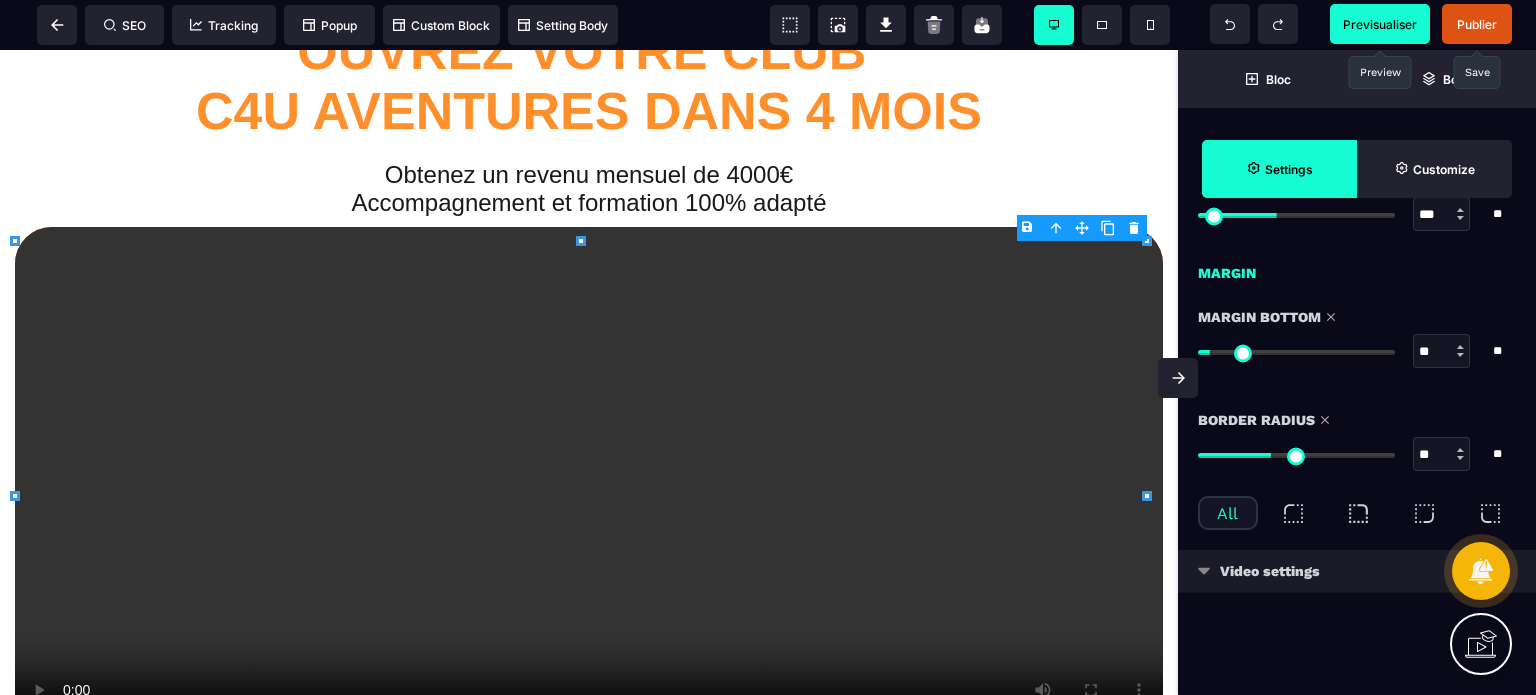 type on "**" 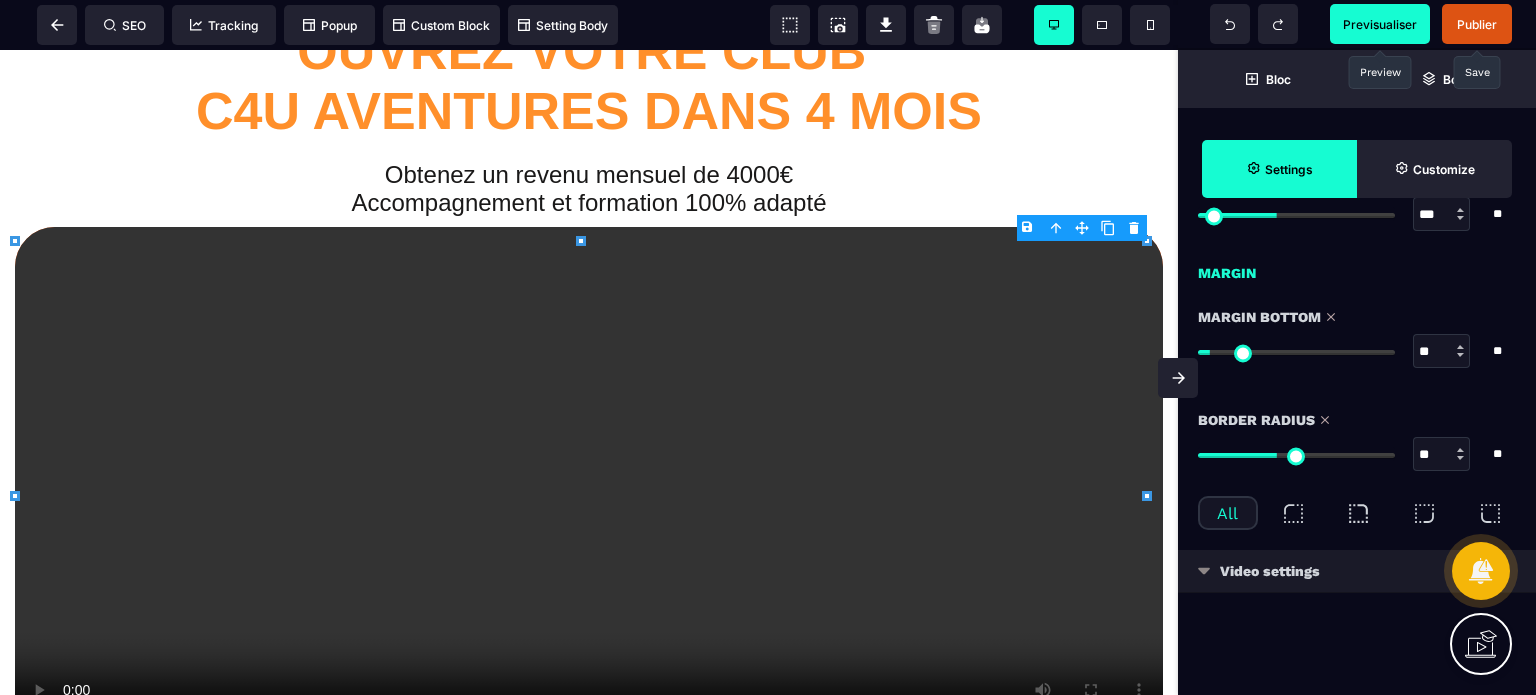 type on "**" 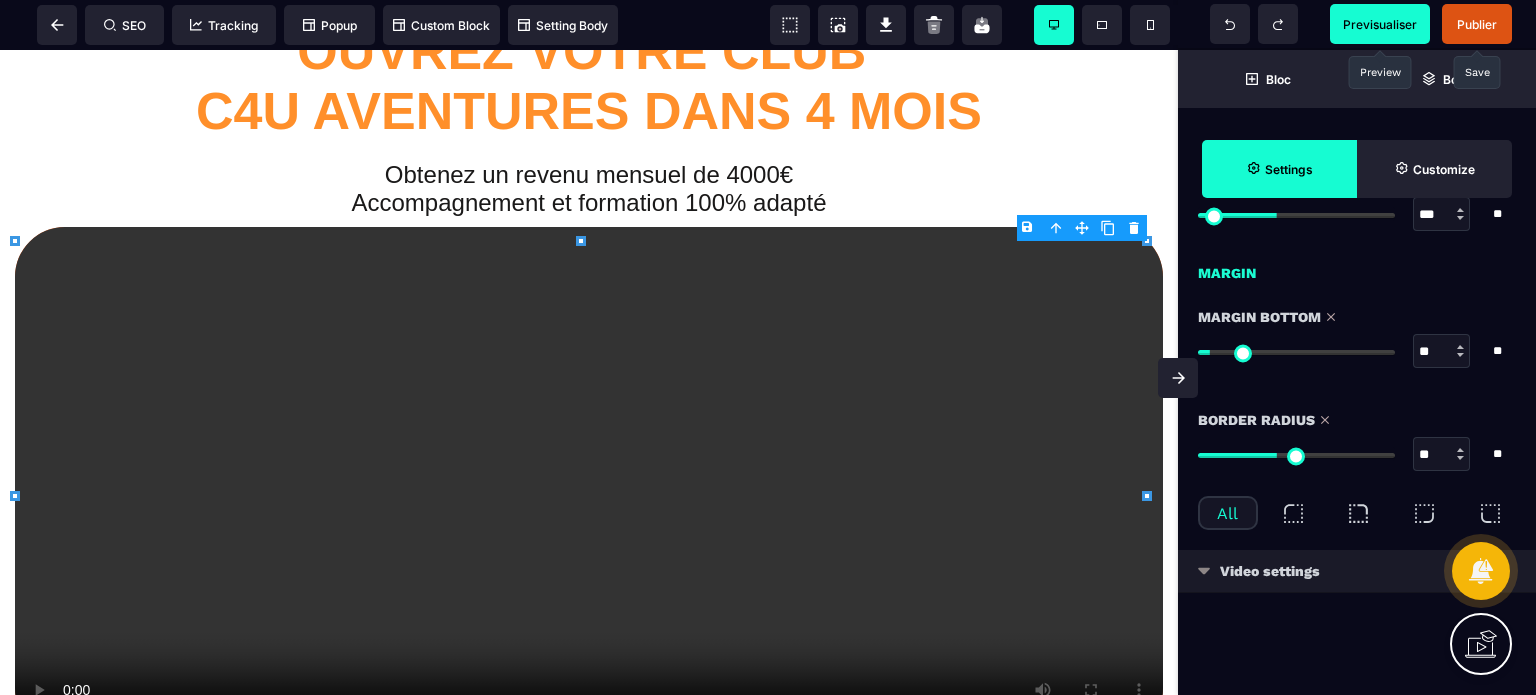 type on "**" 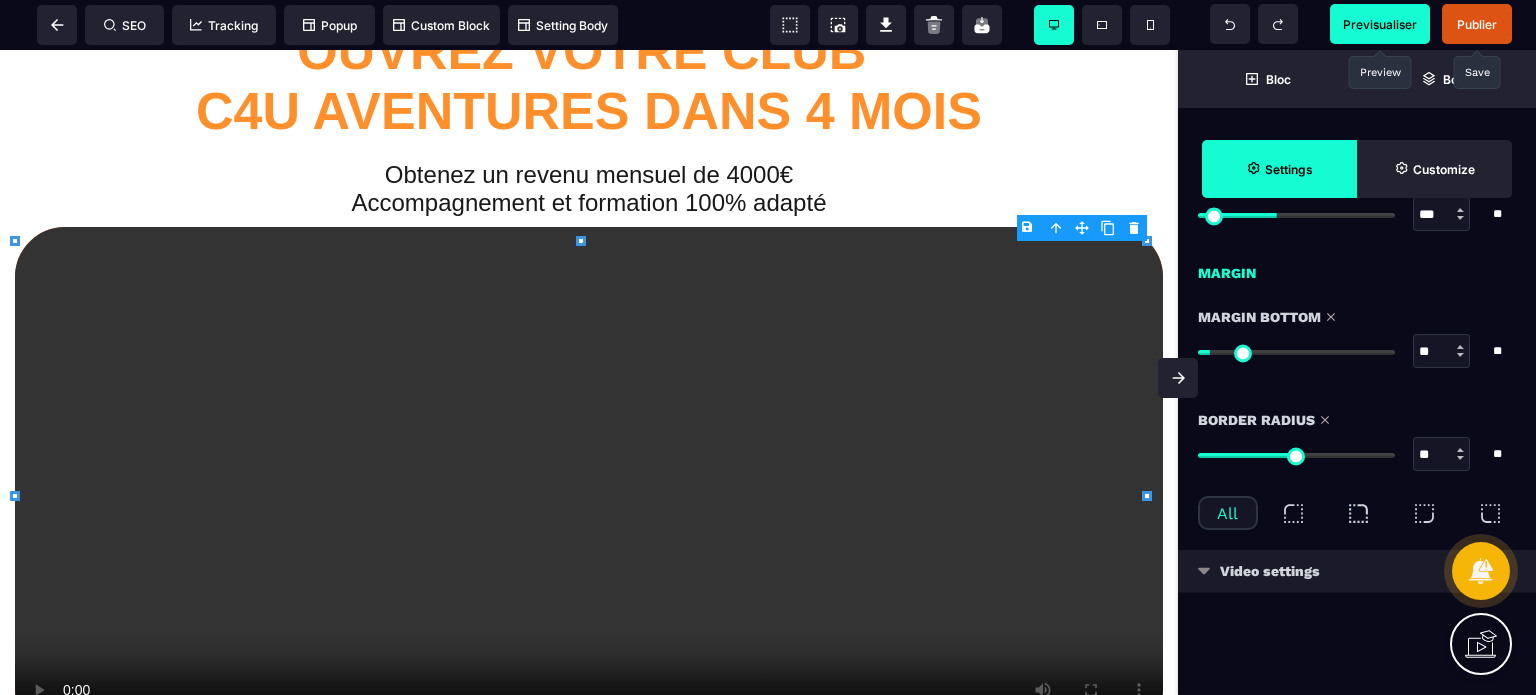 type on "**" 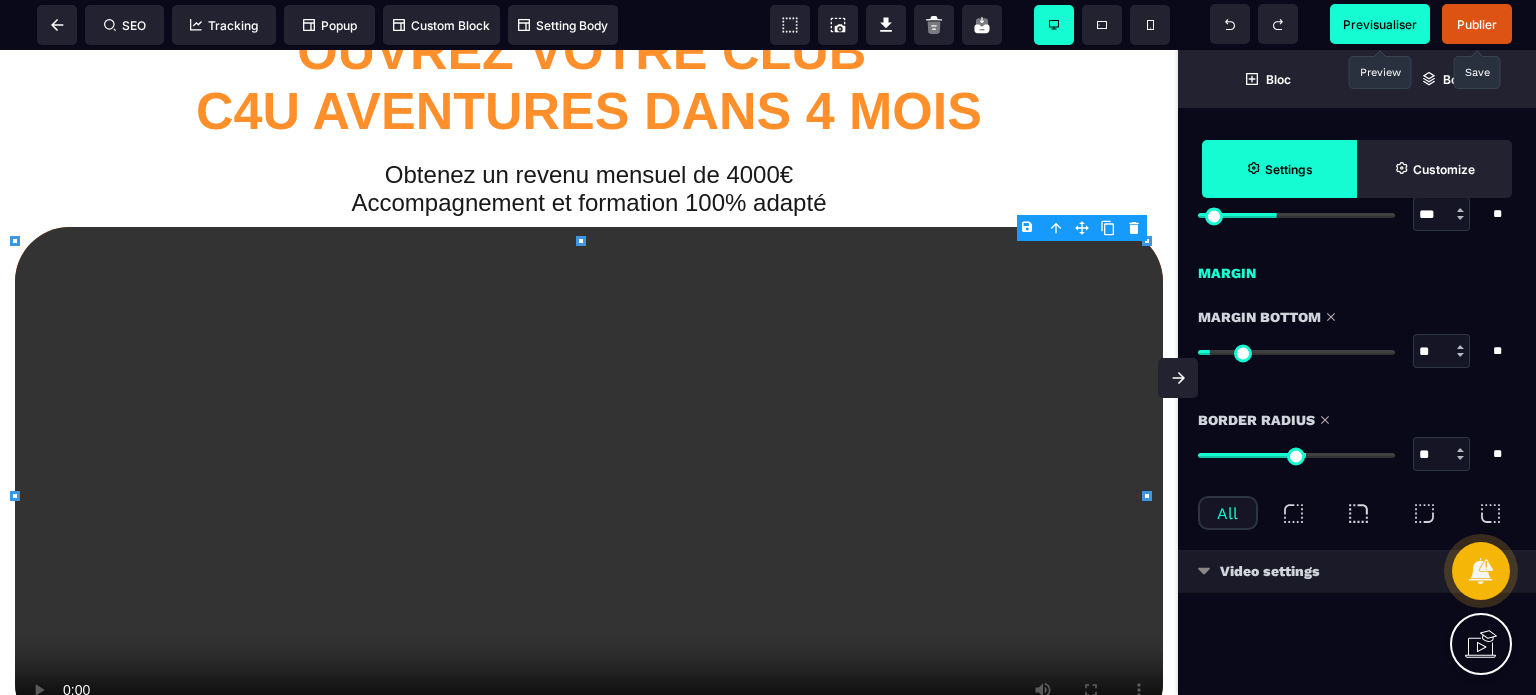 type on "**" 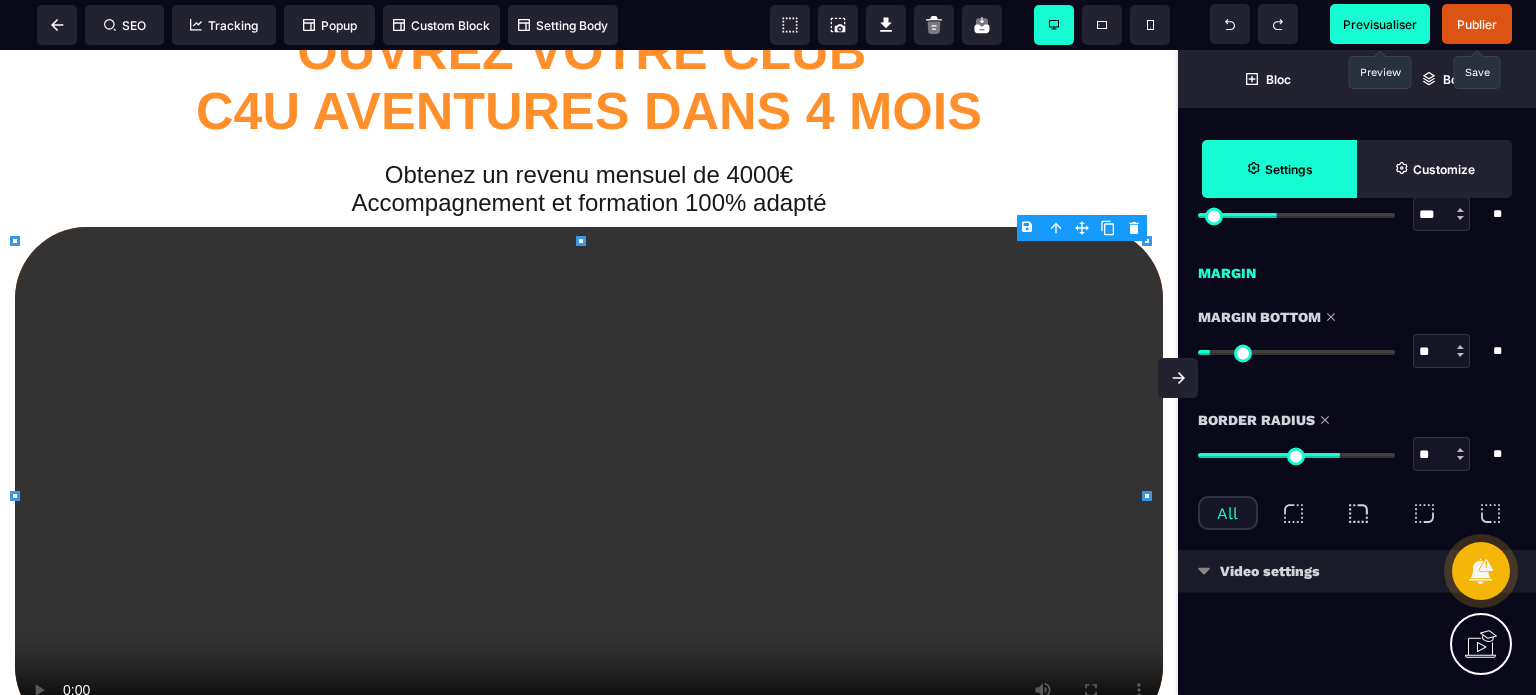type on "**" 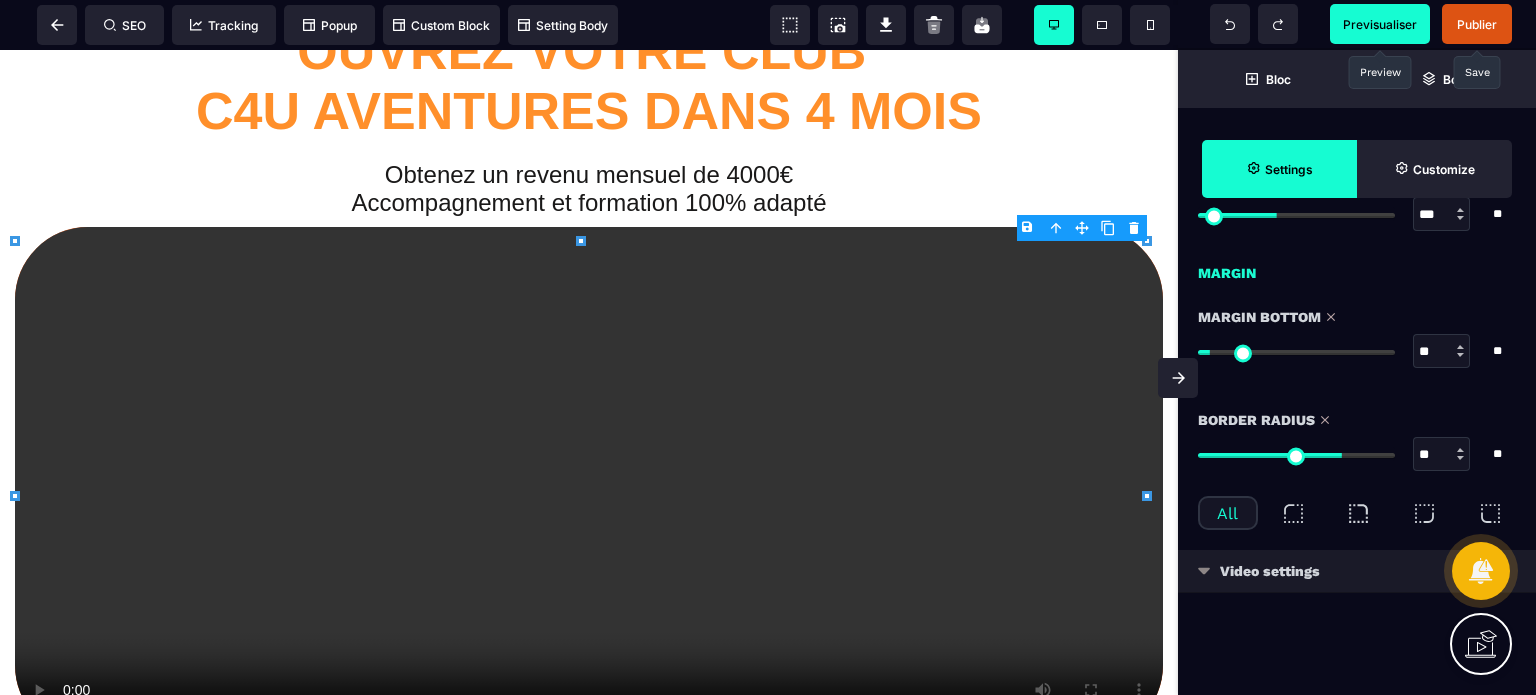type on "**" 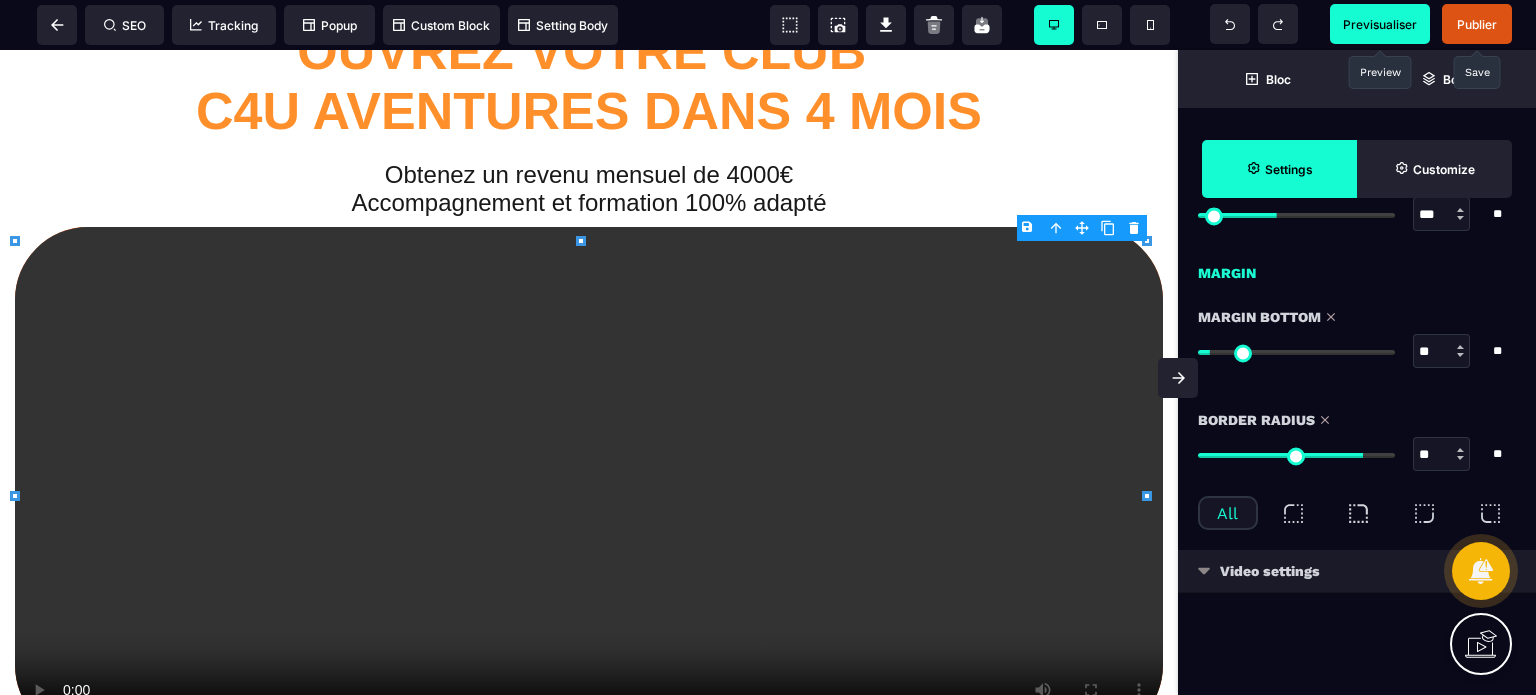 type on "**" 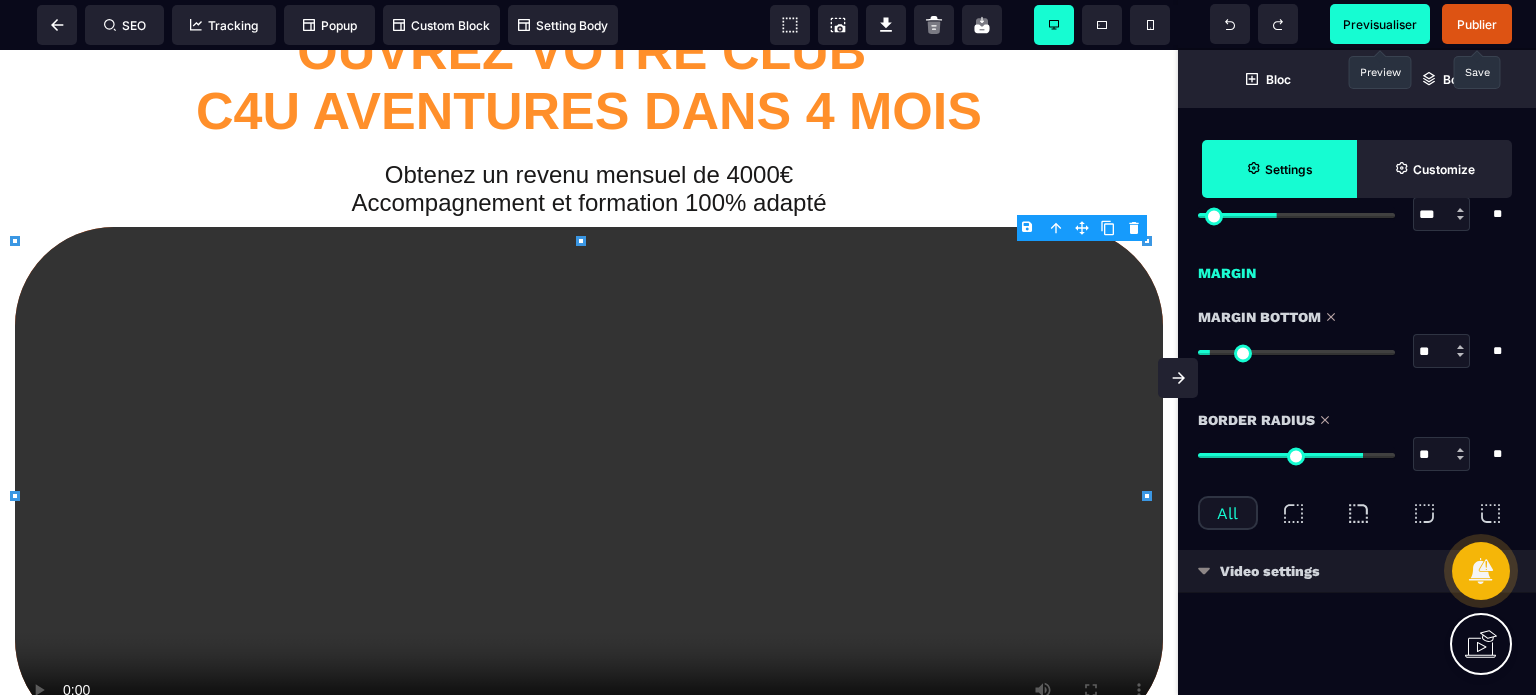 type on "**" 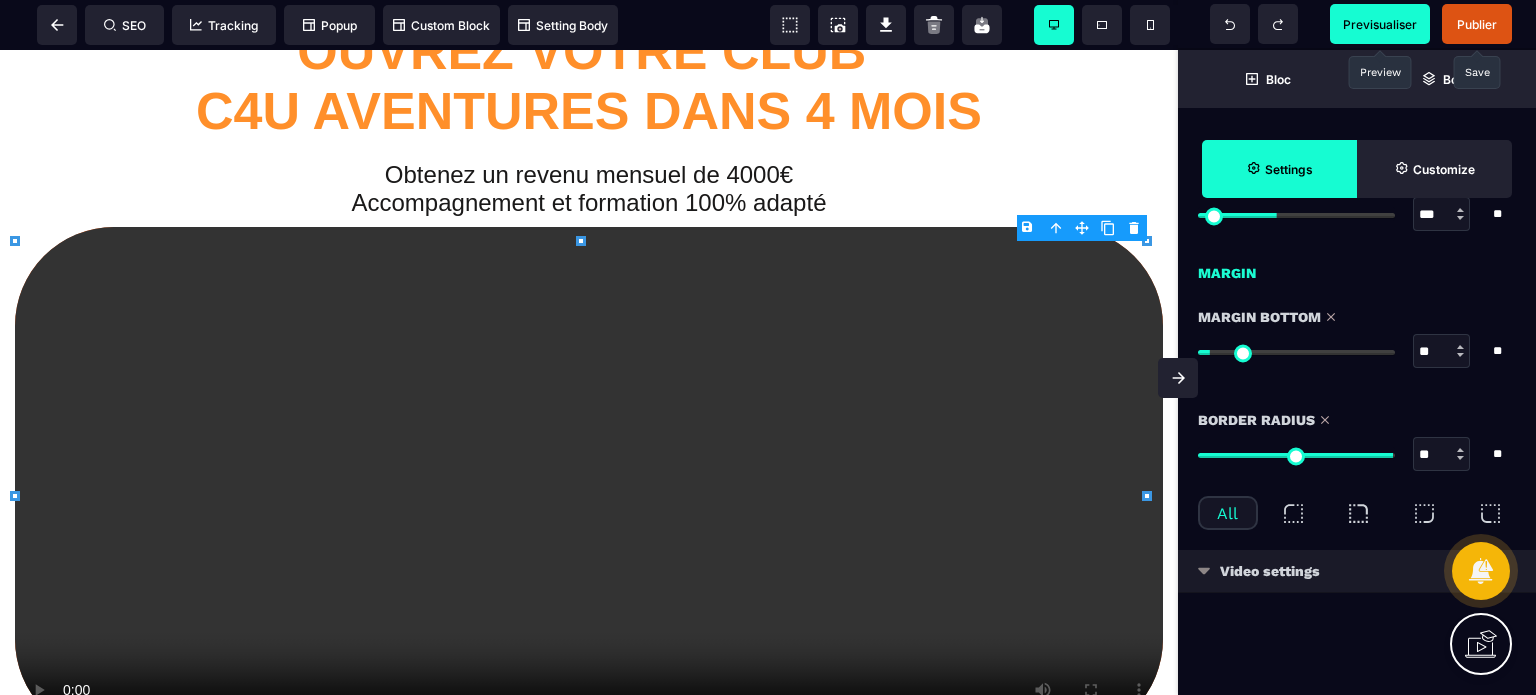 type on "***" 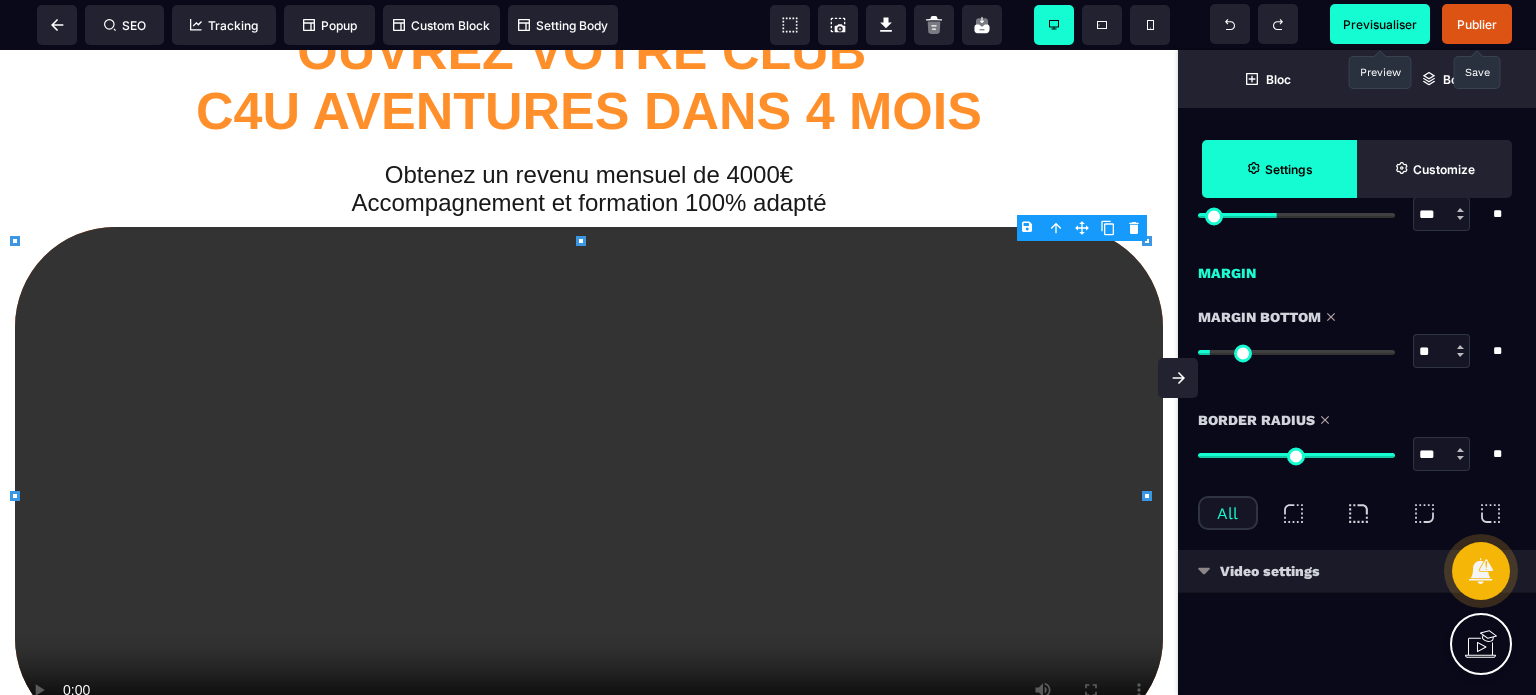 type on "**" 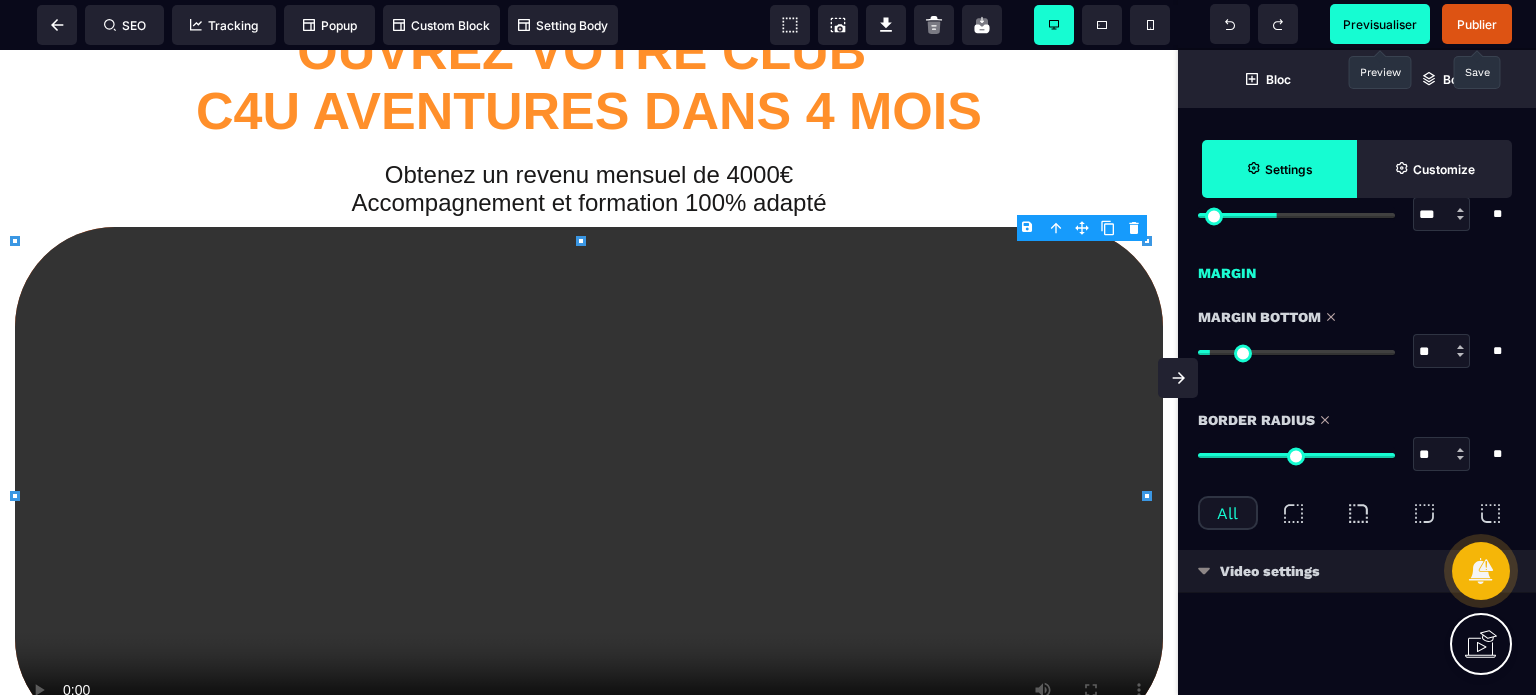 type on "**" 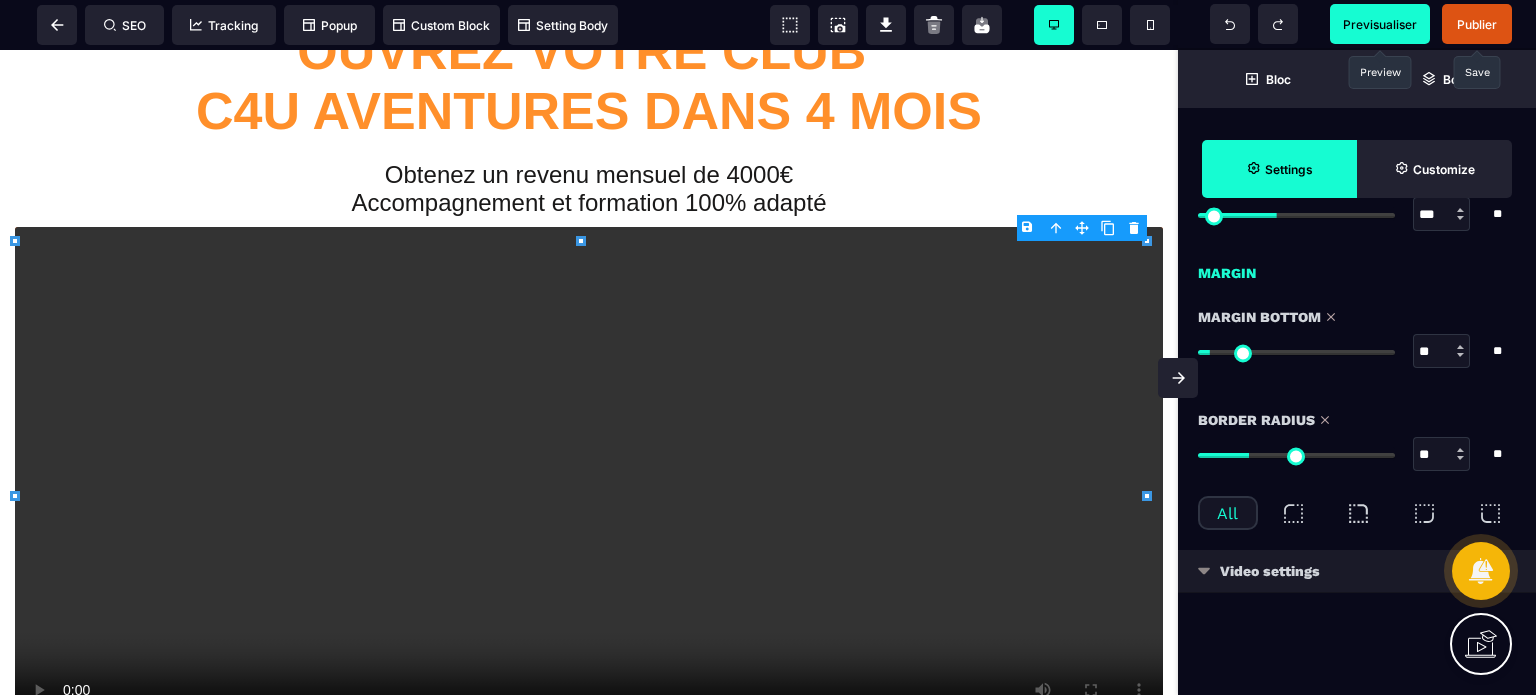 type on "*" 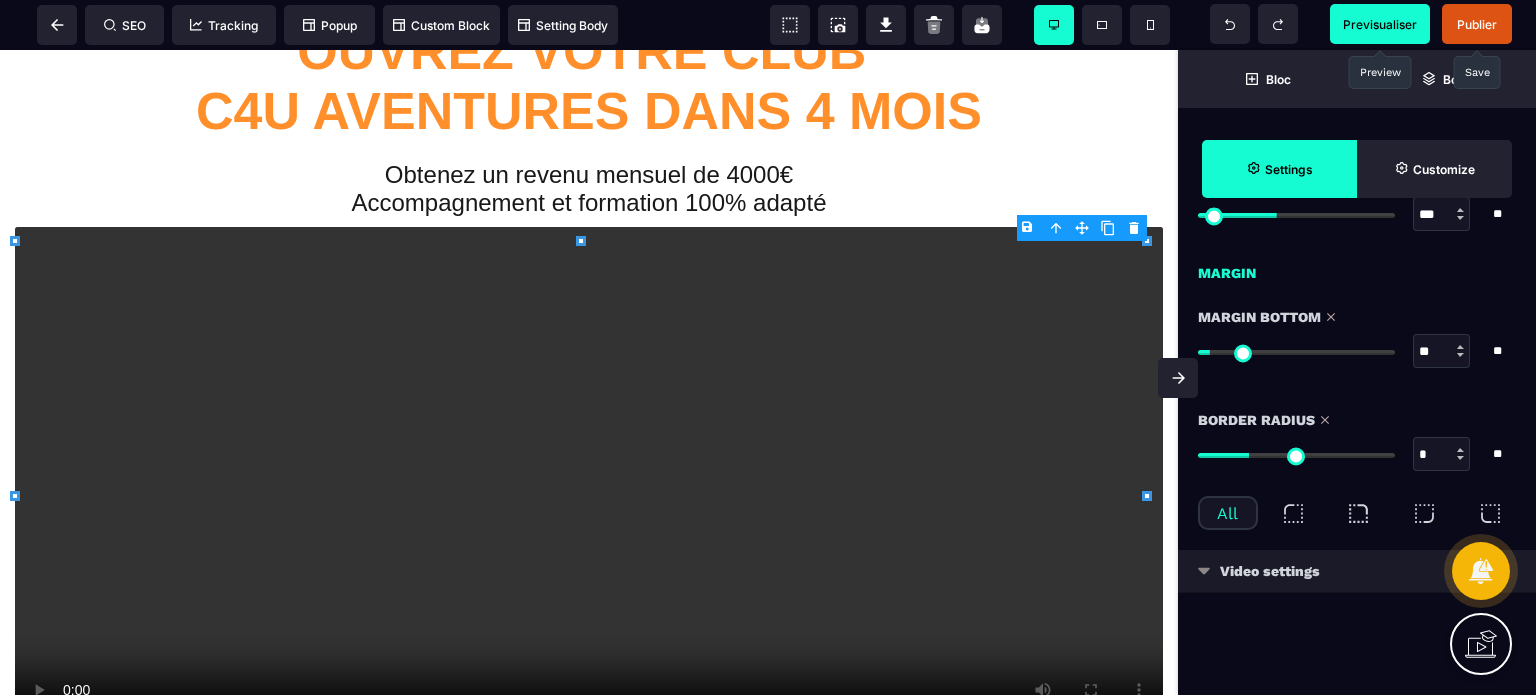 type on "*" 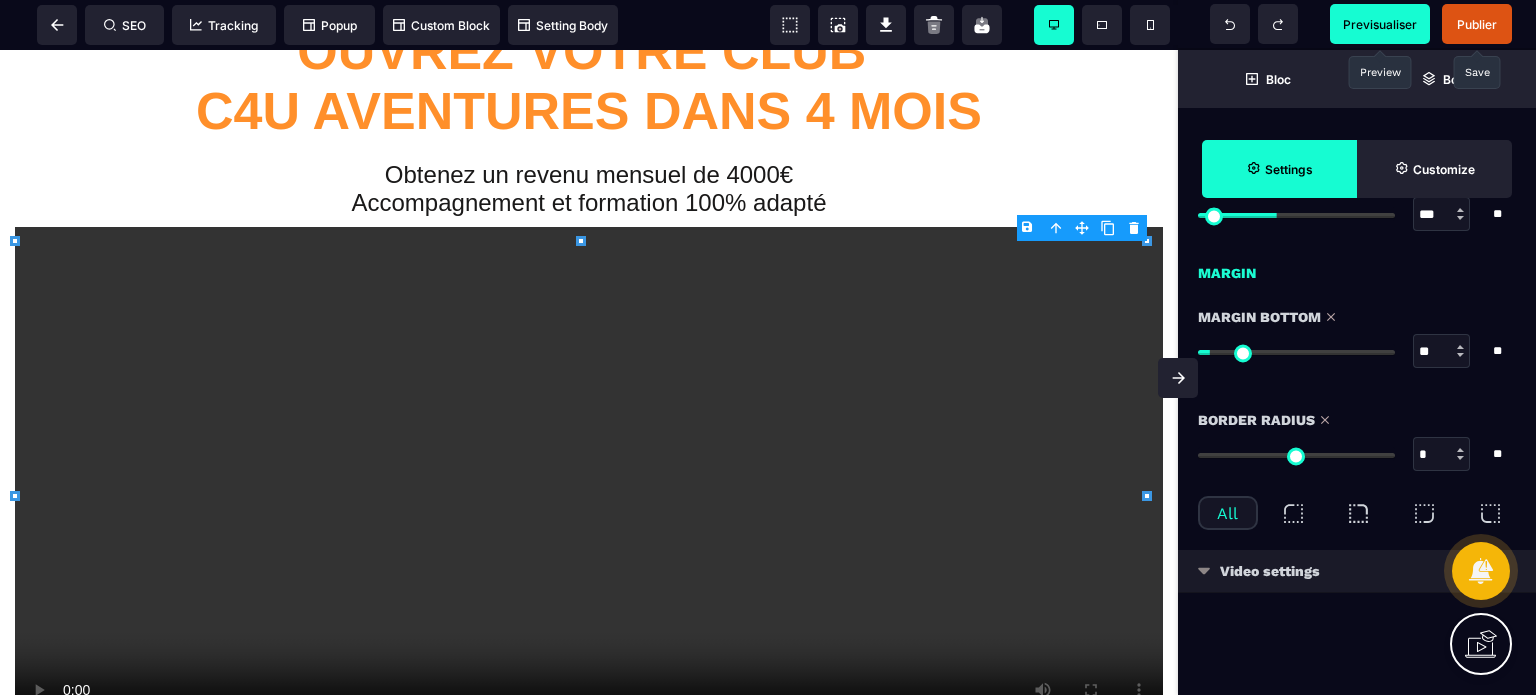 drag, startPoint x: 1211, startPoint y: 451, endPoint x: 1170, endPoint y: 457, distance: 41.4367 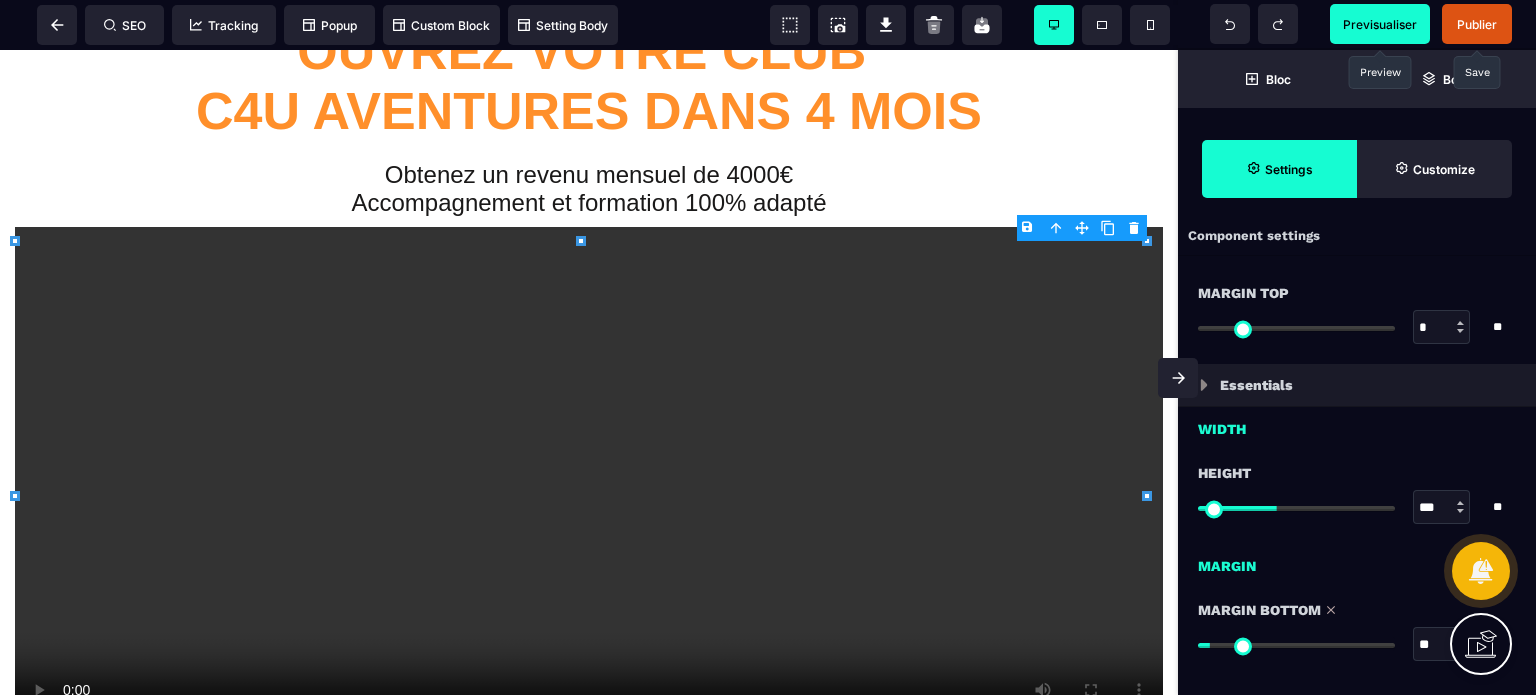 scroll, scrollTop: 6, scrollLeft: 0, axis: vertical 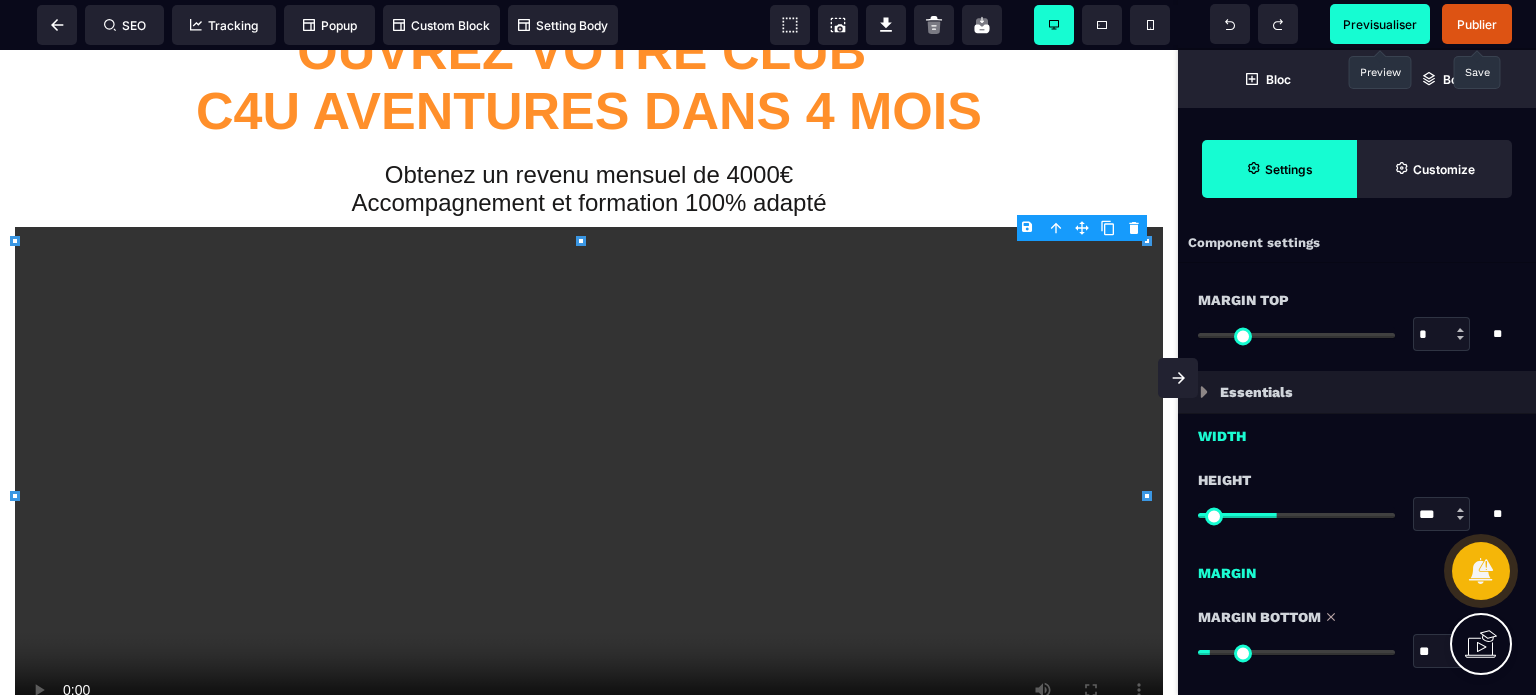 type on "***" 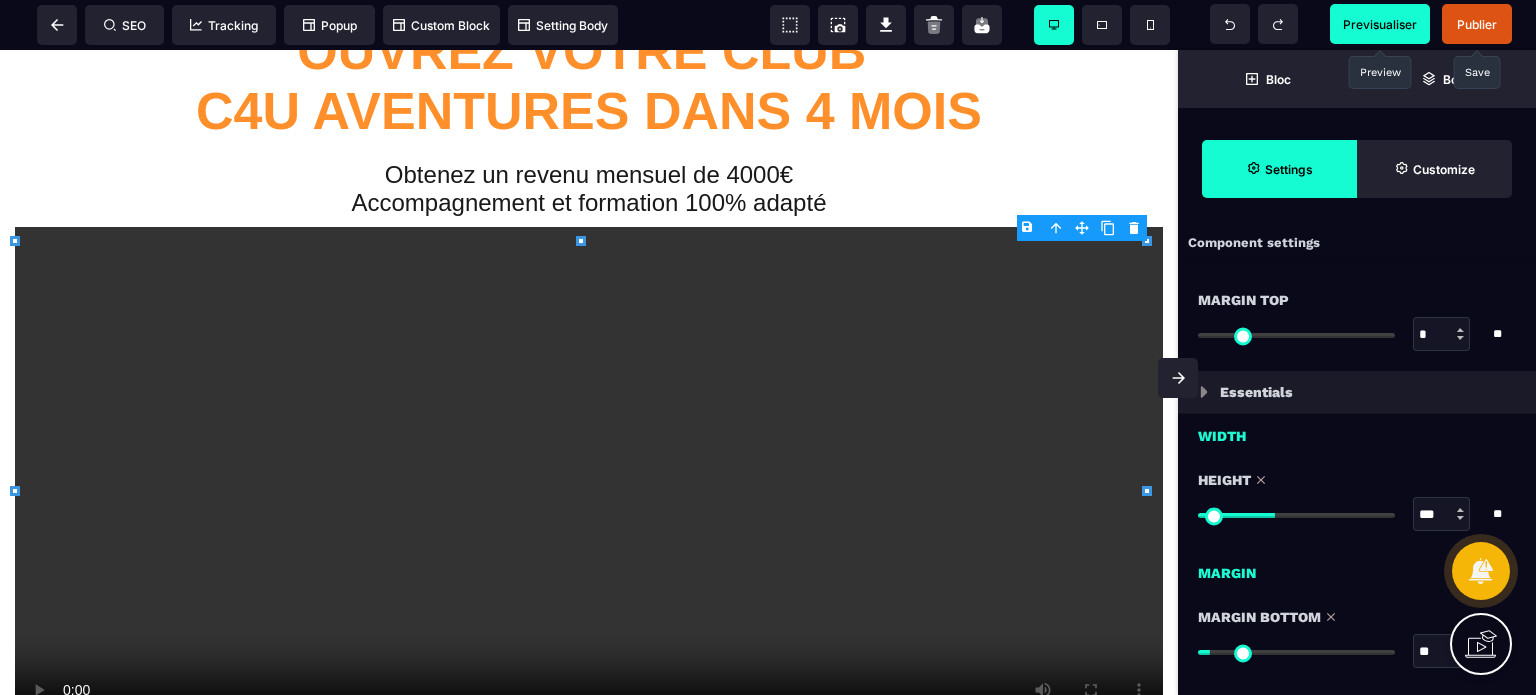 type on "***" 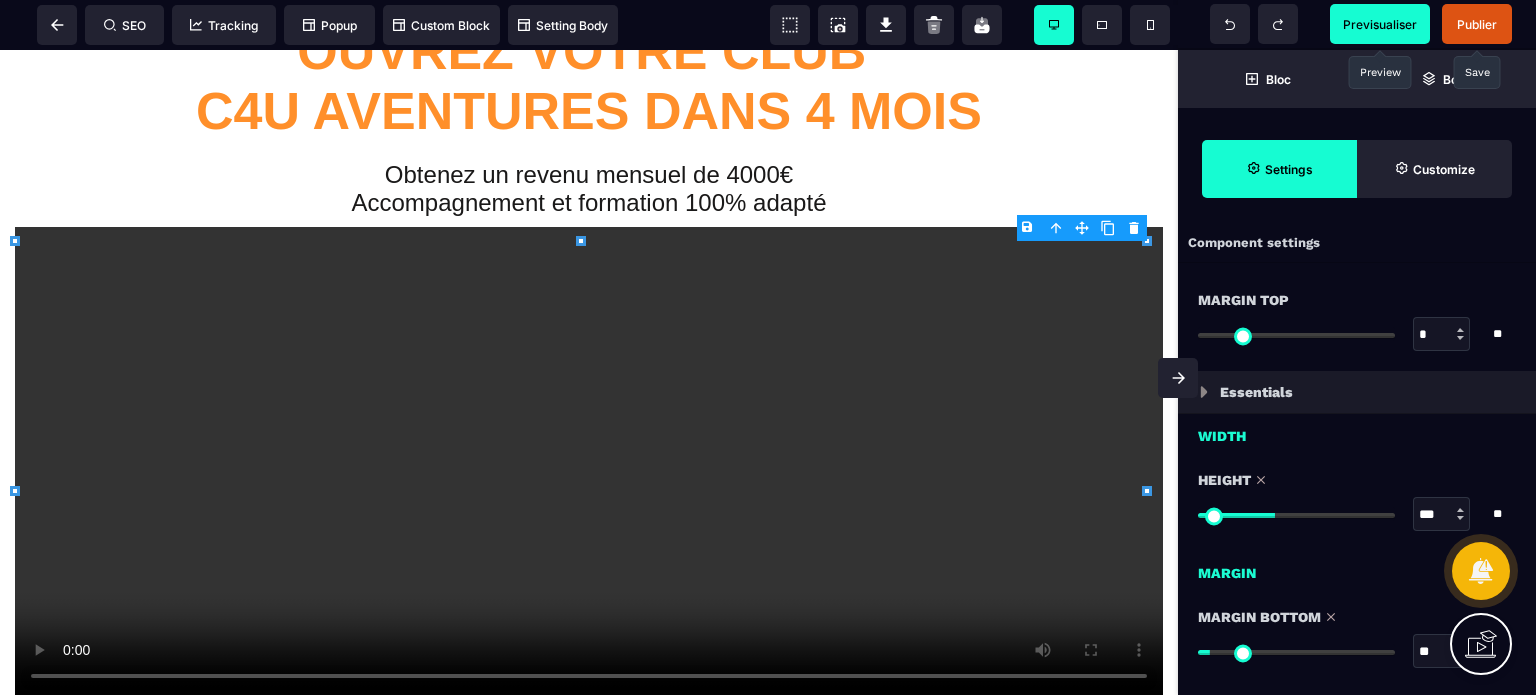 type on "***" 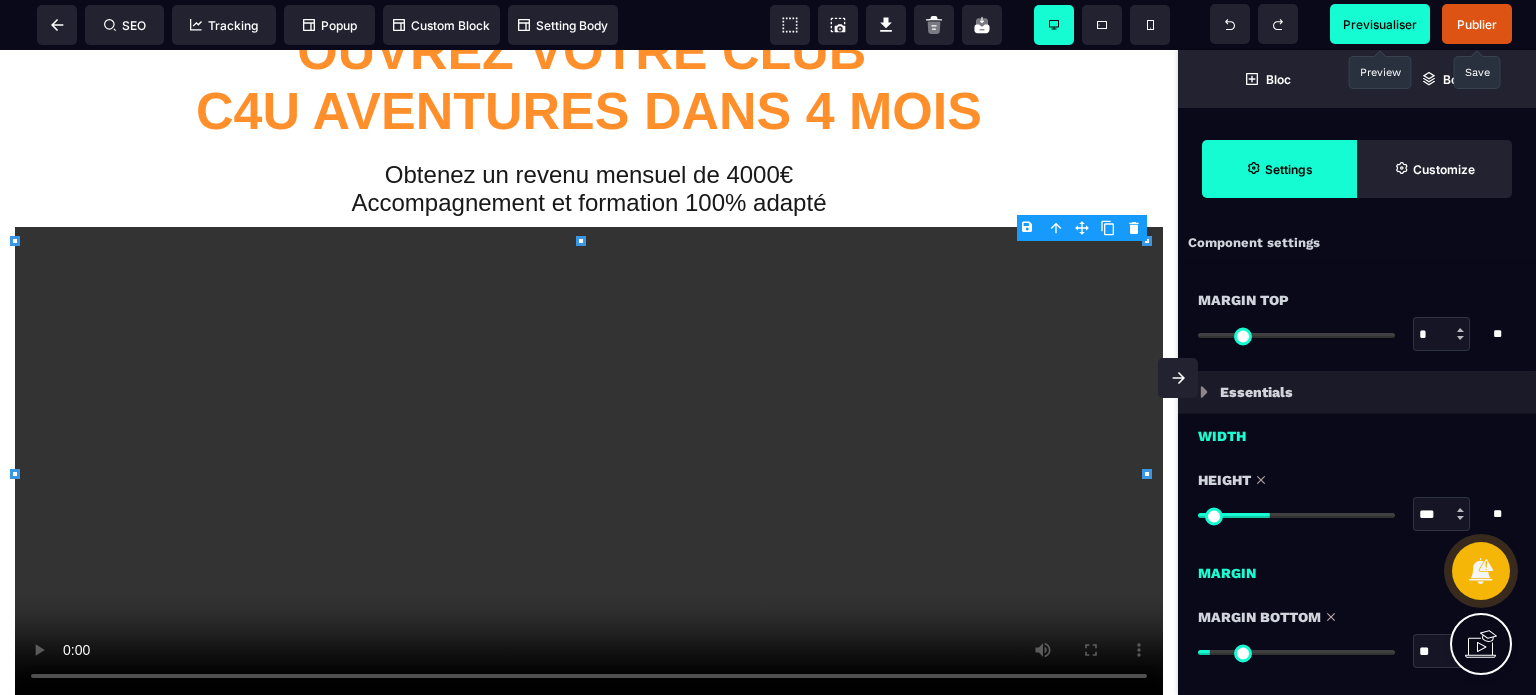 type on "***" 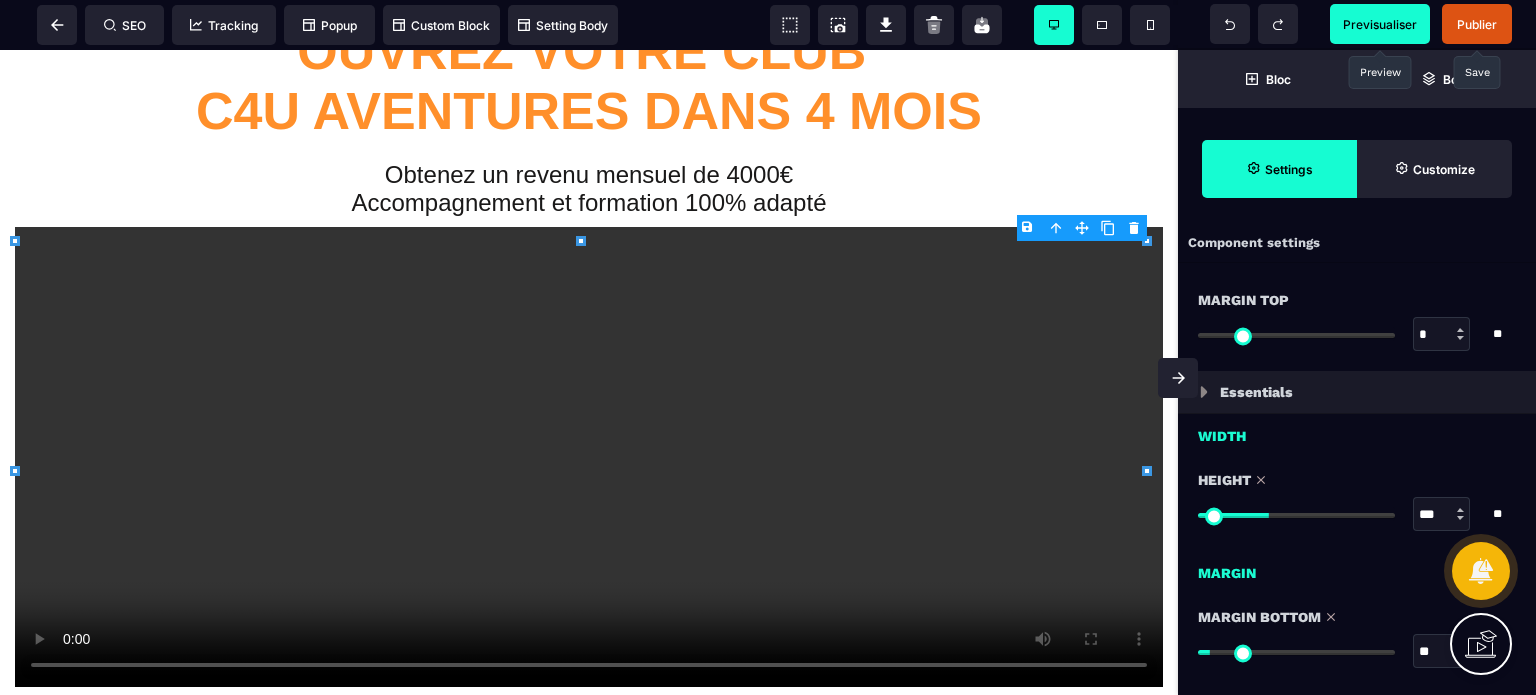 type on "***" 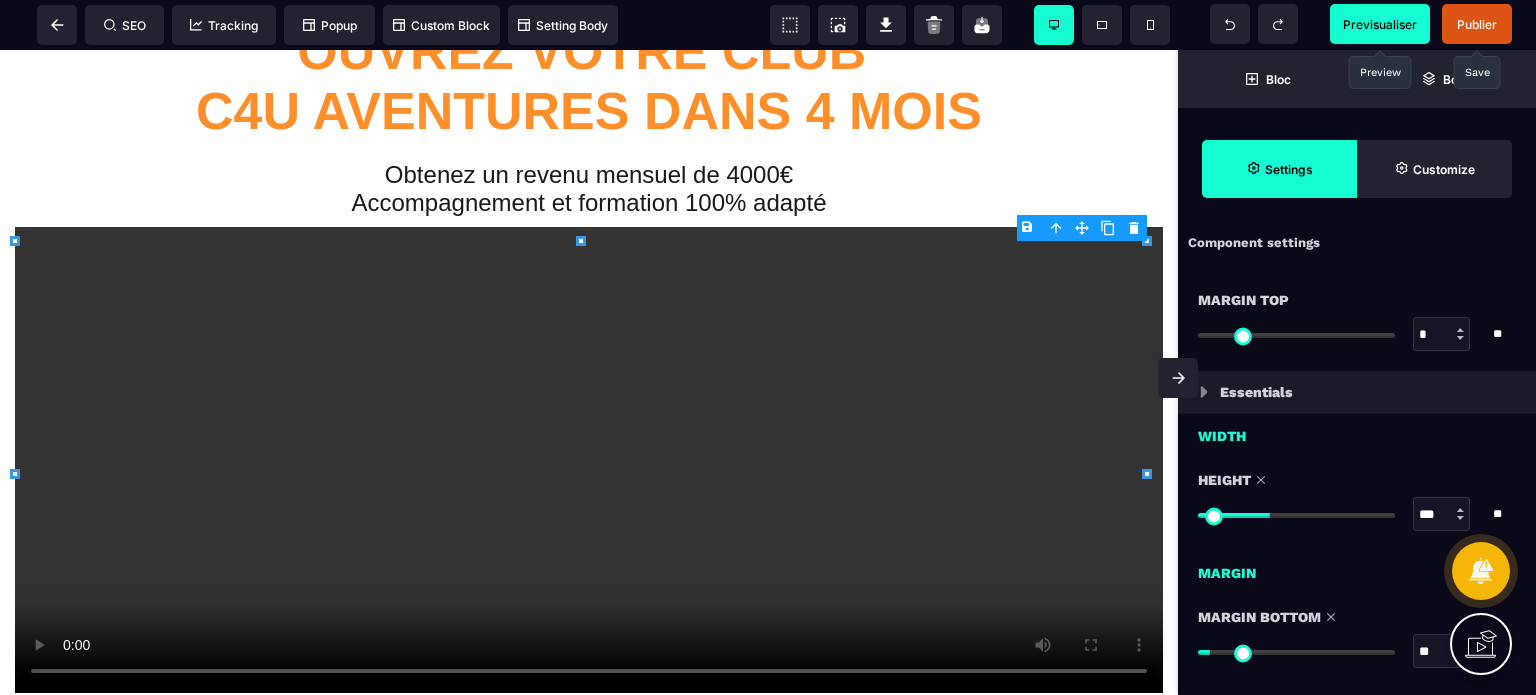 type on "***" 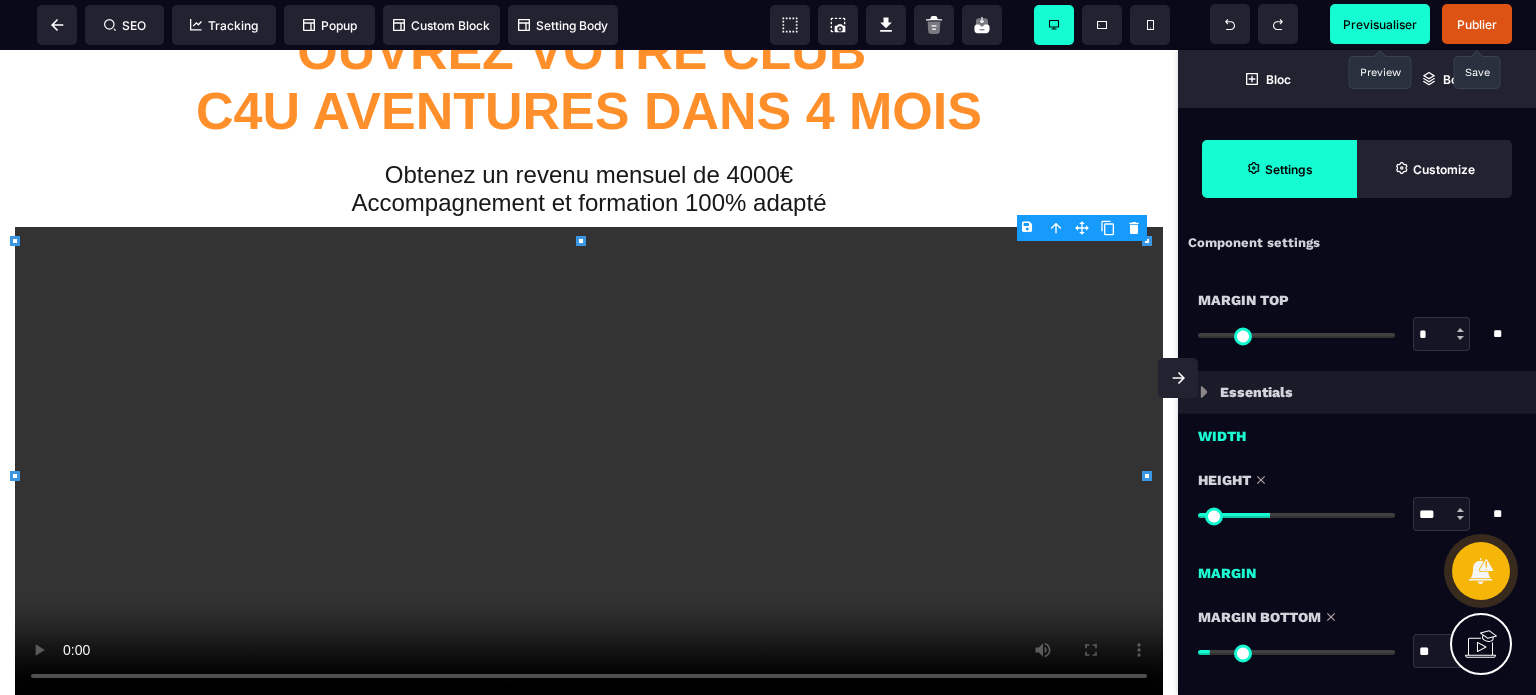 type on "***" 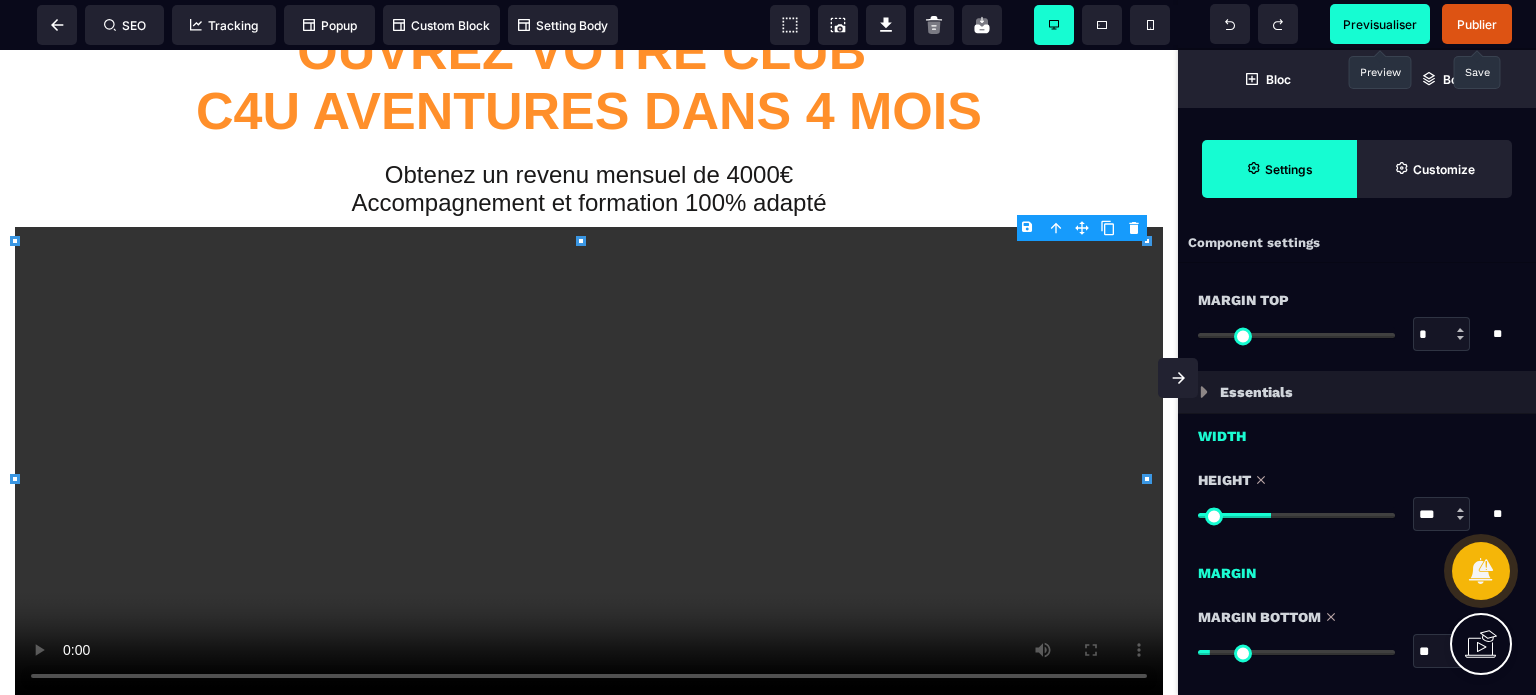 type on "***" 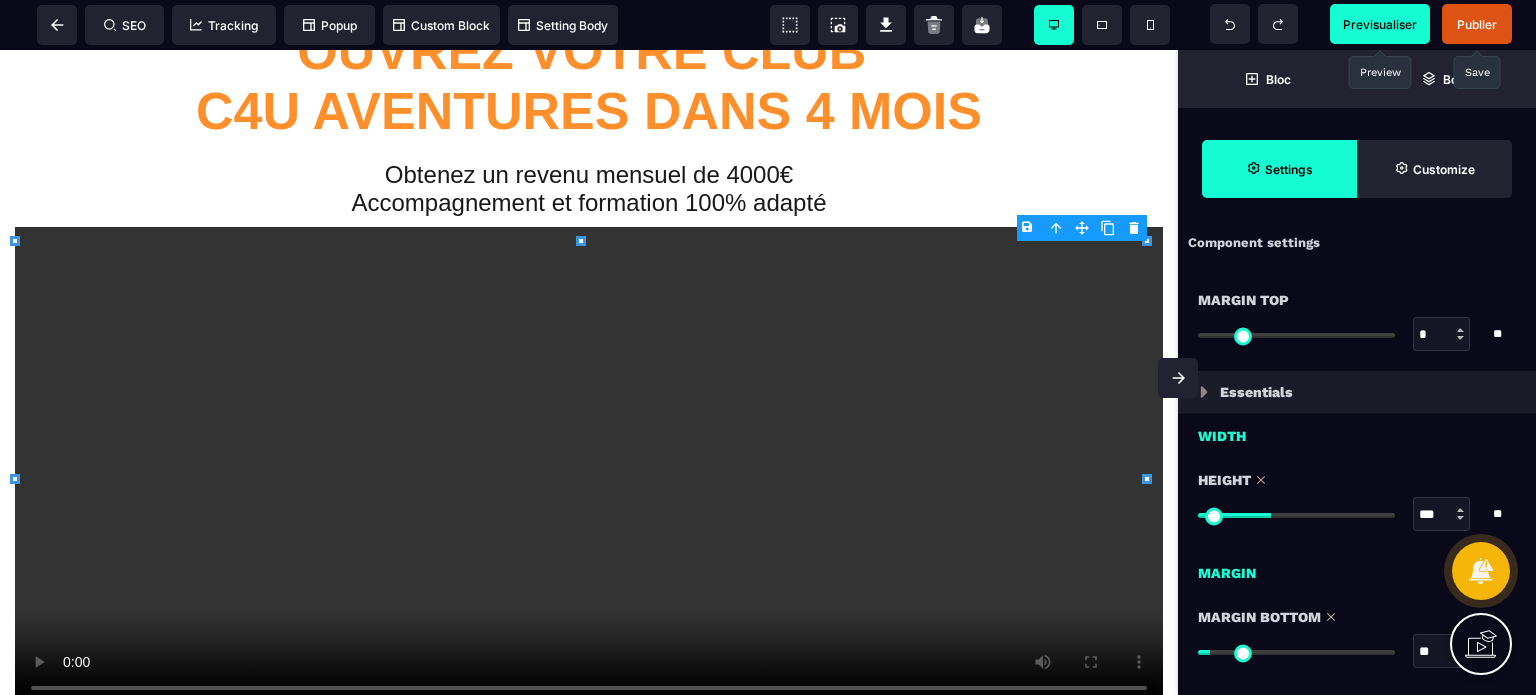 type on "***" 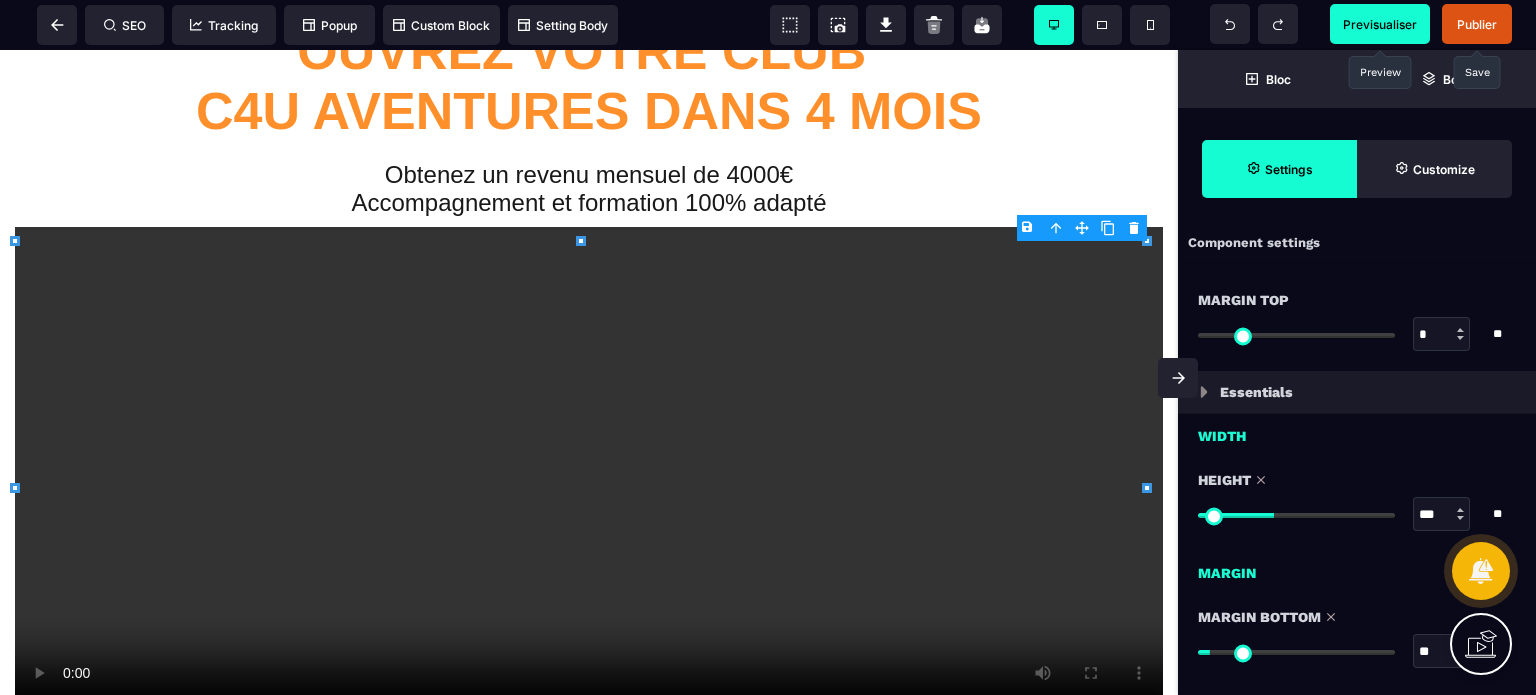 type on "***" 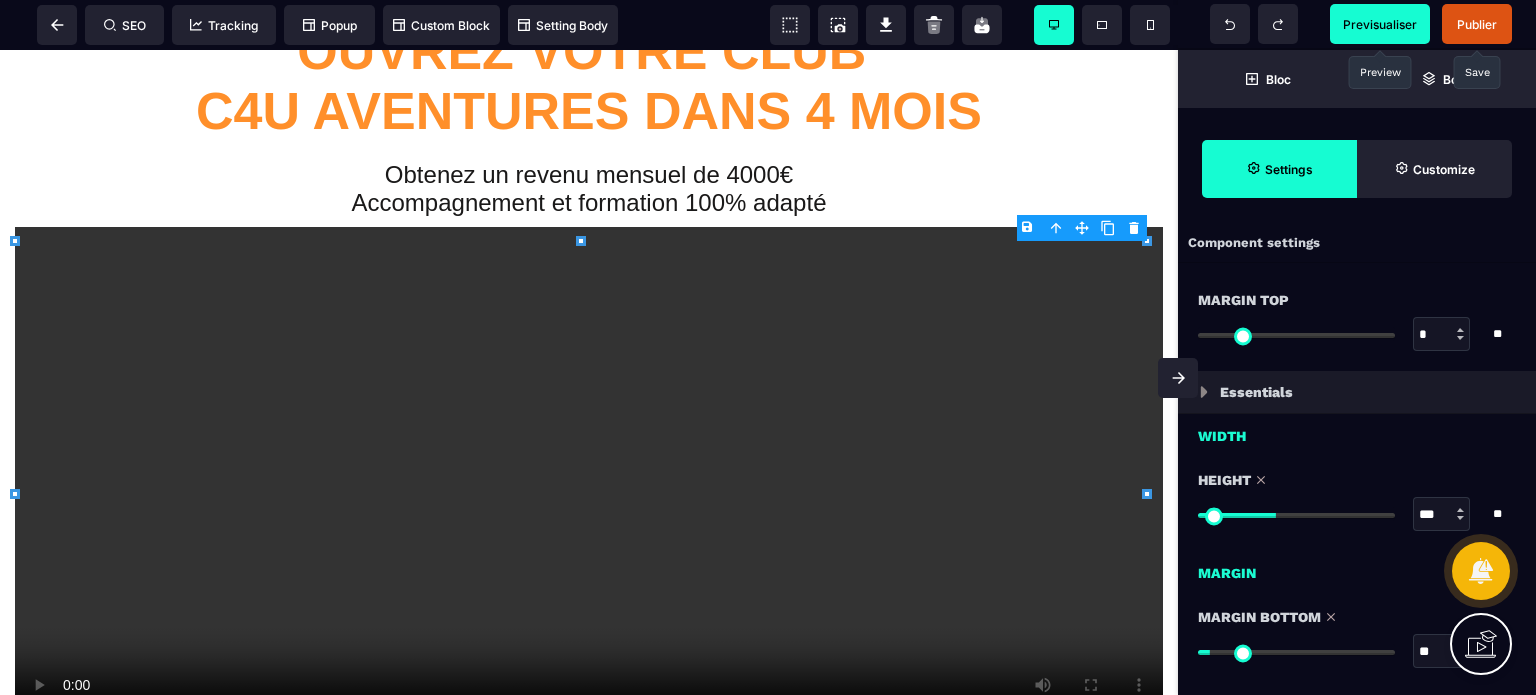type on "***" 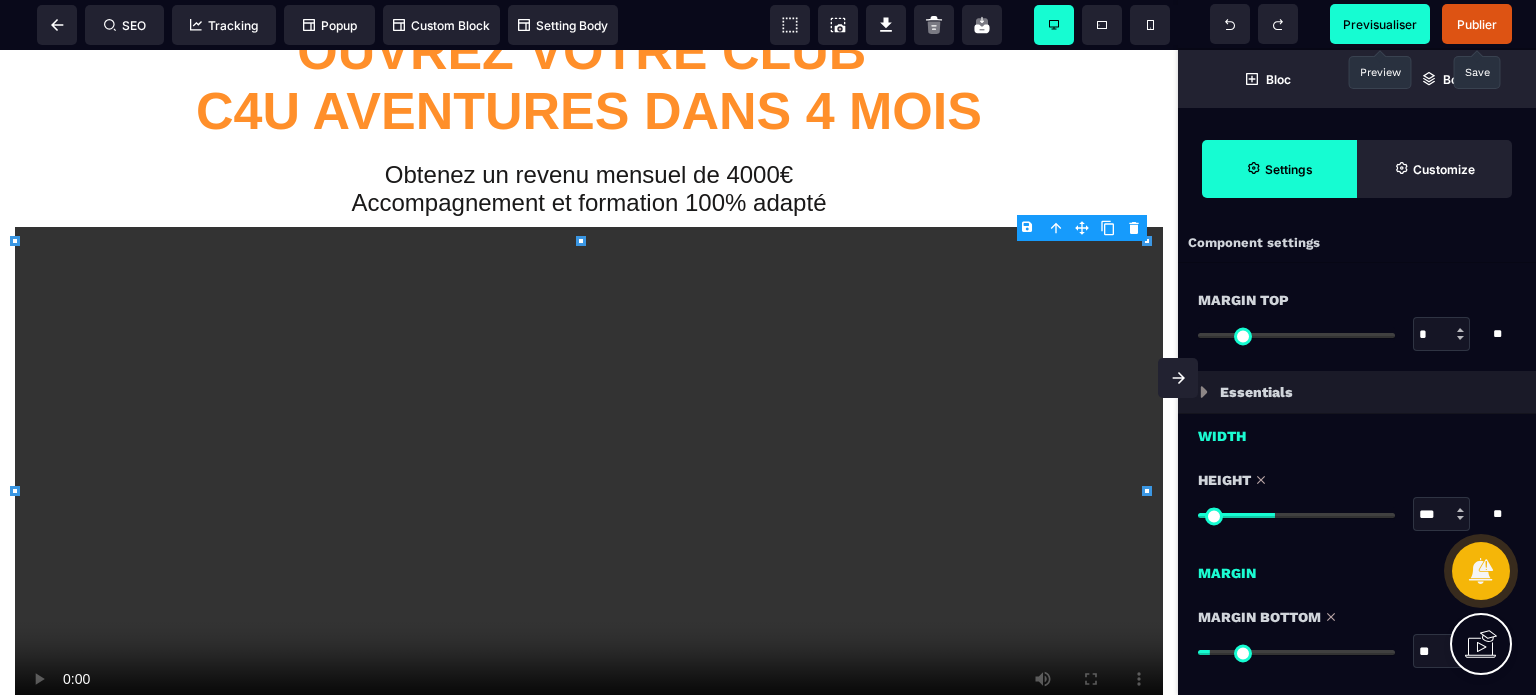 type on "***" 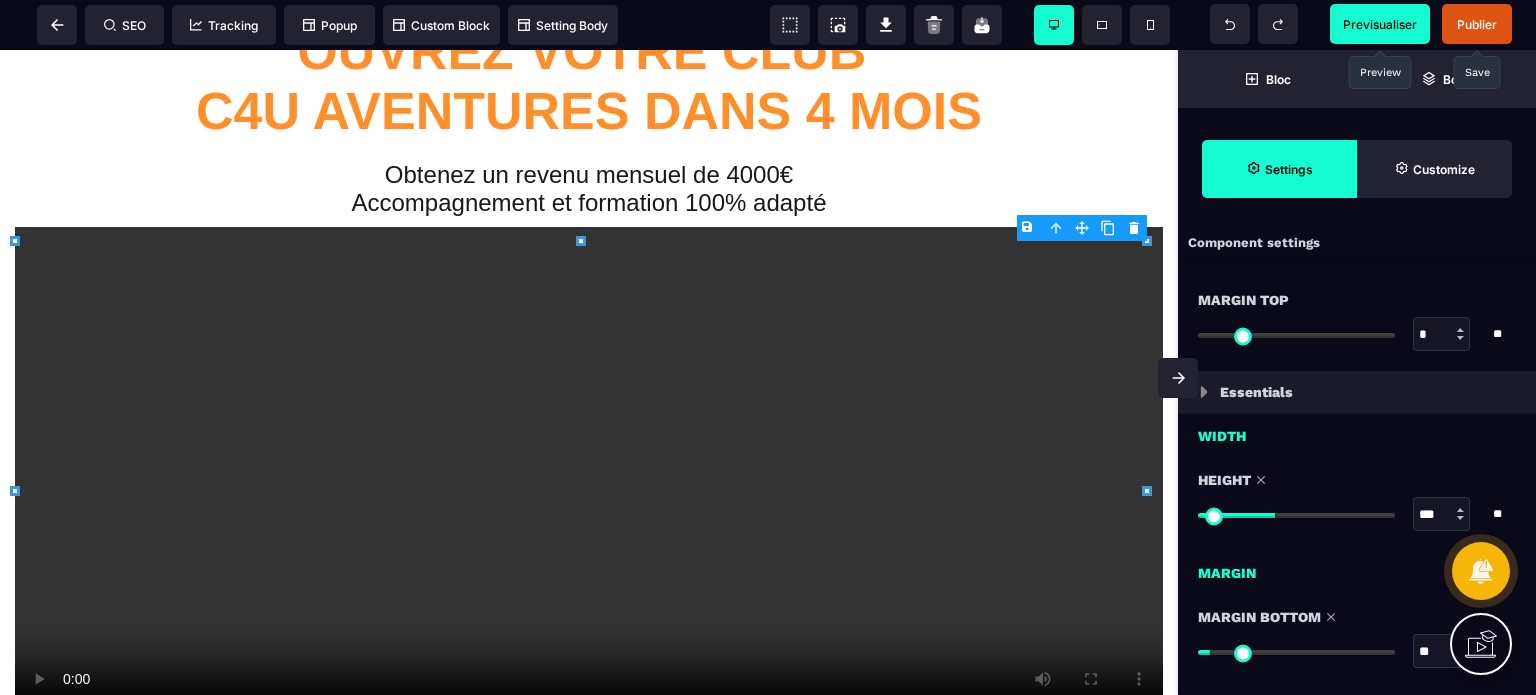 click at bounding box center (1296, 515) 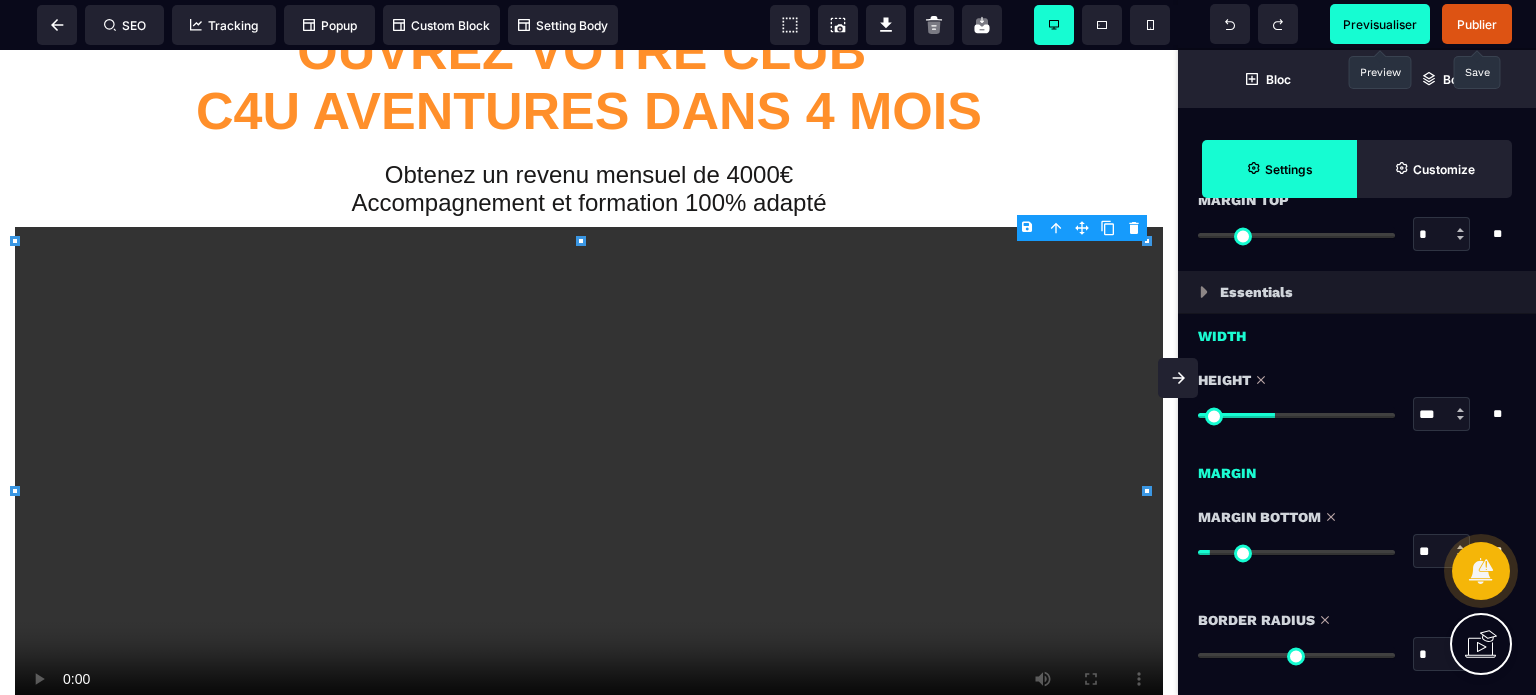 scroll, scrollTop: 206, scrollLeft: 0, axis: vertical 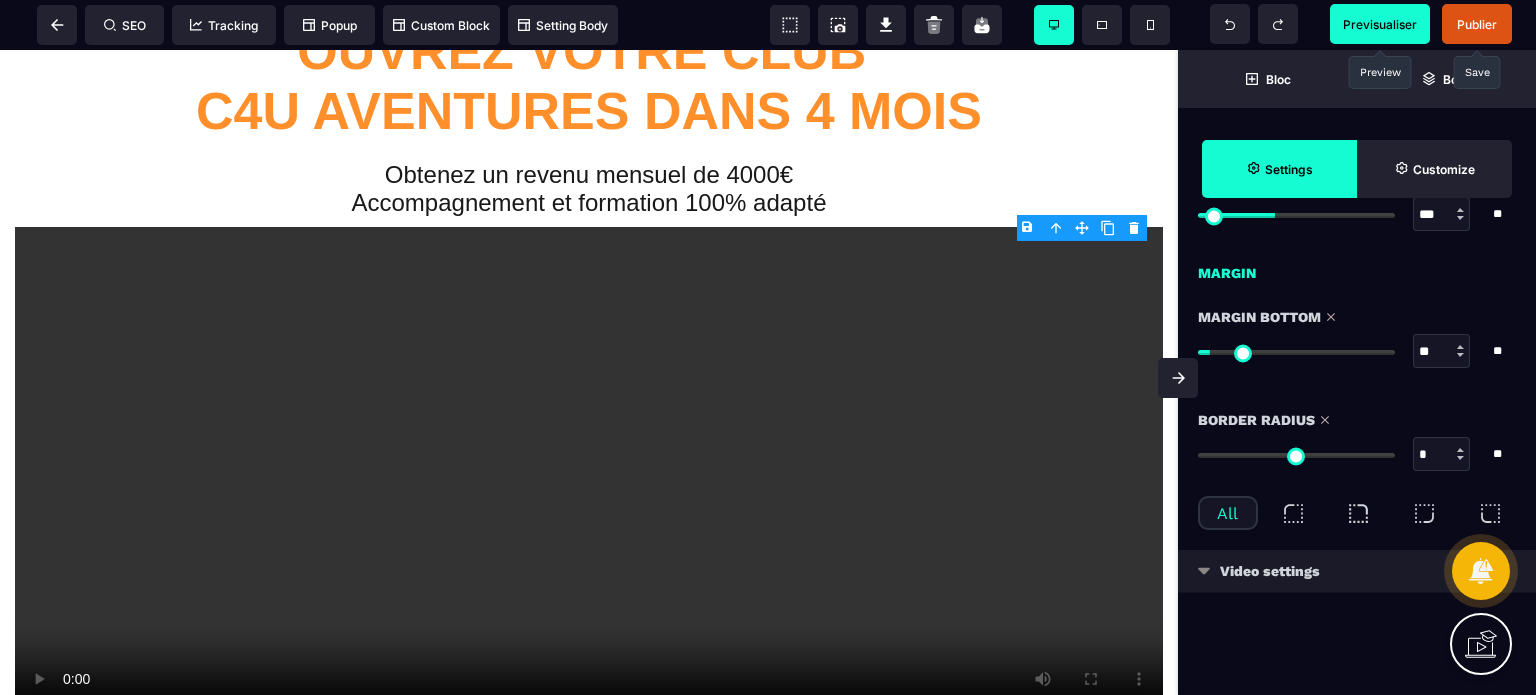click on "Video settings" at bounding box center (1357, 571) 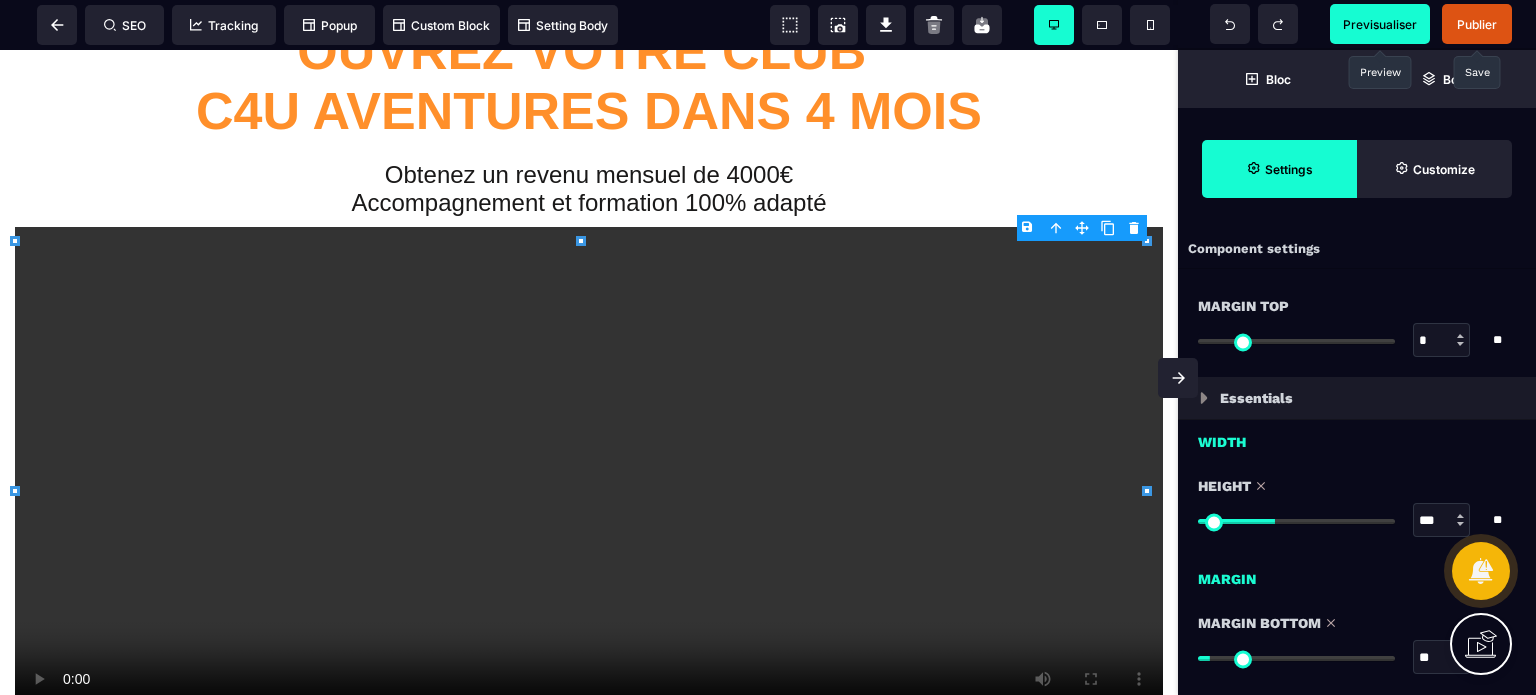 scroll, scrollTop: 0, scrollLeft: 0, axis: both 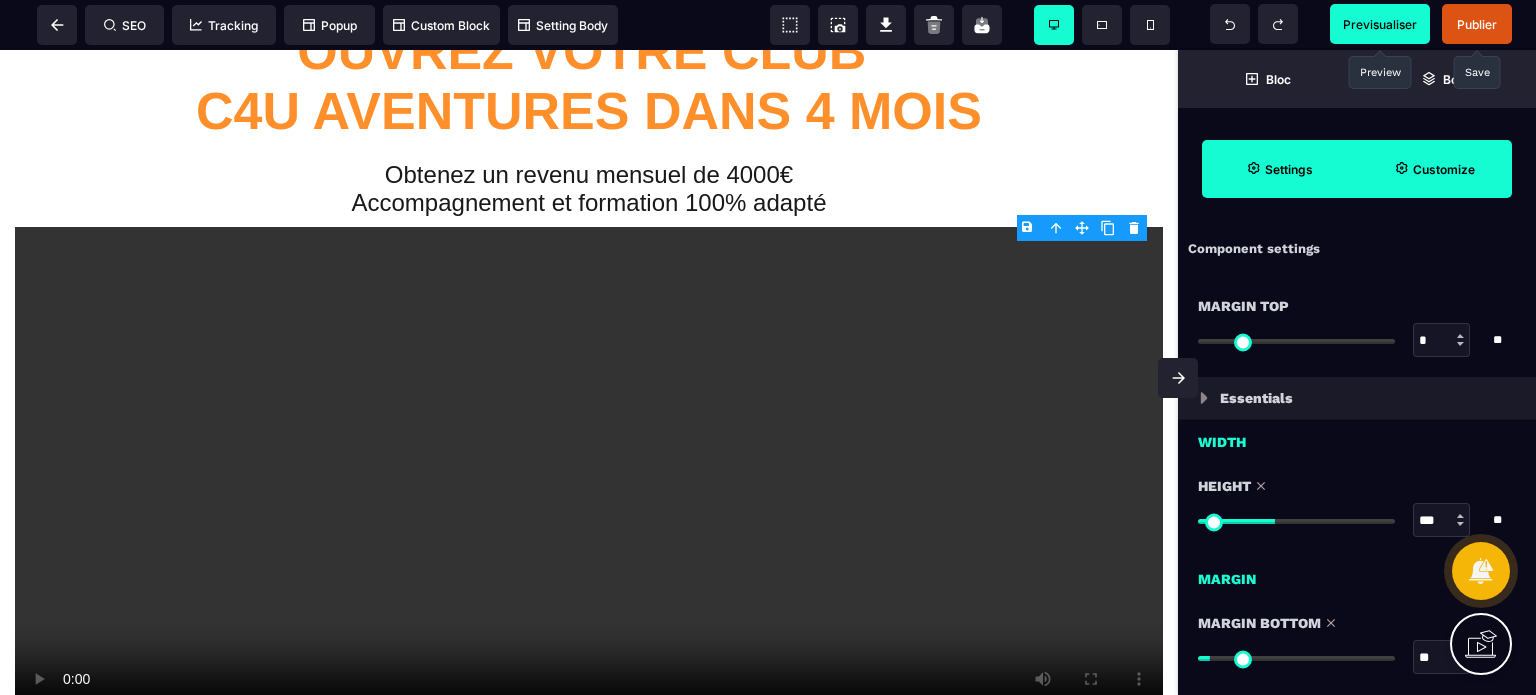 click on "Customize" at bounding box center [1444, 169] 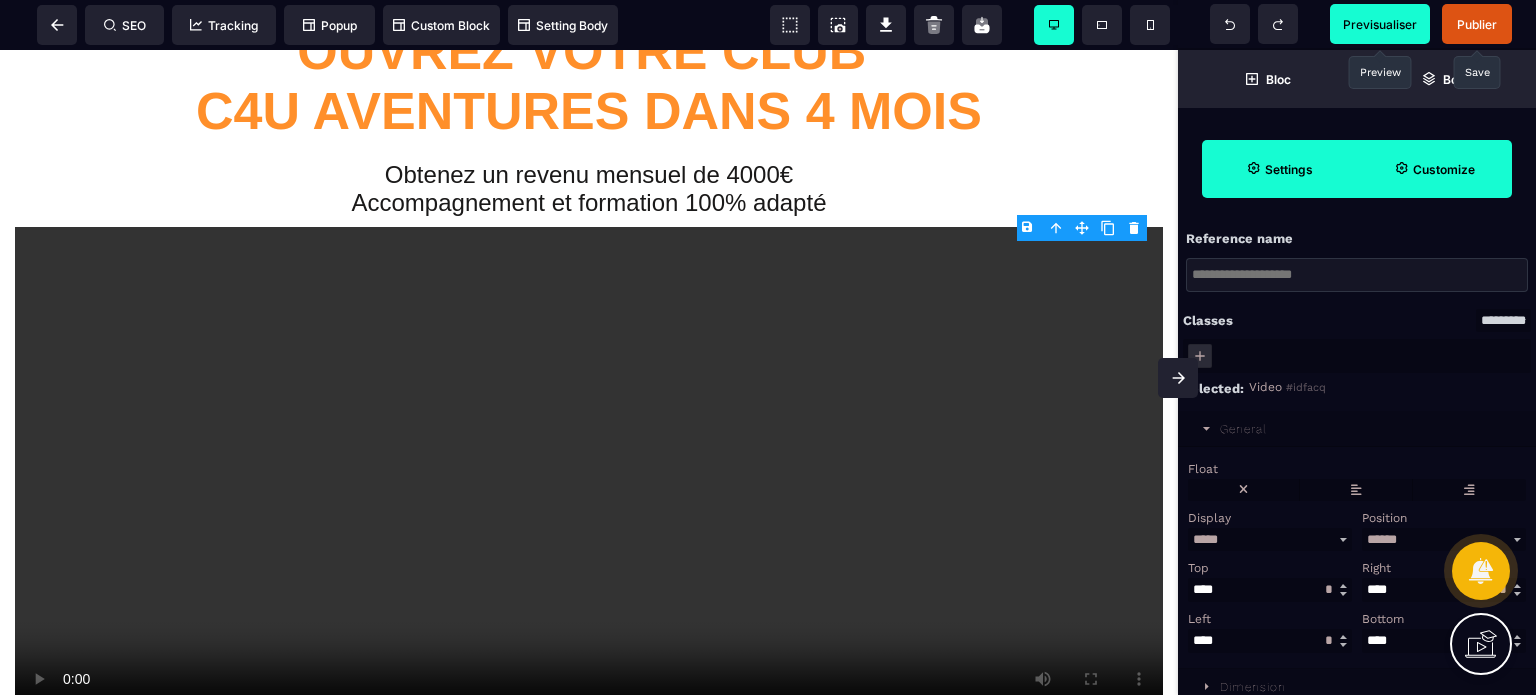 click on "Settings" at bounding box center (1289, 169) 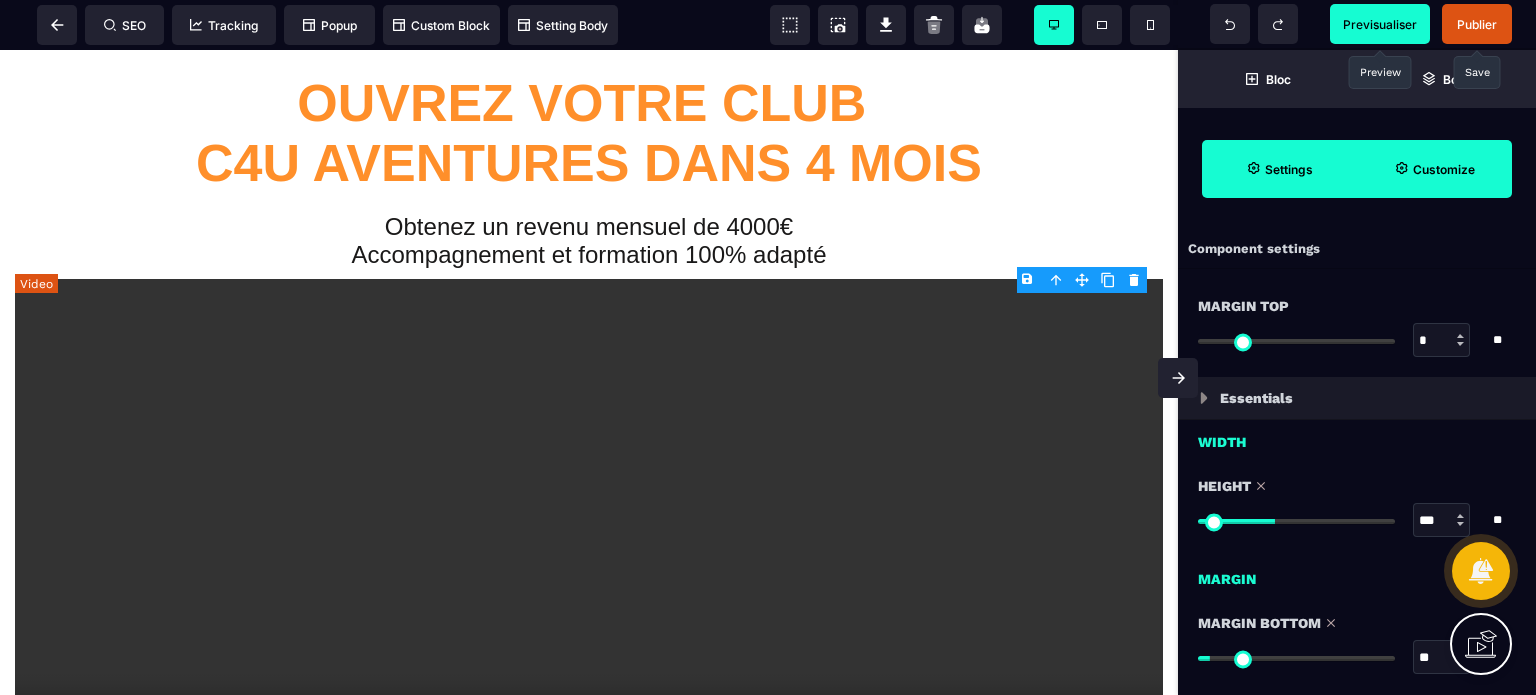 scroll, scrollTop: 0, scrollLeft: 0, axis: both 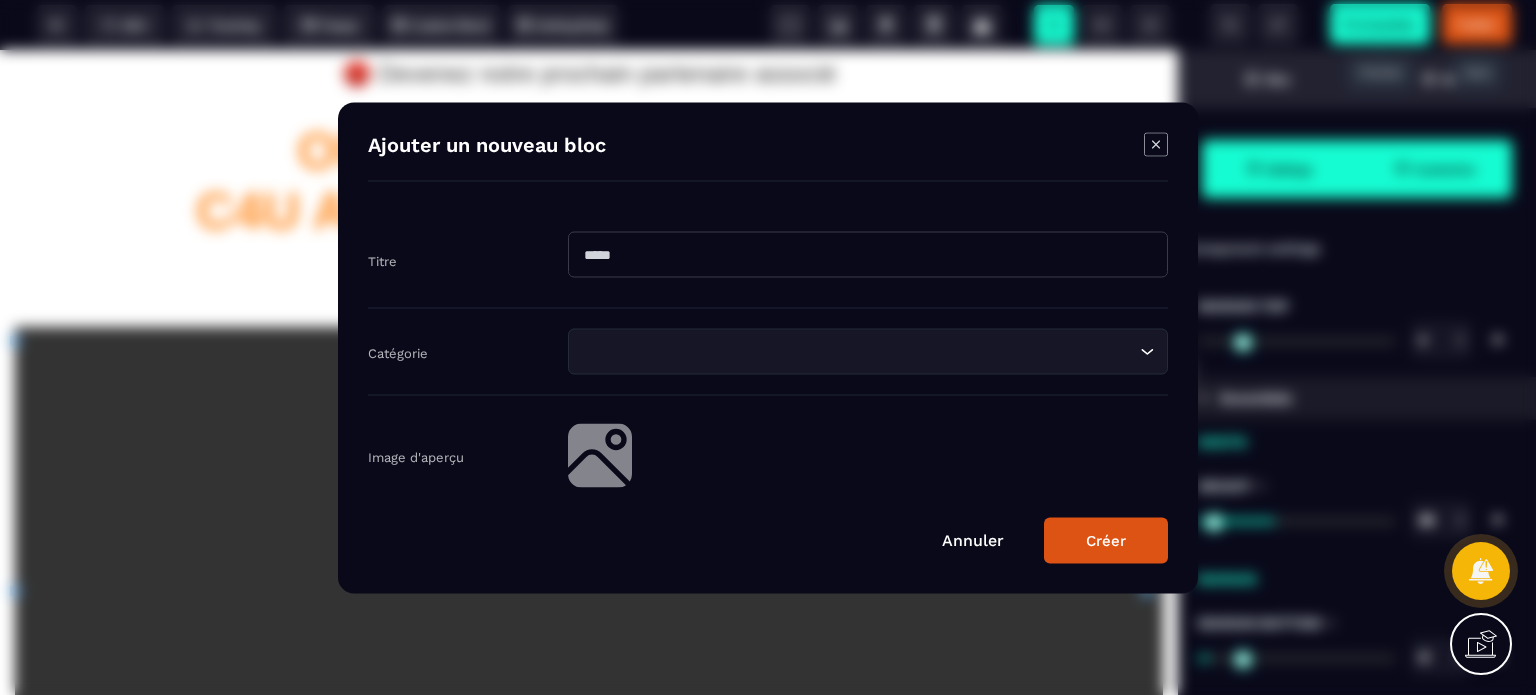 click on "B I U S
A *******
Video
SEO
Tracking
Popup" at bounding box center (768, 347) 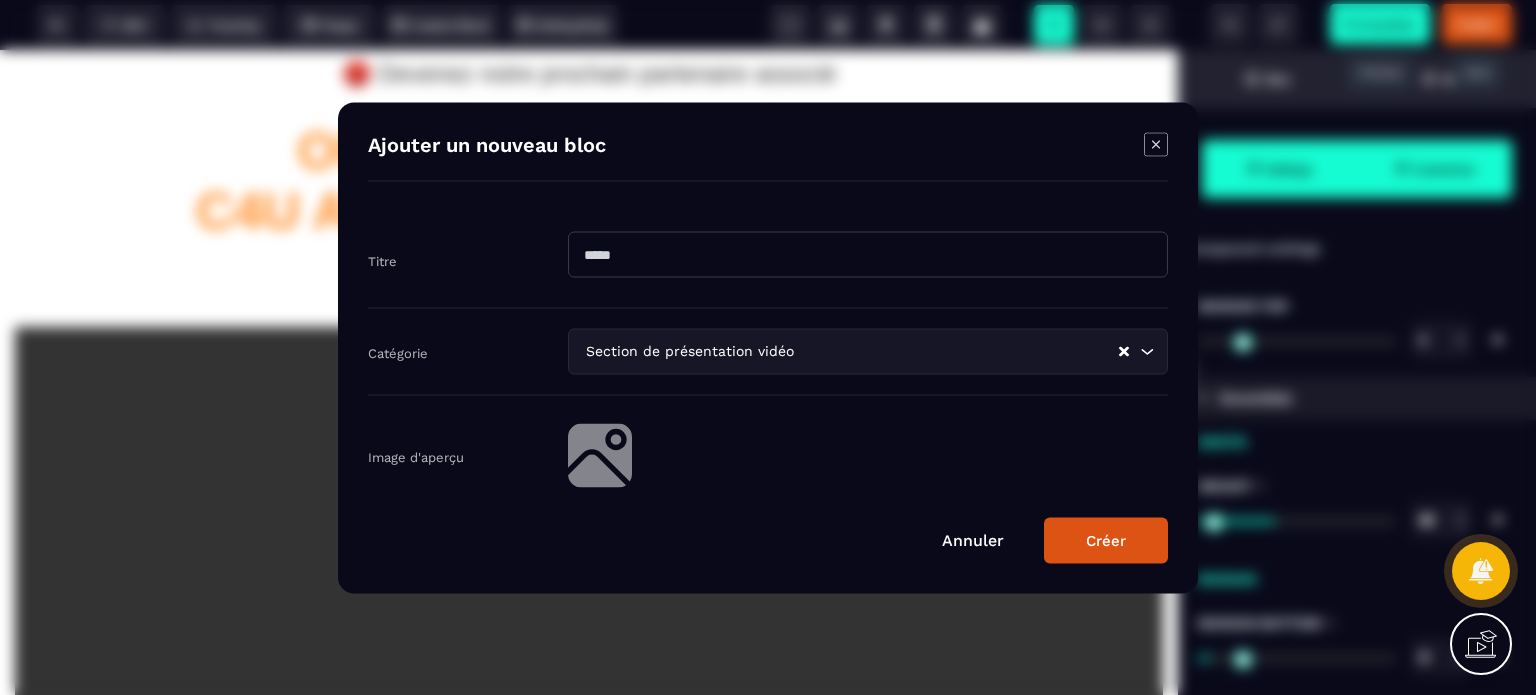 click 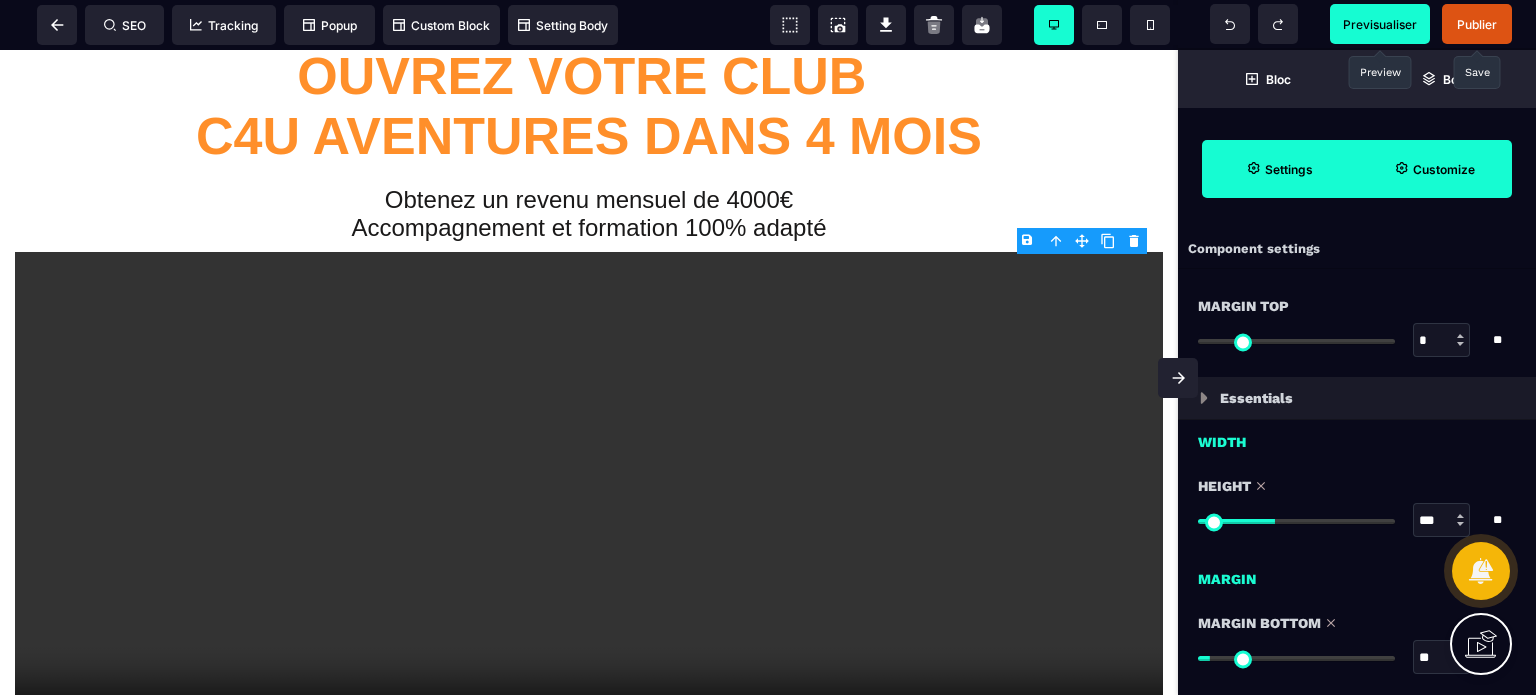 scroll, scrollTop: 53, scrollLeft: 0, axis: vertical 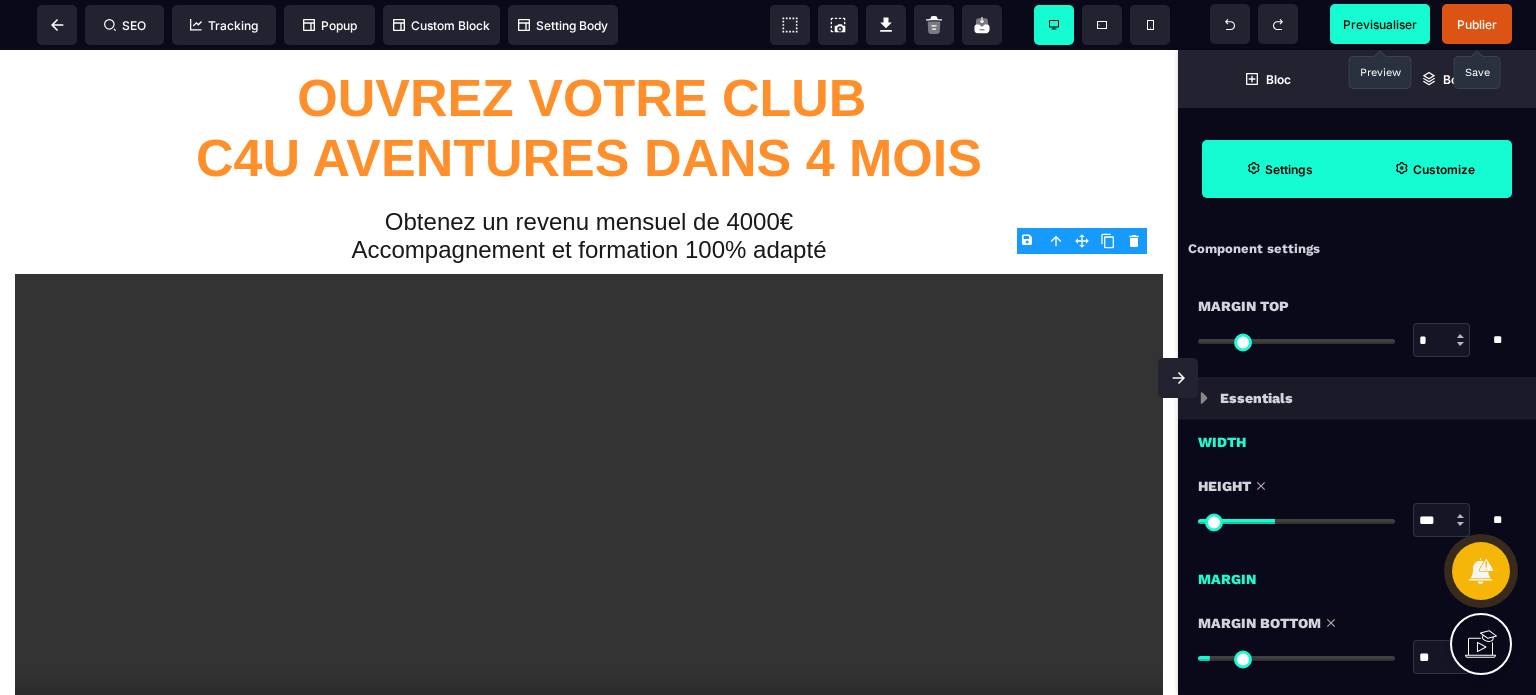 drag, startPoint x: 1169, startPoint y: 141, endPoint x: 1198, endPoint y: 209, distance: 73.92564 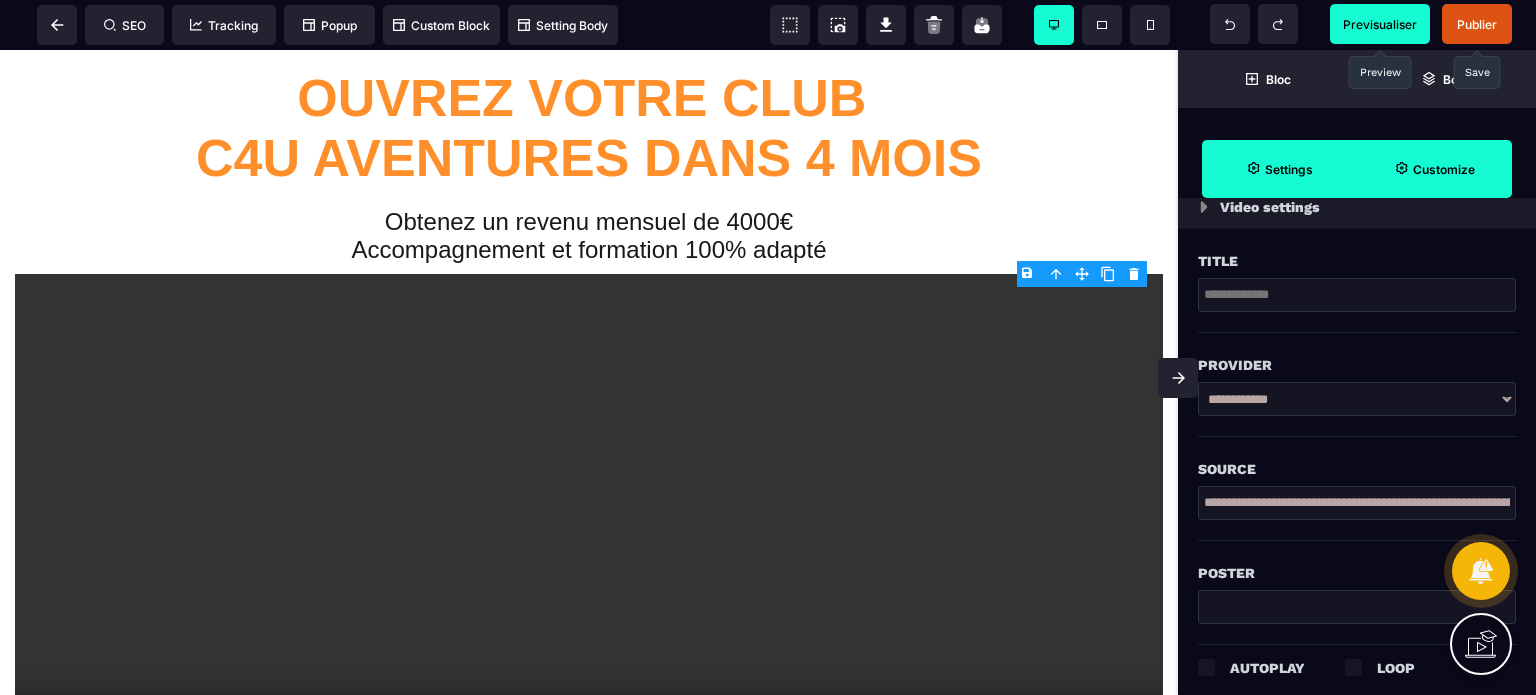 scroll, scrollTop: 728, scrollLeft: 0, axis: vertical 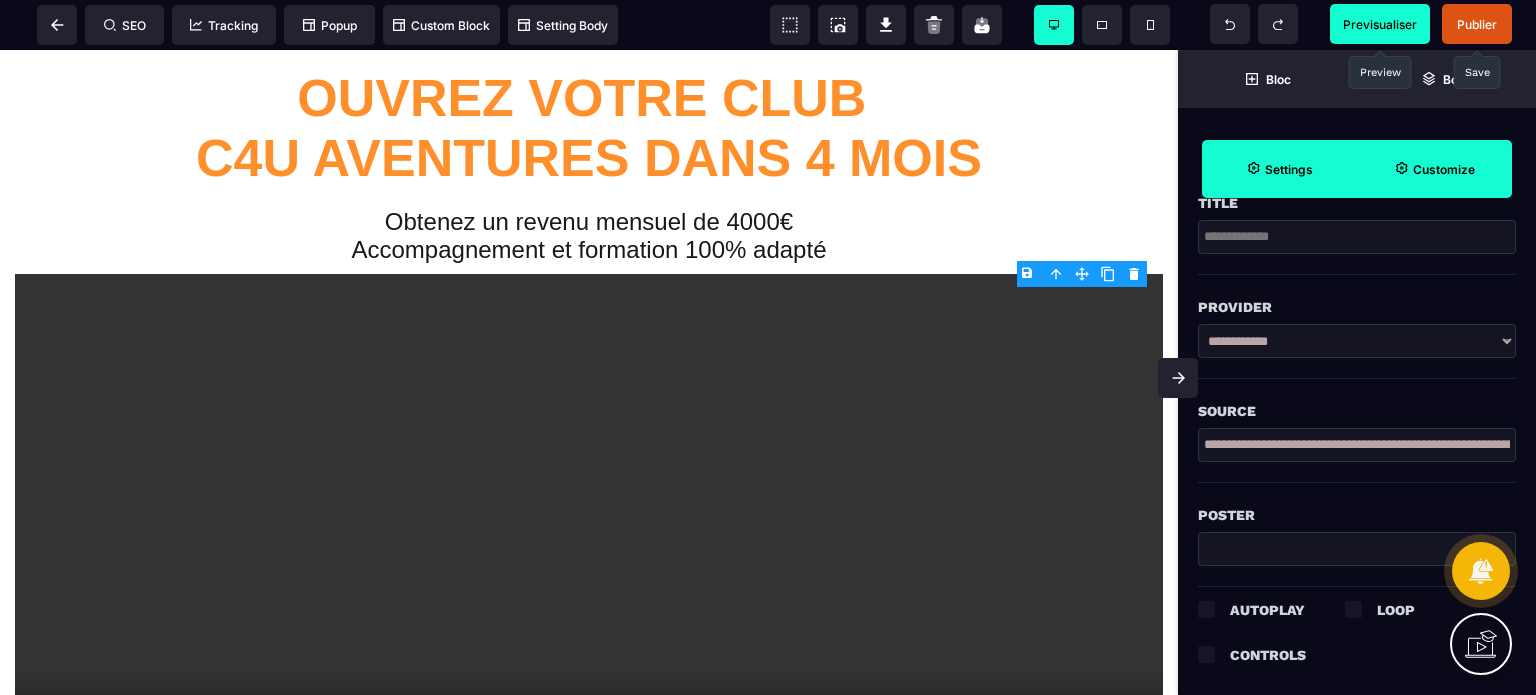 click on "**********" at bounding box center [1357, 445] 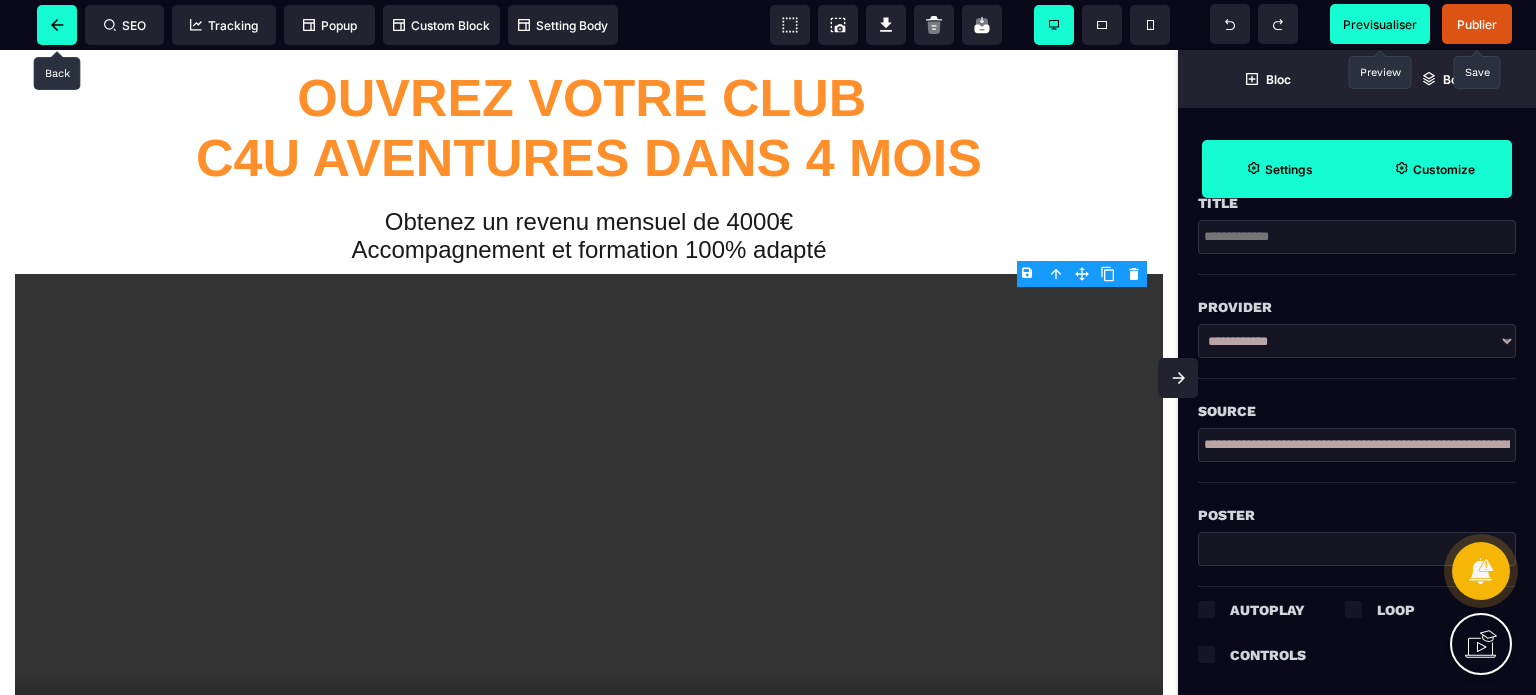 click at bounding box center [57, 25] 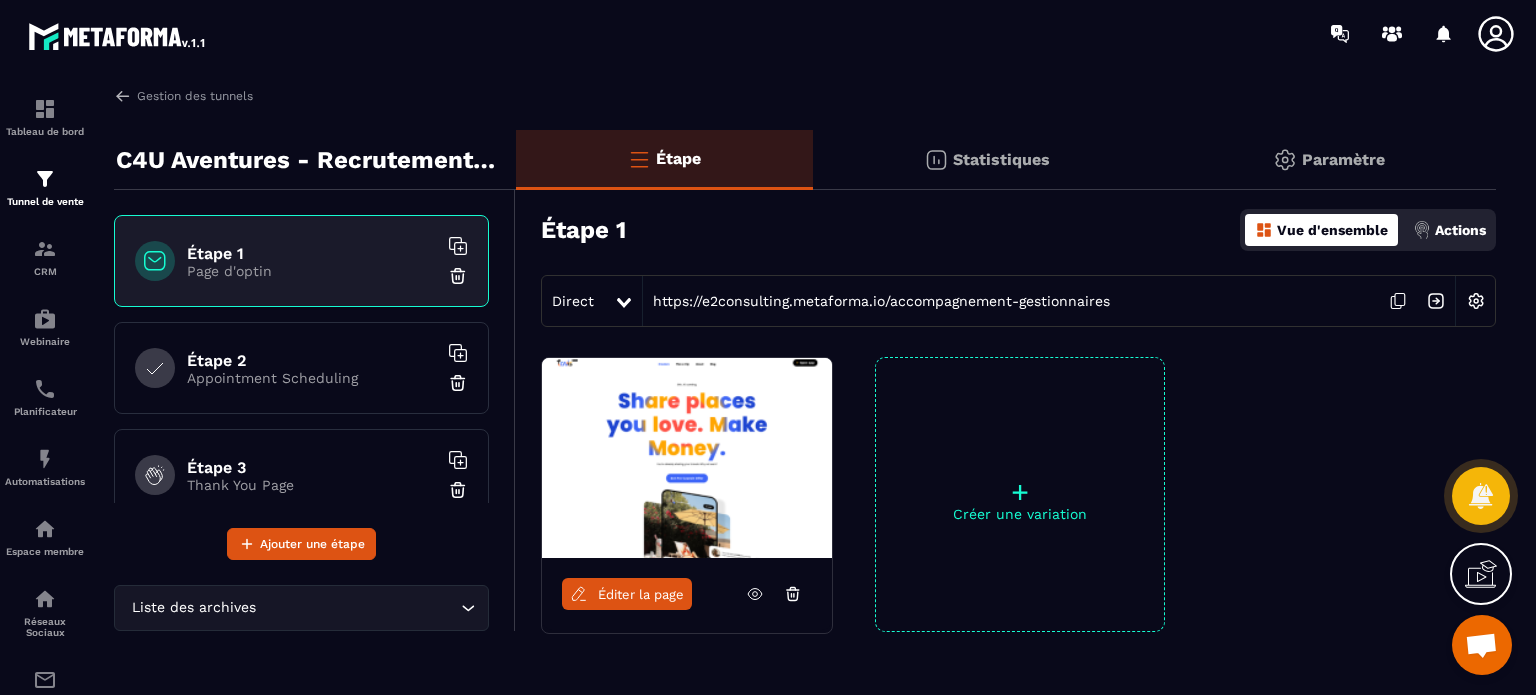 click on "Appointment Scheduling" at bounding box center [312, 378] 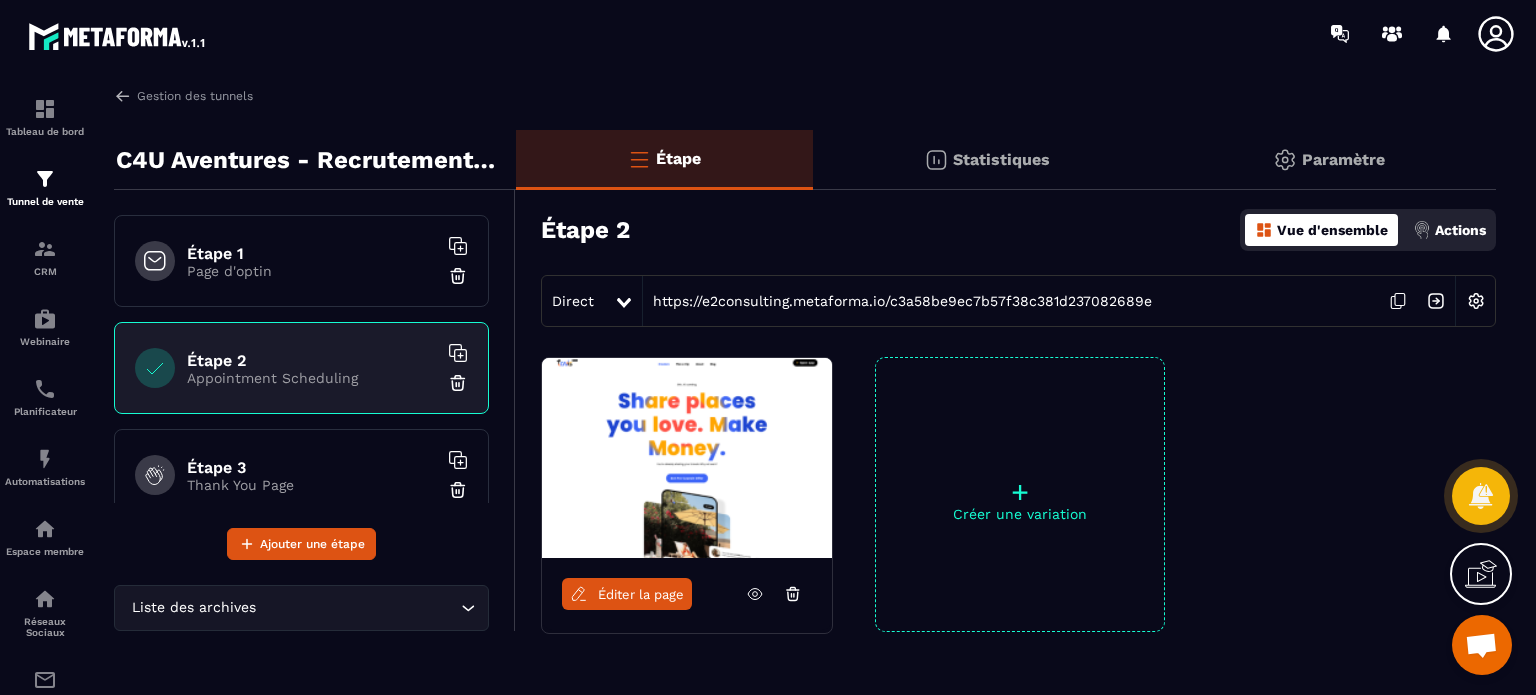 click 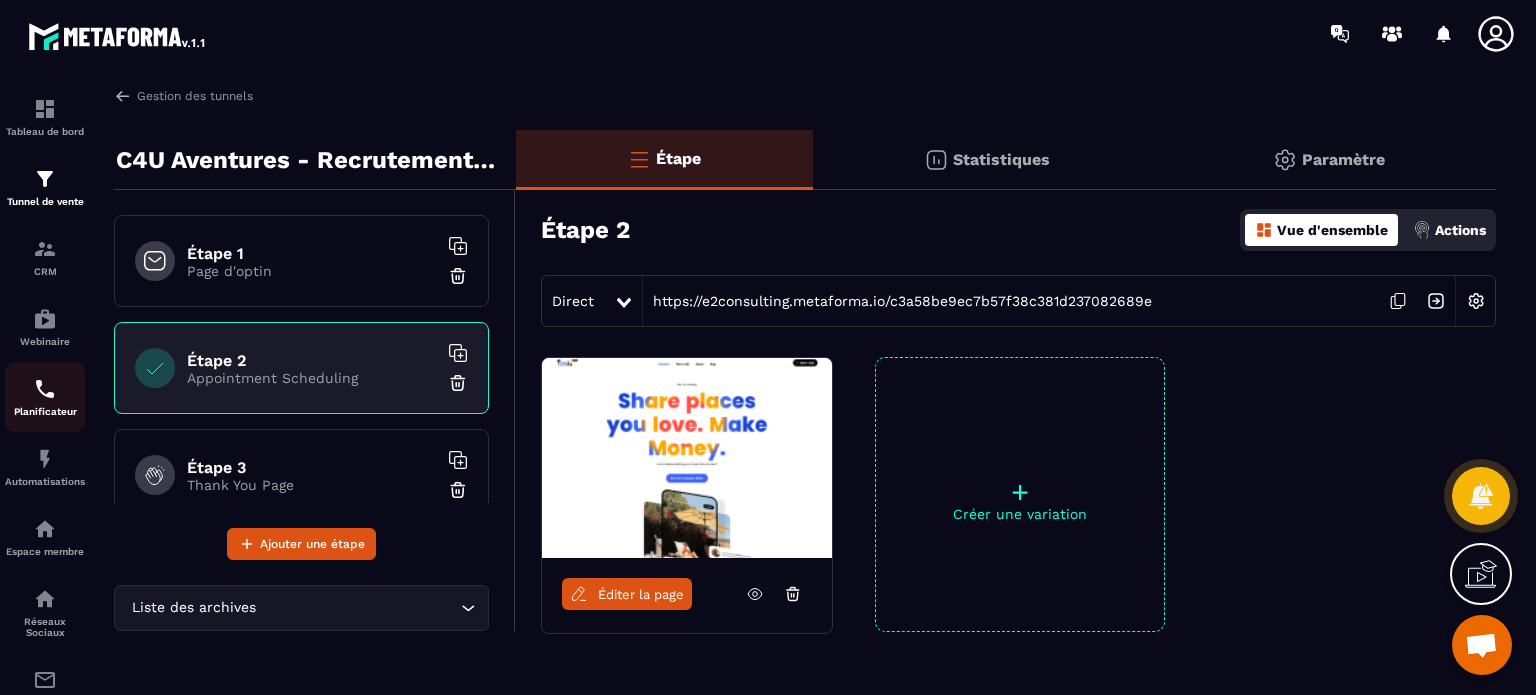 click at bounding box center (45, 389) 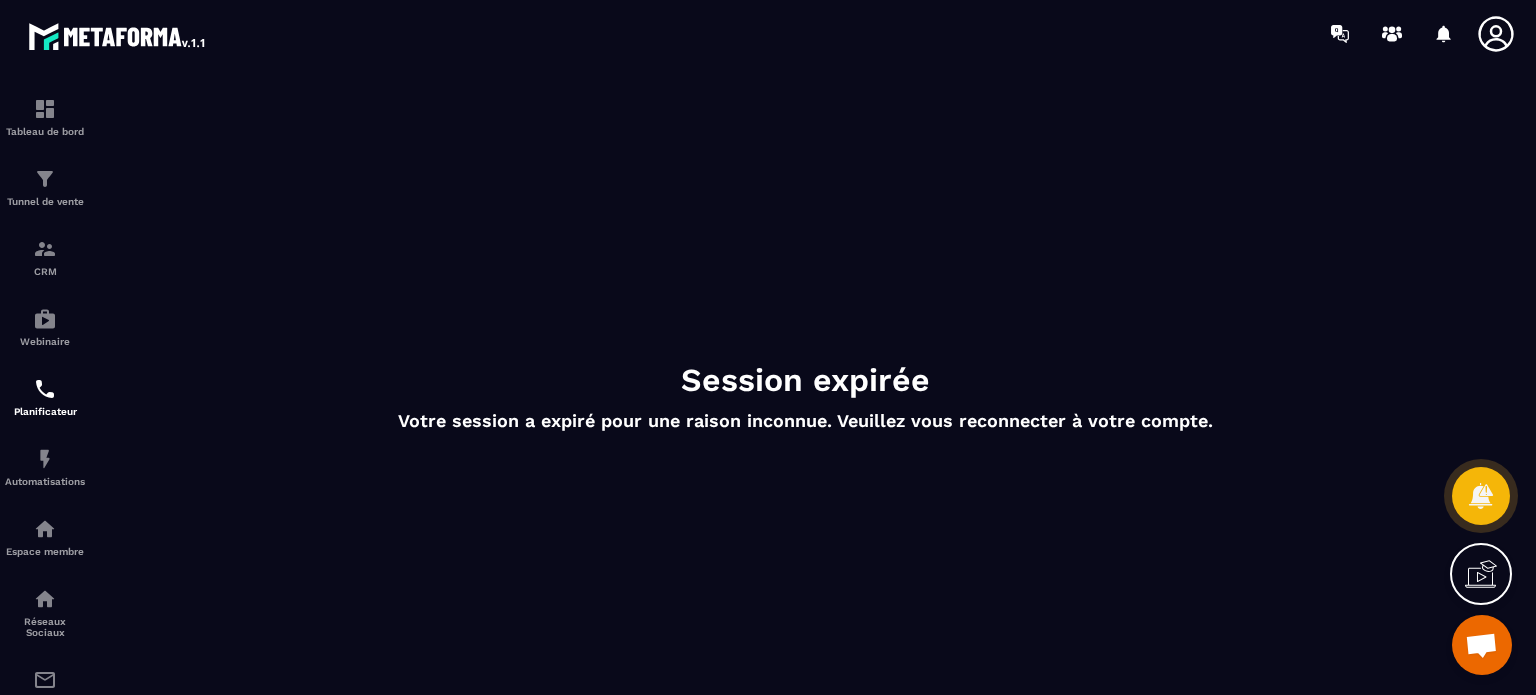 scroll, scrollTop: 0, scrollLeft: 0, axis: both 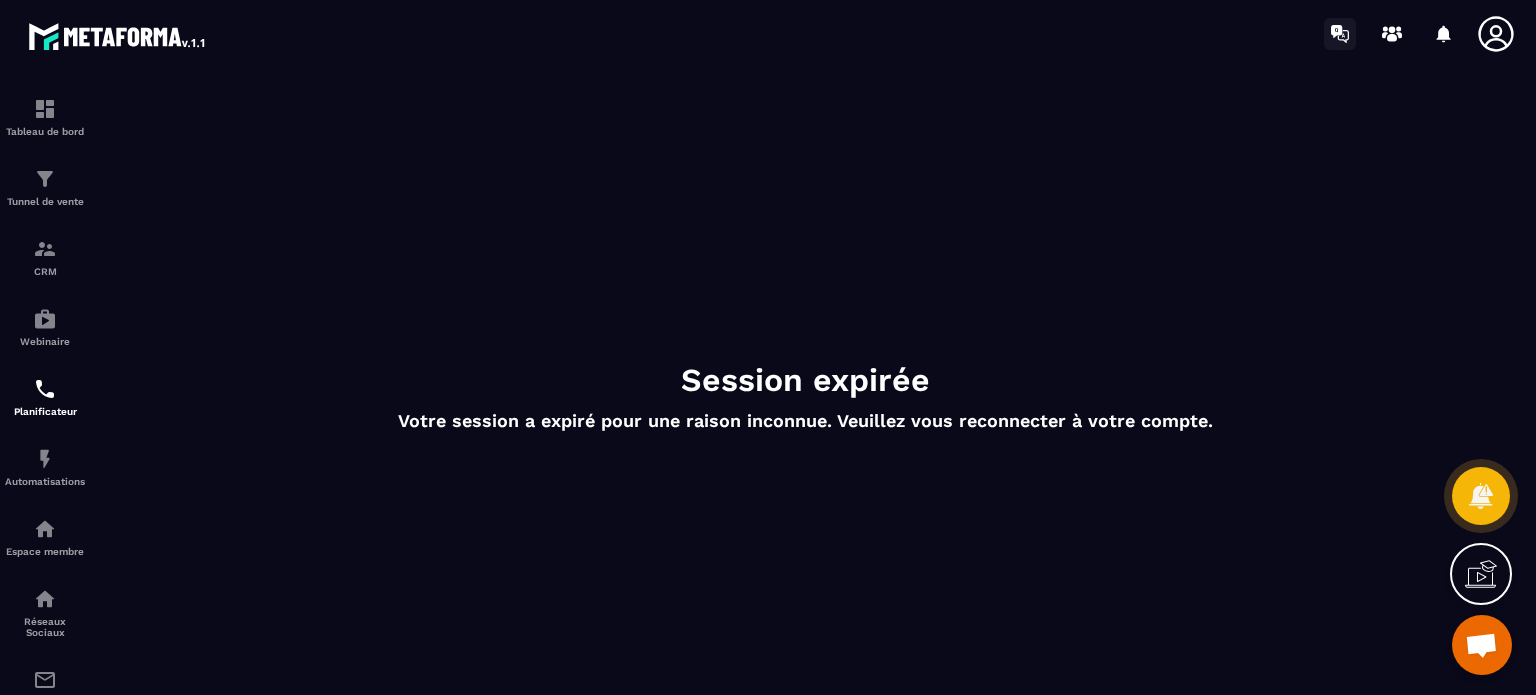 click 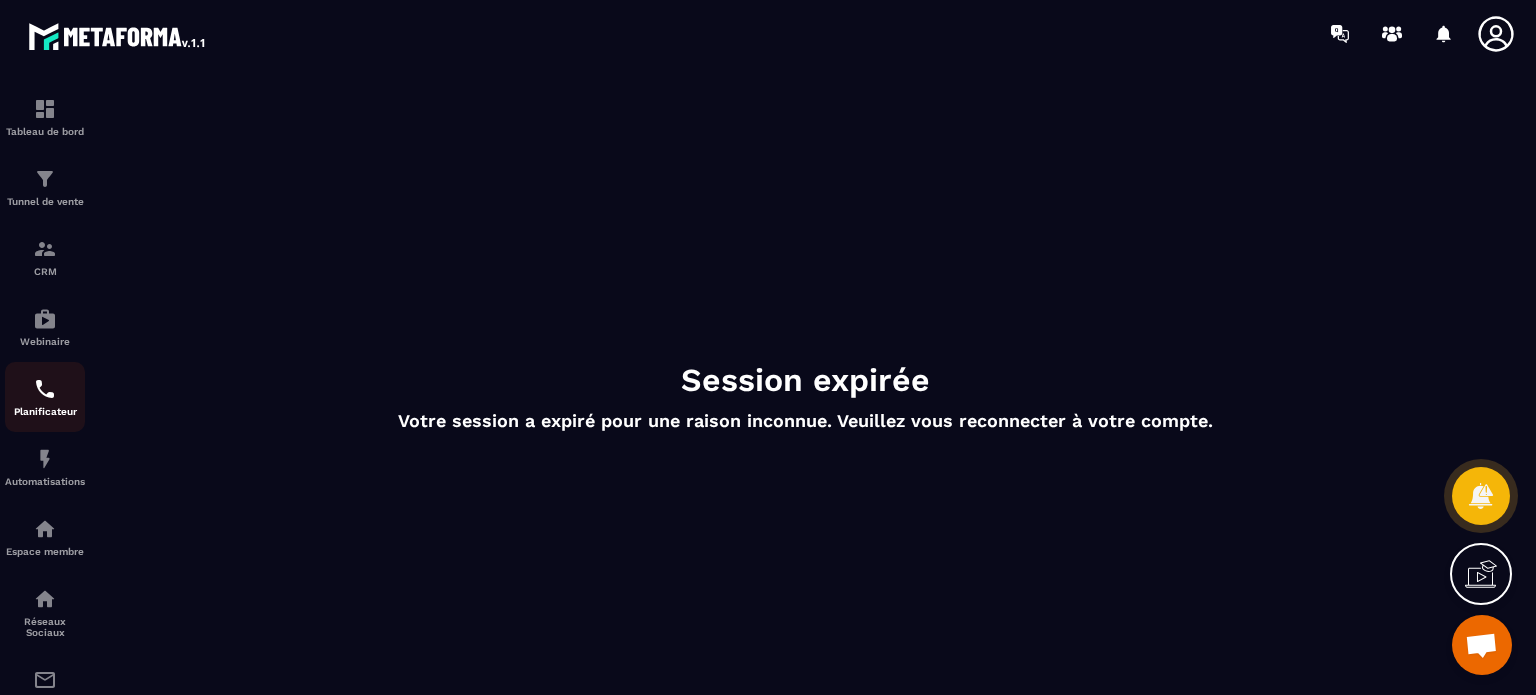 click at bounding box center (45, 389) 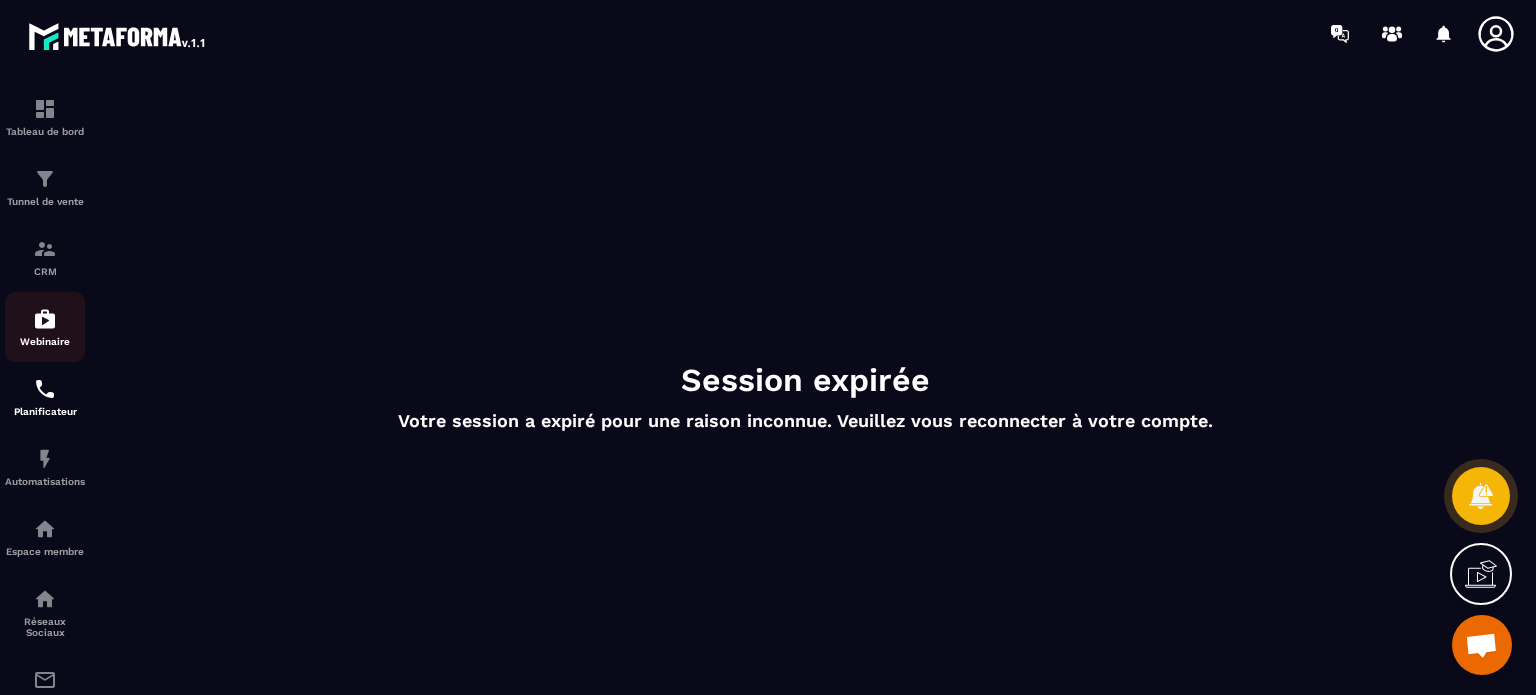 click at bounding box center (45, 319) 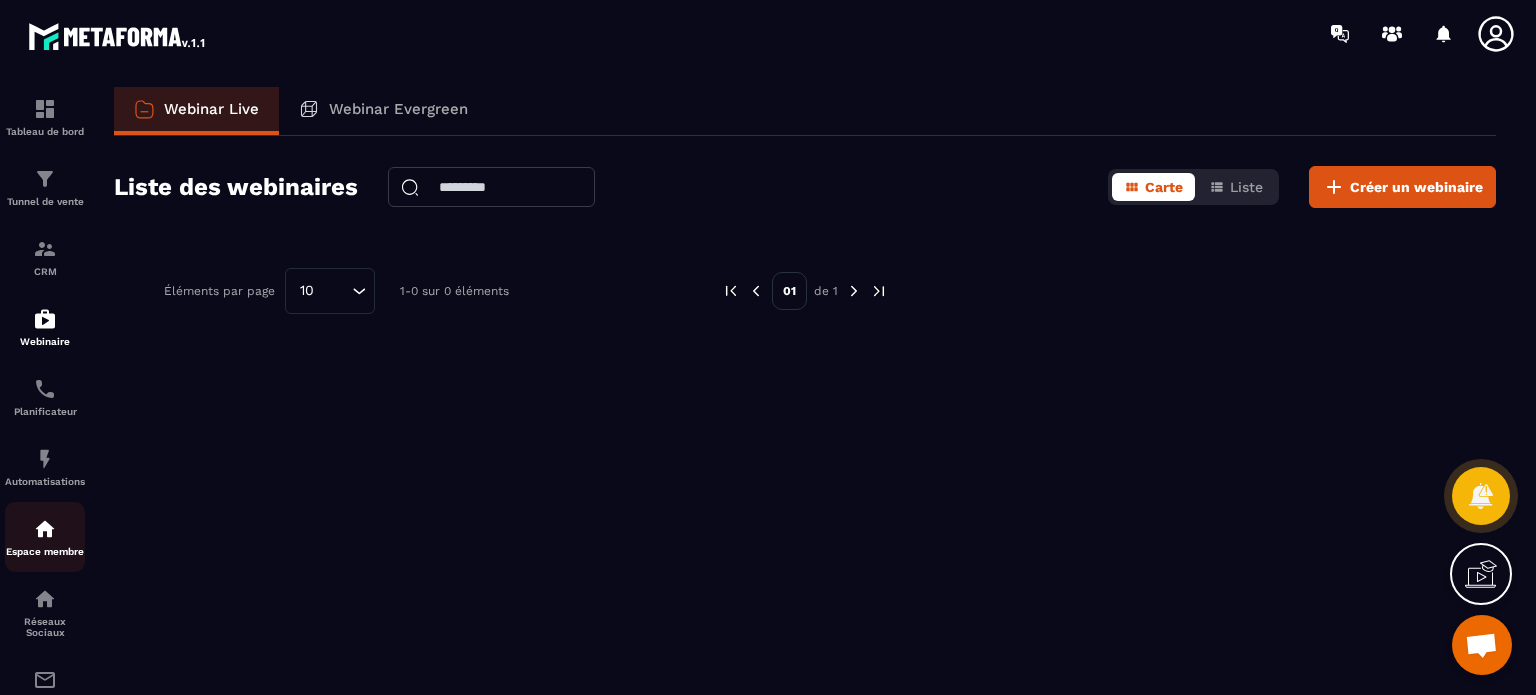 click at bounding box center (45, 529) 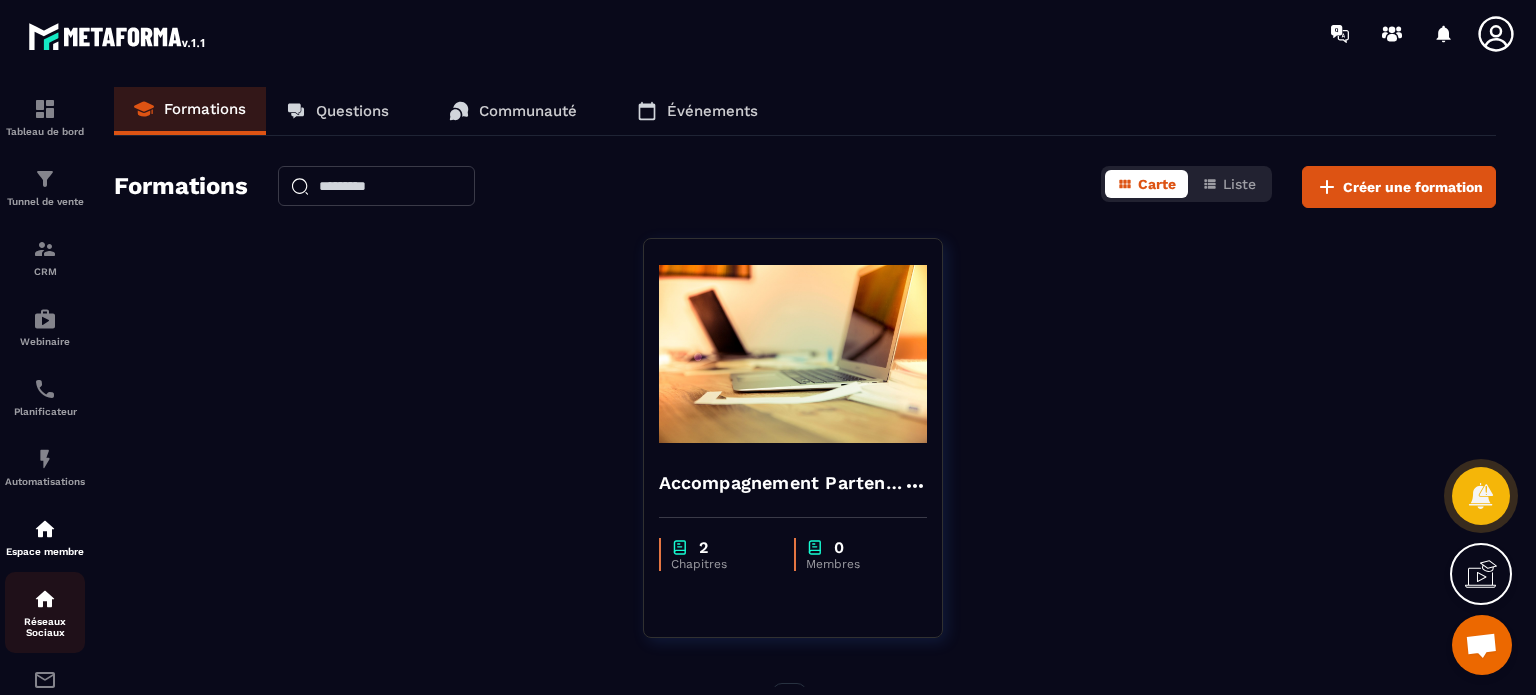 click on "Réseaux Sociaux" at bounding box center [45, 612] 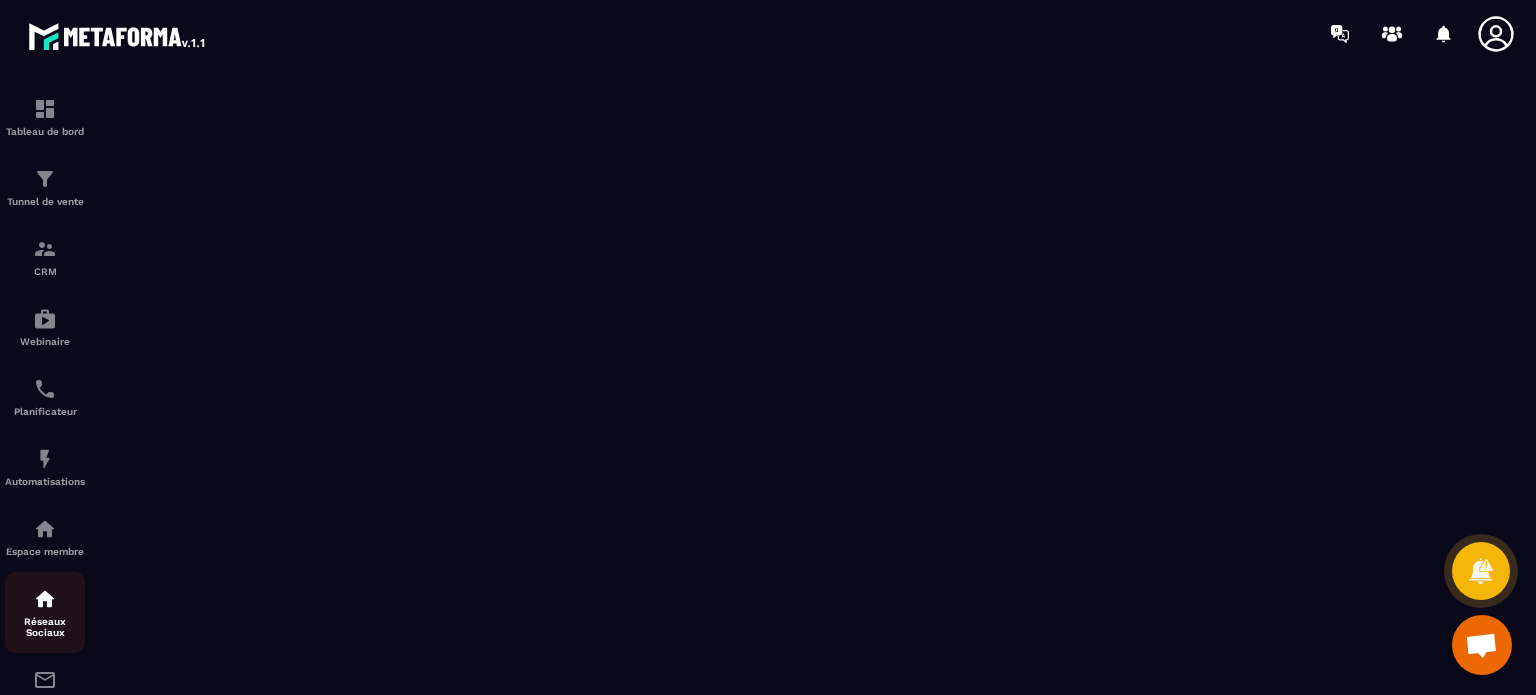 scroll, scrollTop: 70, scrollLeft: 0, axis: vertical 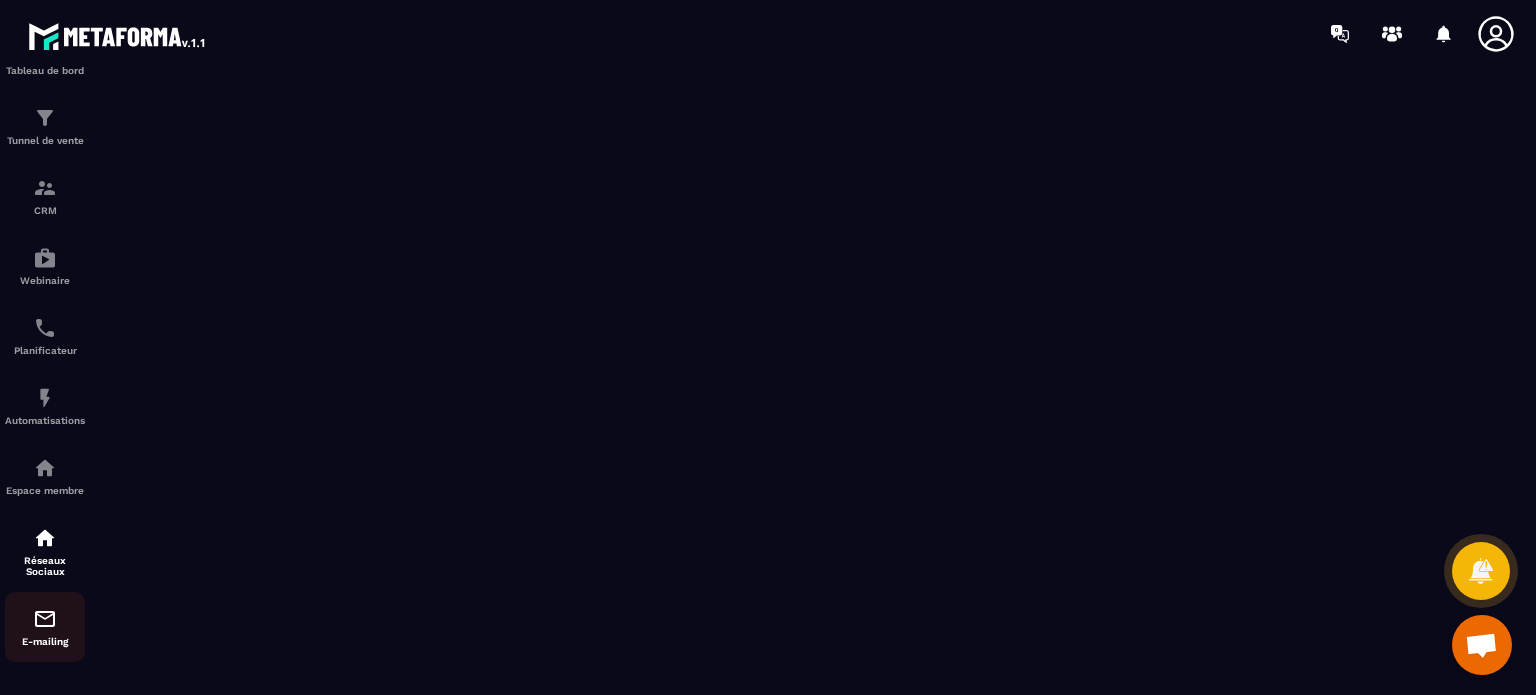 click at bounding box center [45, 619] 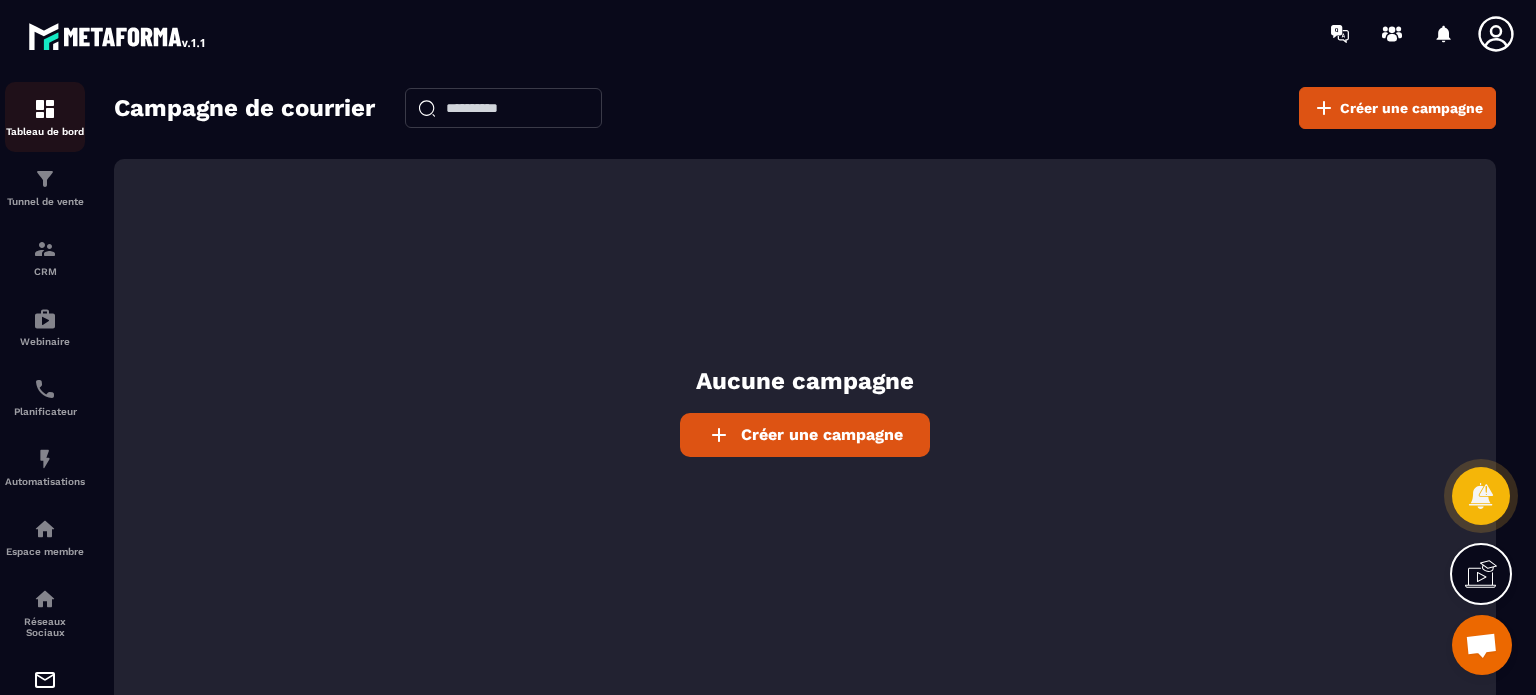 click at bounding box center (45, 109) 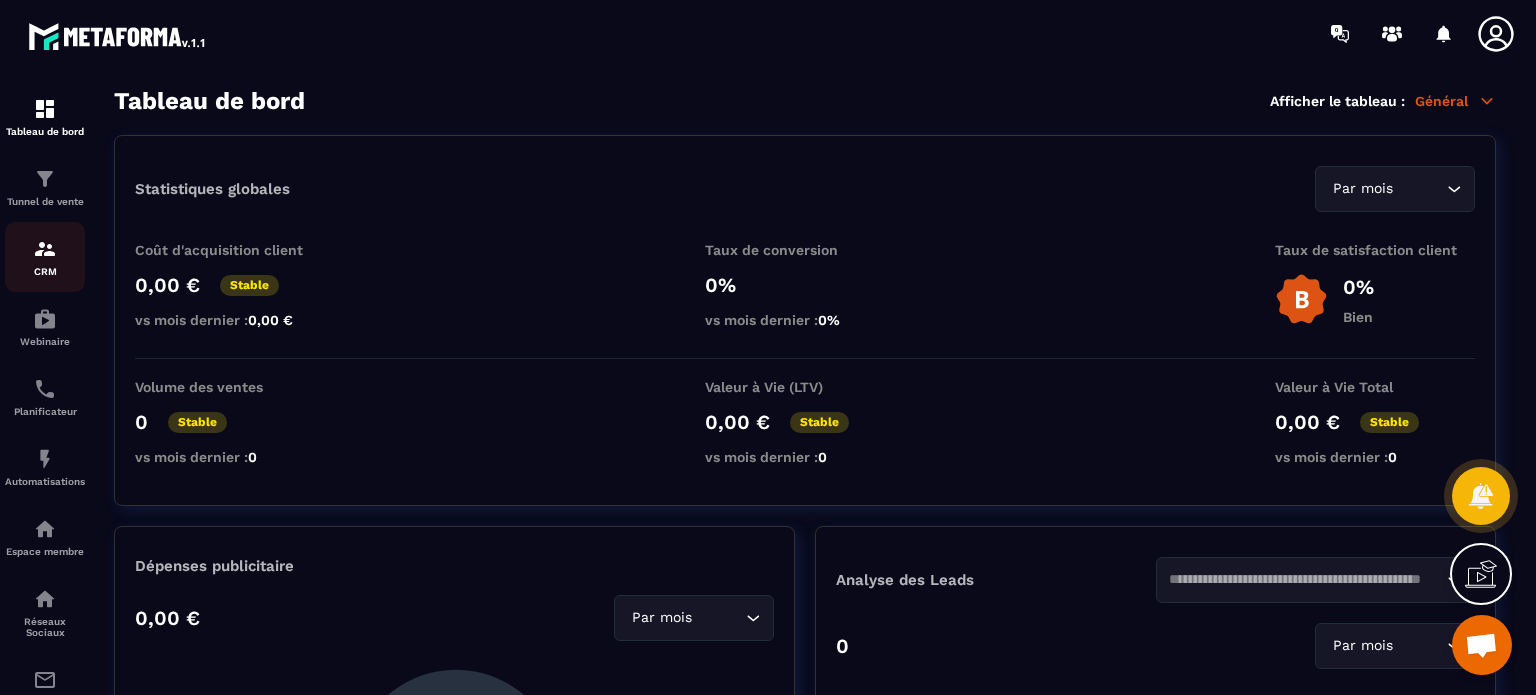 click on "CRM" at bounding box center [45, 271] 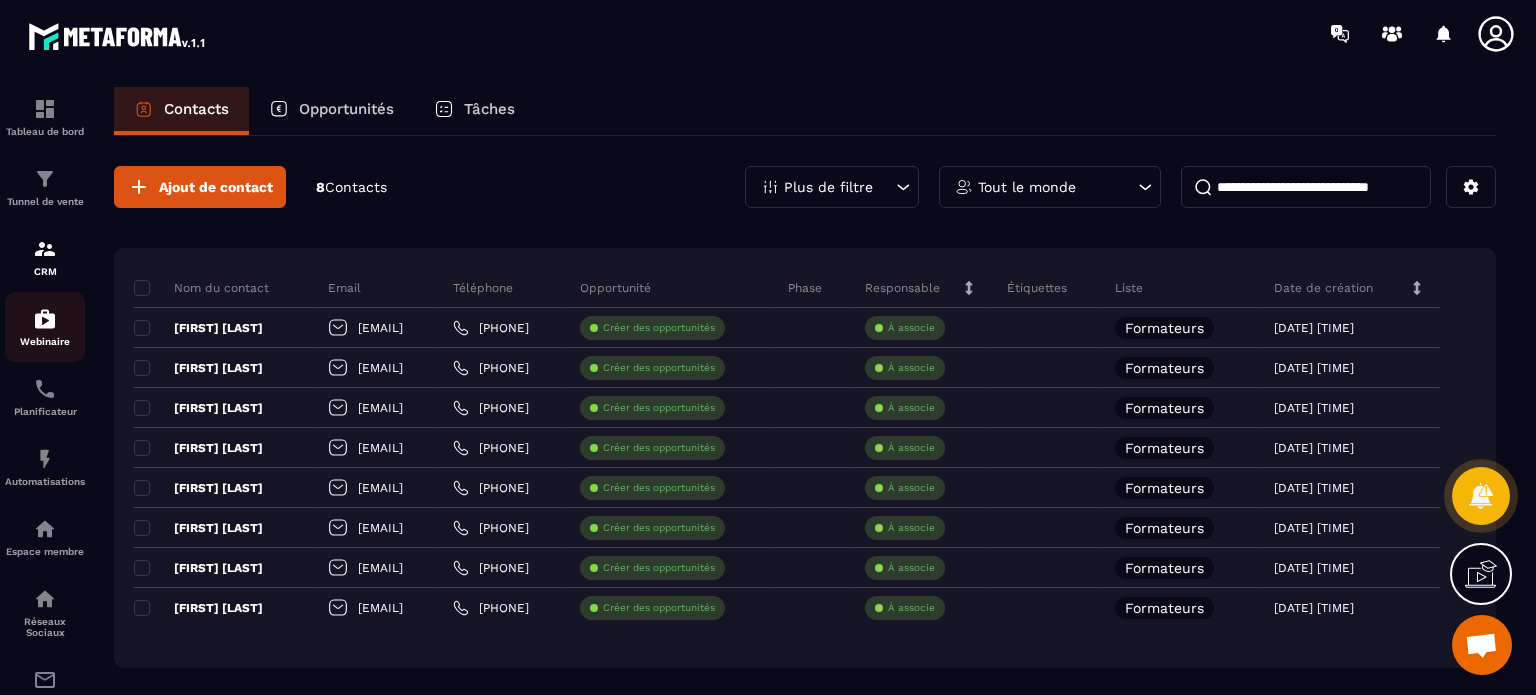 click on "Webinaire" at bounding box center (45, 327) 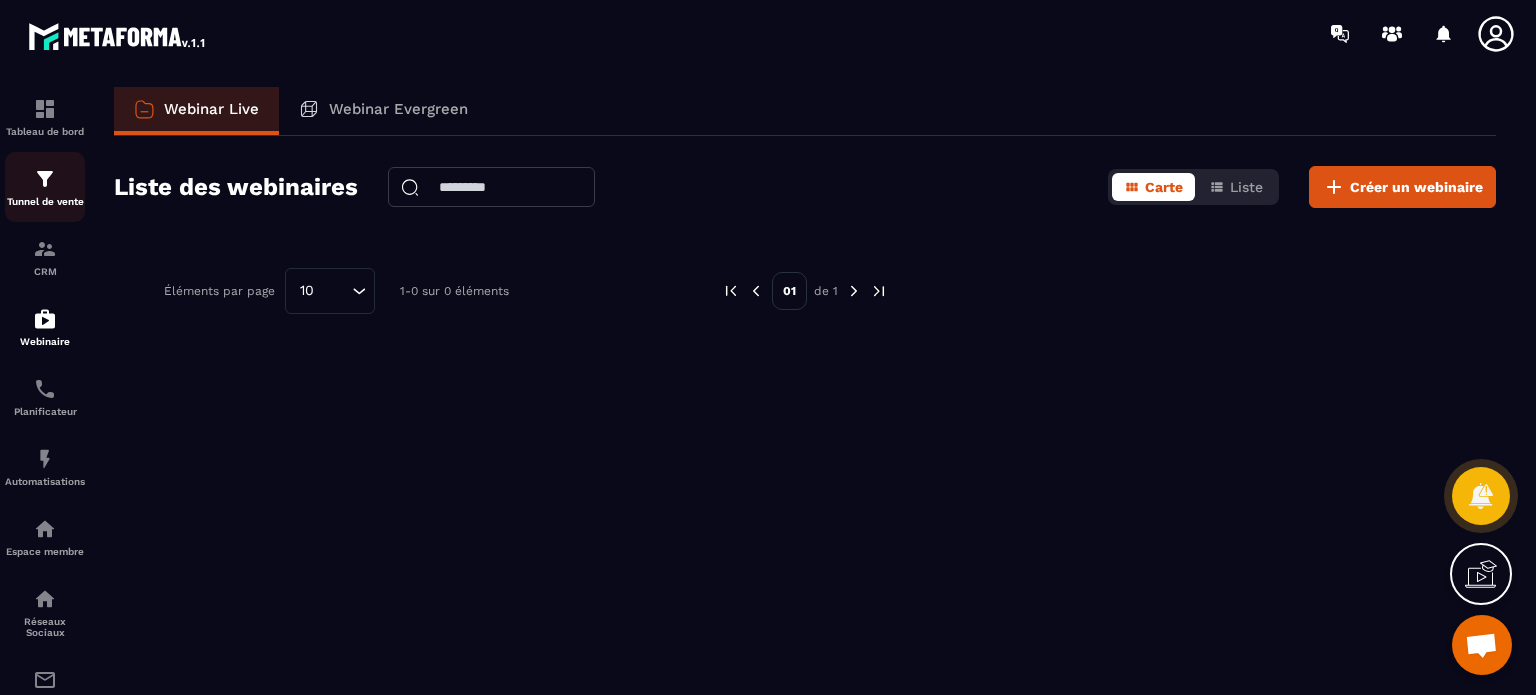 click on "Tunnel de vente" at bounding box center (45, 187) 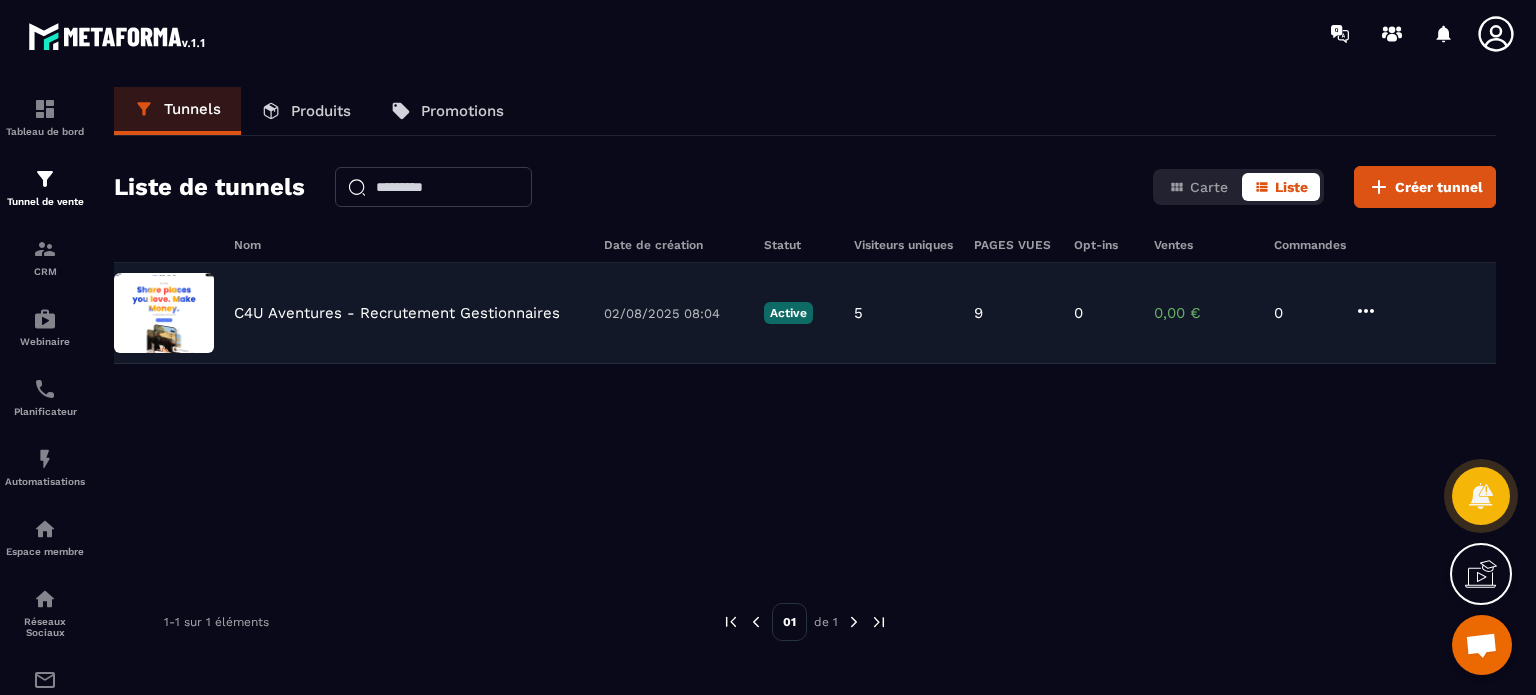 click 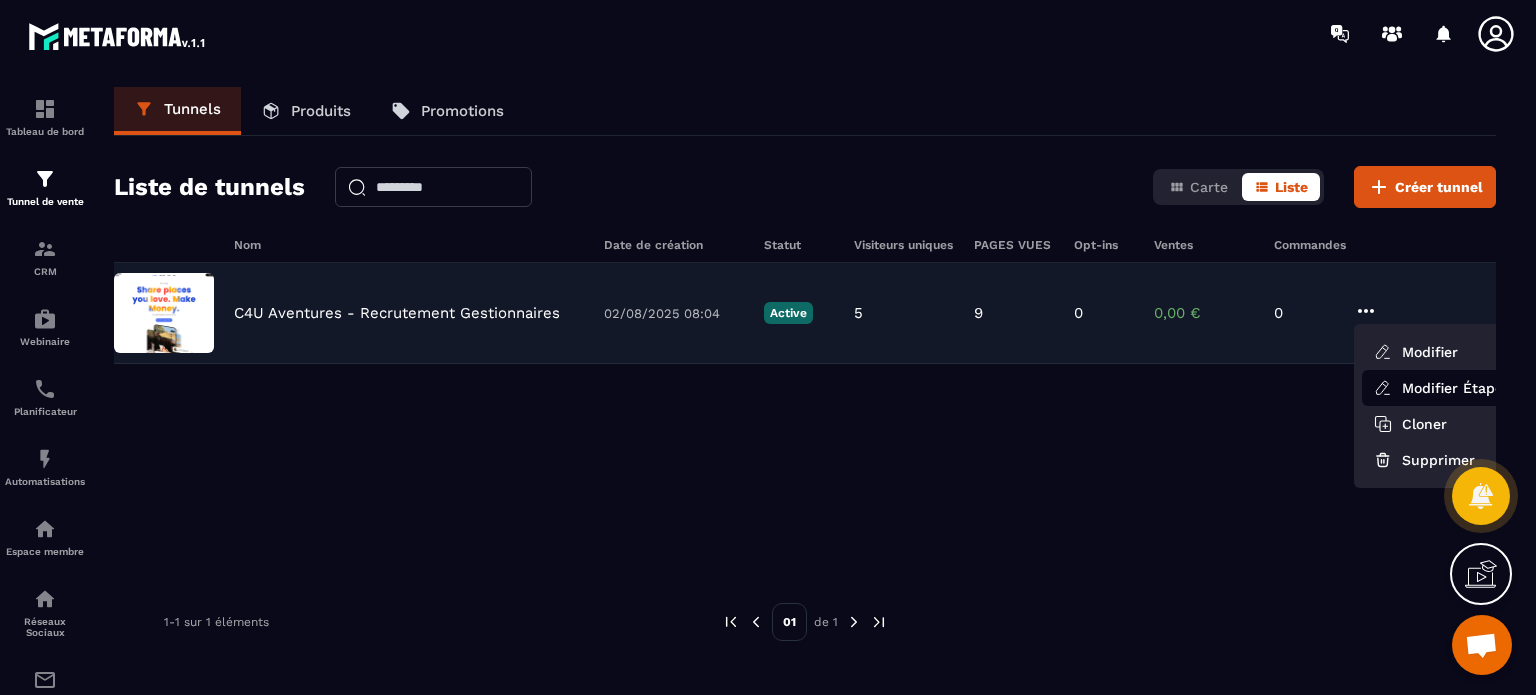 click on "Modifier Étapes" at bounding box center (1442, 388) 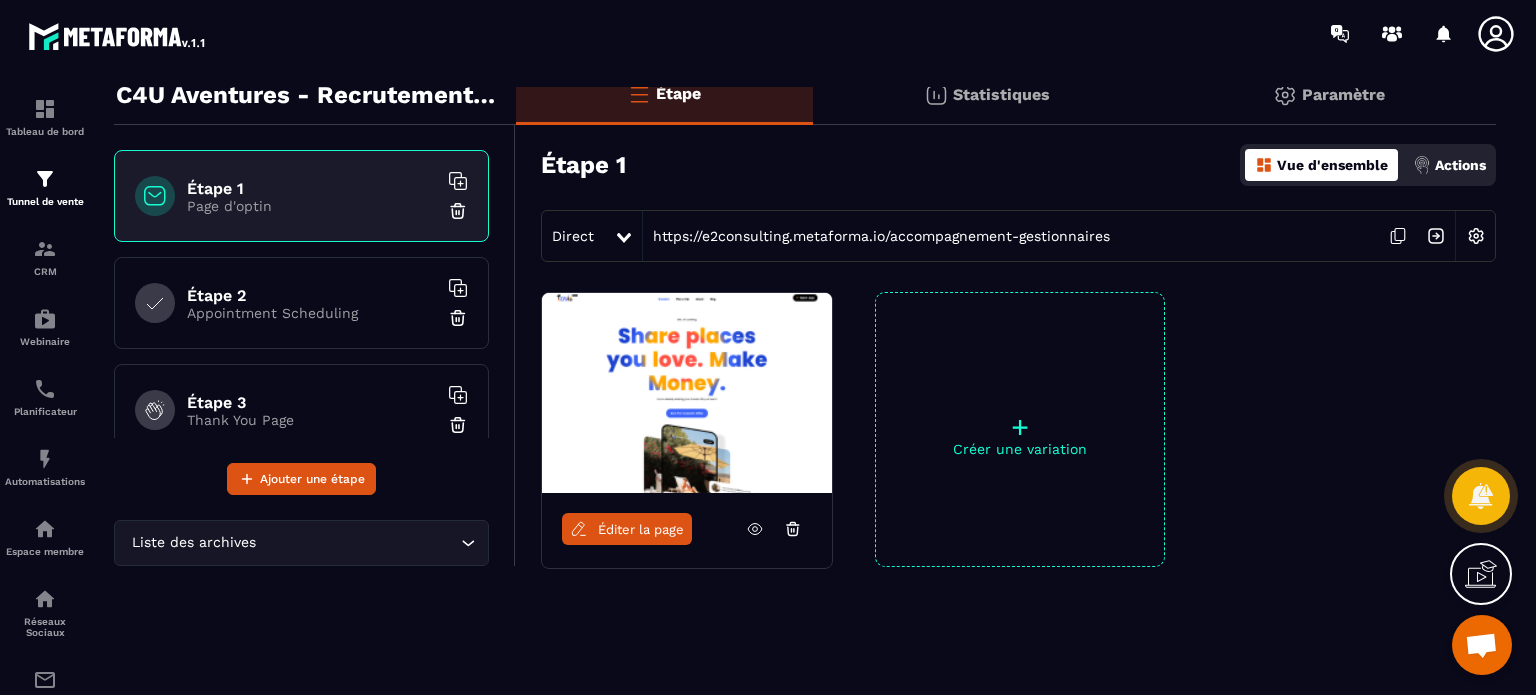 scroll, scrollTop: 100, scrollLeft: 0, axis: vertical 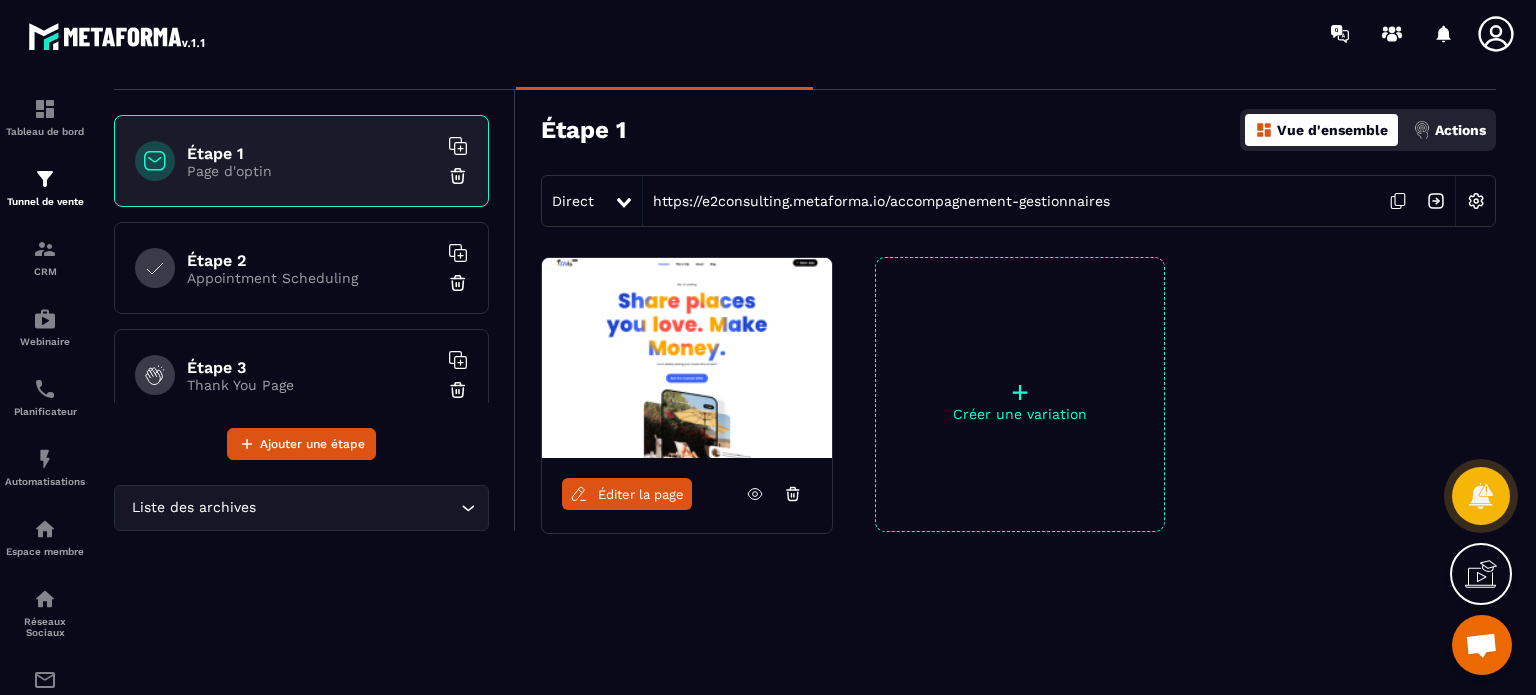 click on "Éditer la page" at bounding box center [641, 494] 